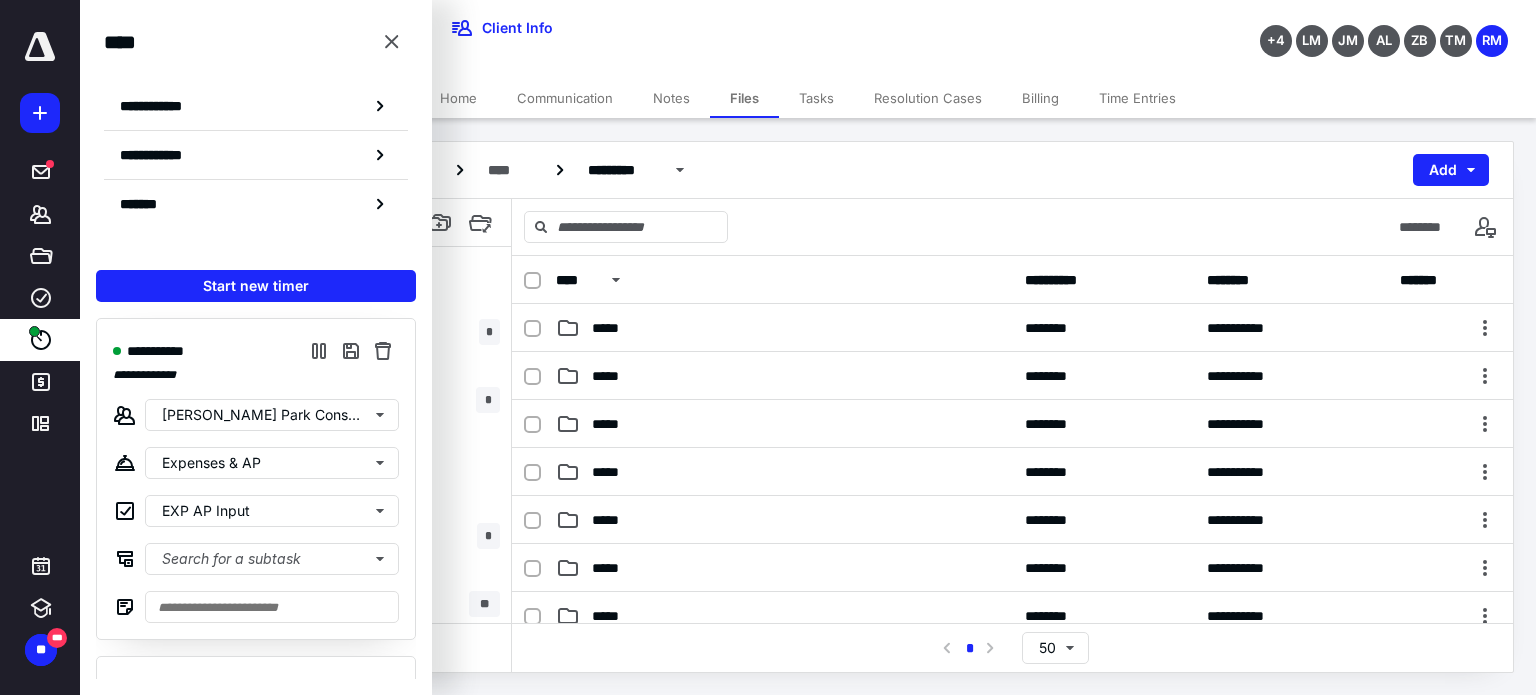scroll, scrollTop: 0, scrollLeft: 0, axis: both 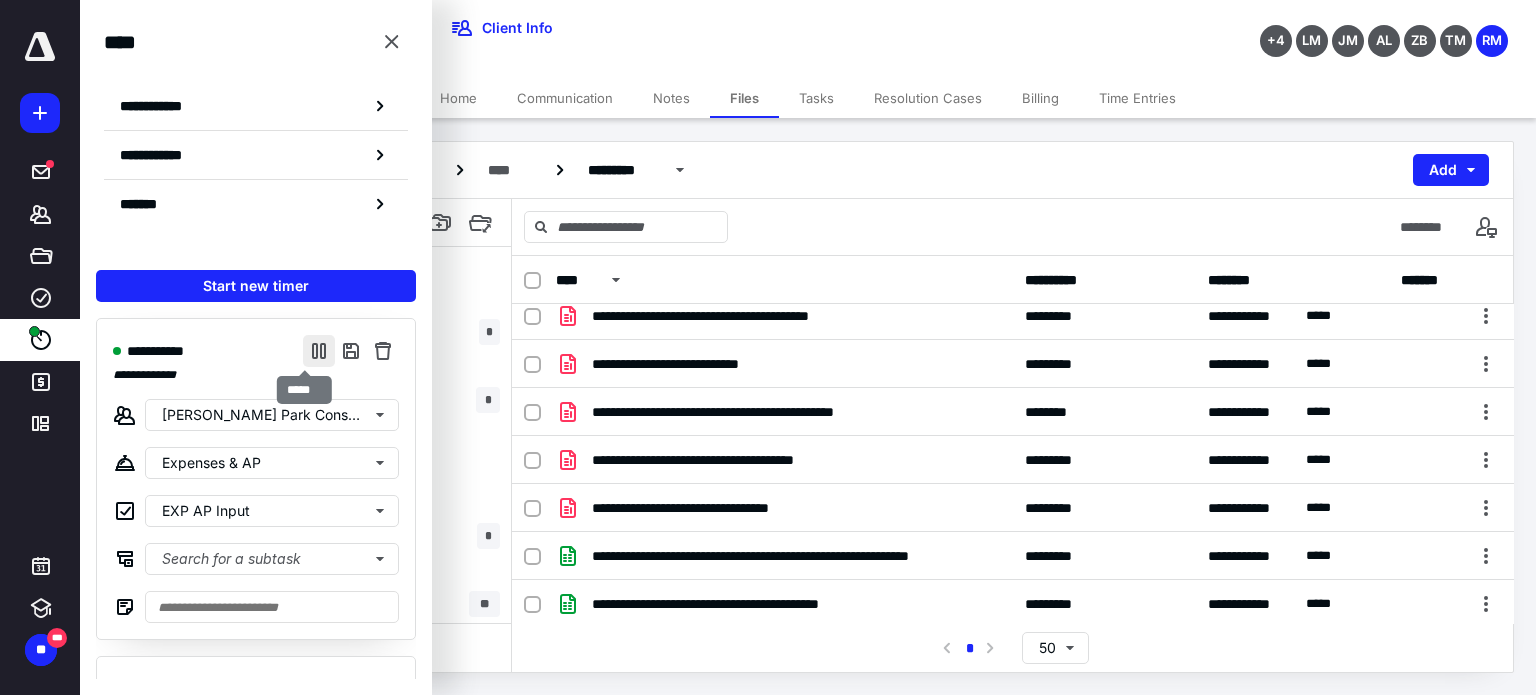 click at bounding box center [319, 351] 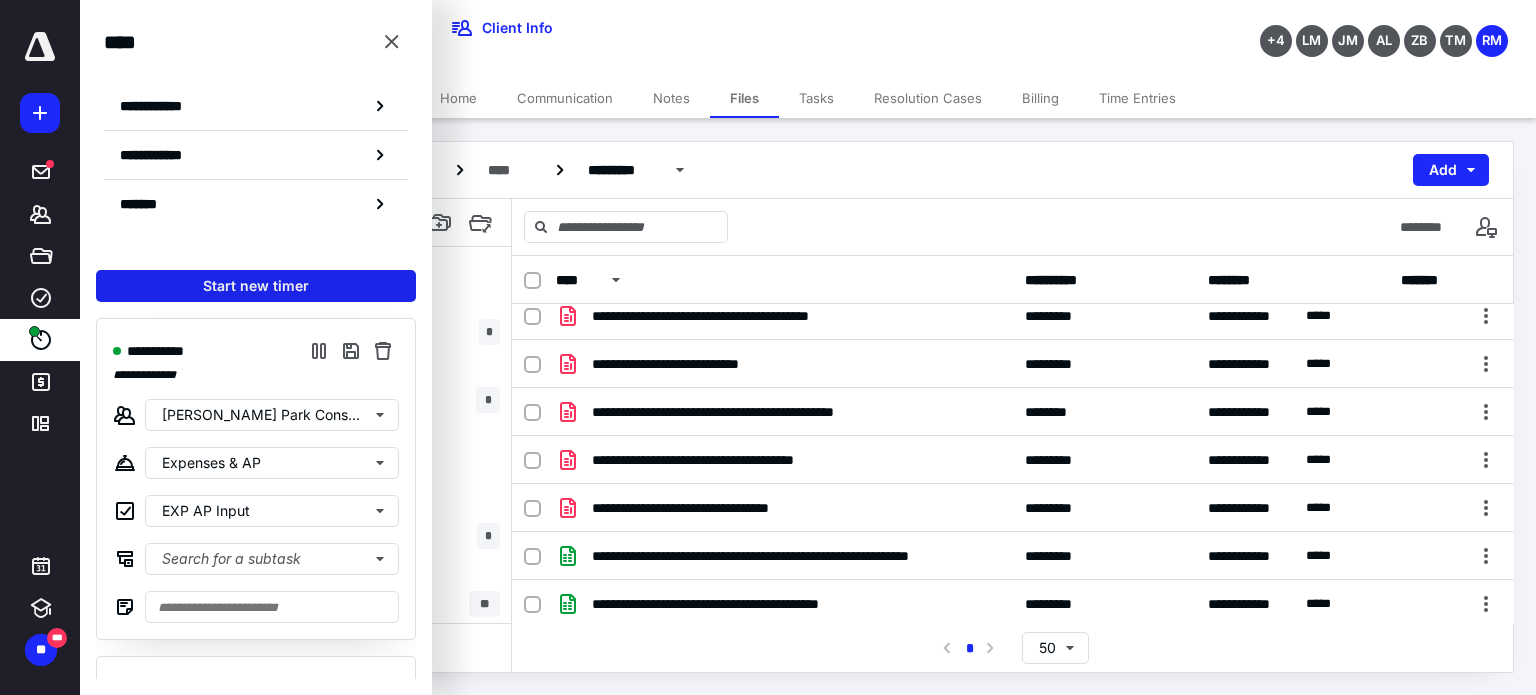 click on "Start new timer" at bounding box center [256, 286] 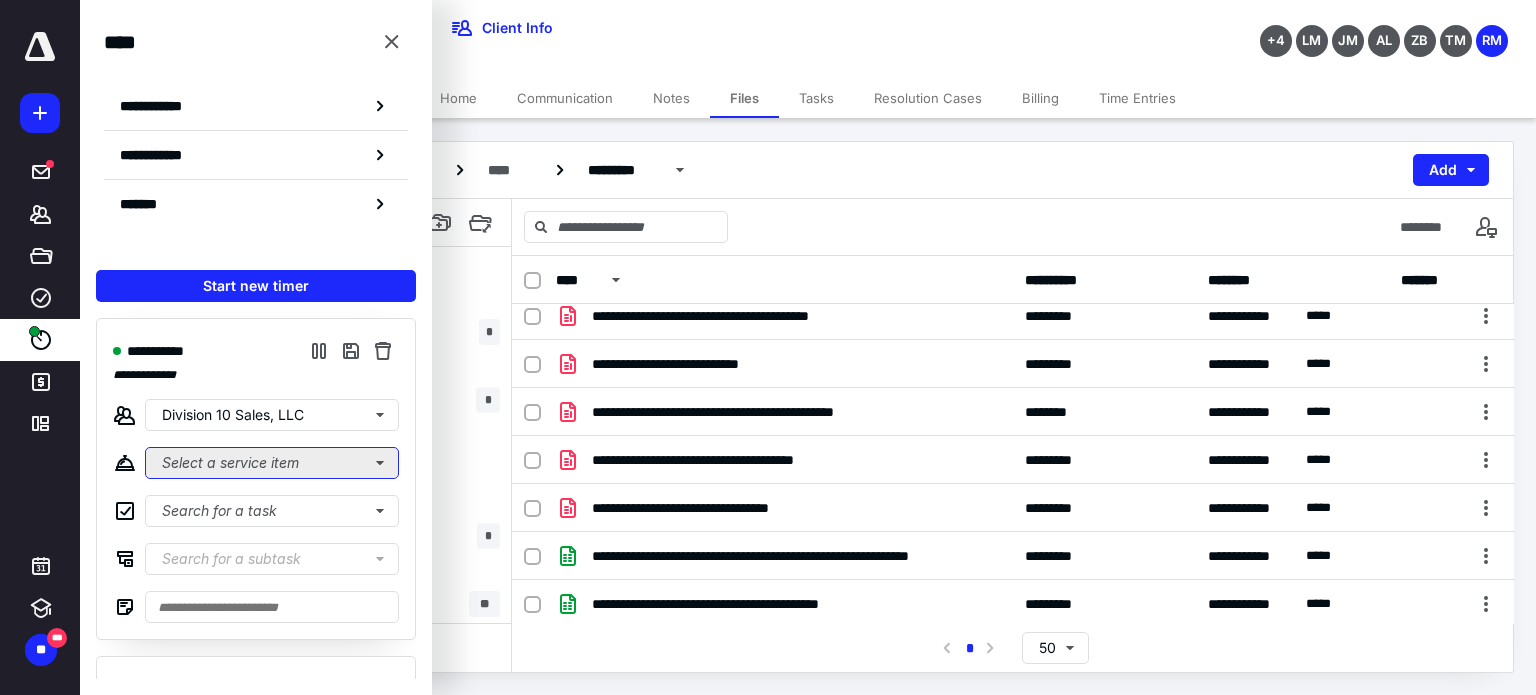 click on "Select a service item" at bounding box center [272, 463] 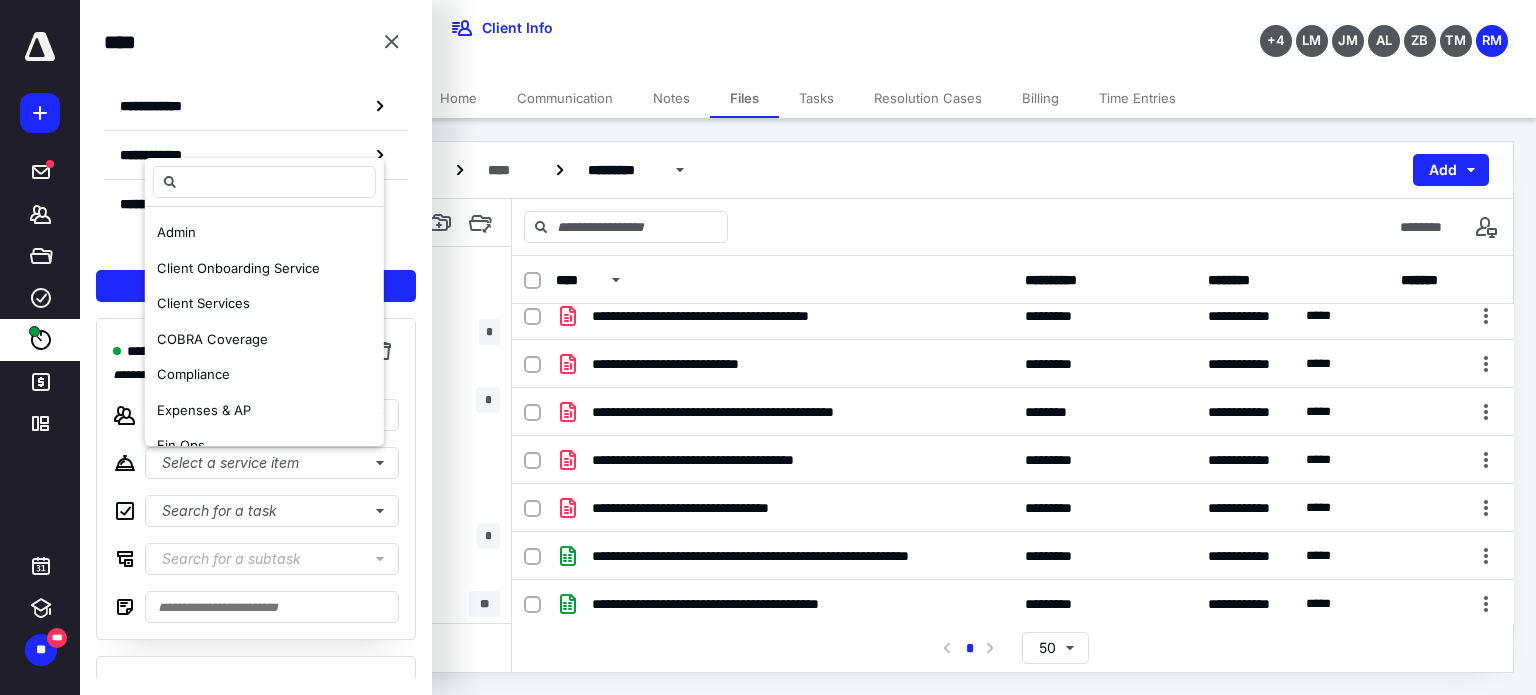 click on "**********" at bounding box center [256, 490] 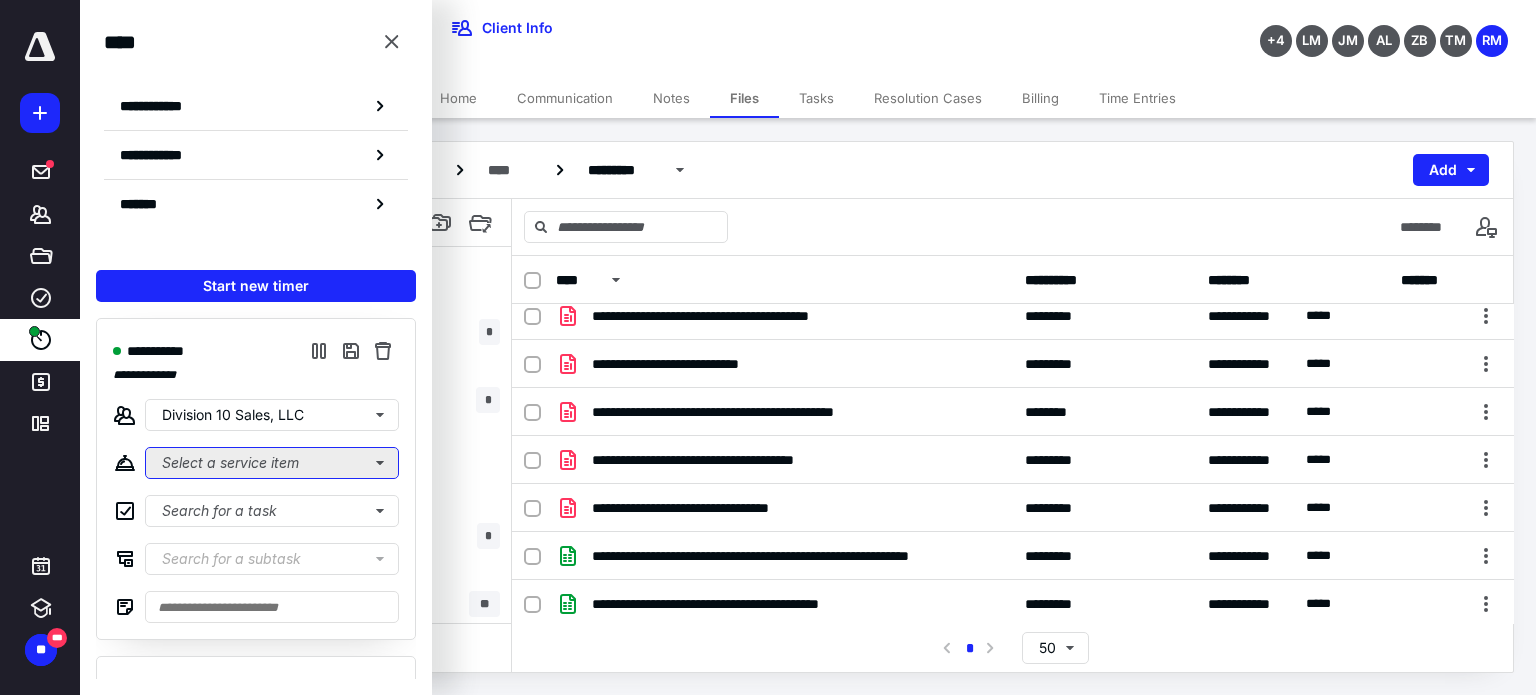 click on "Select a service item" at bounding box center (272, 463) 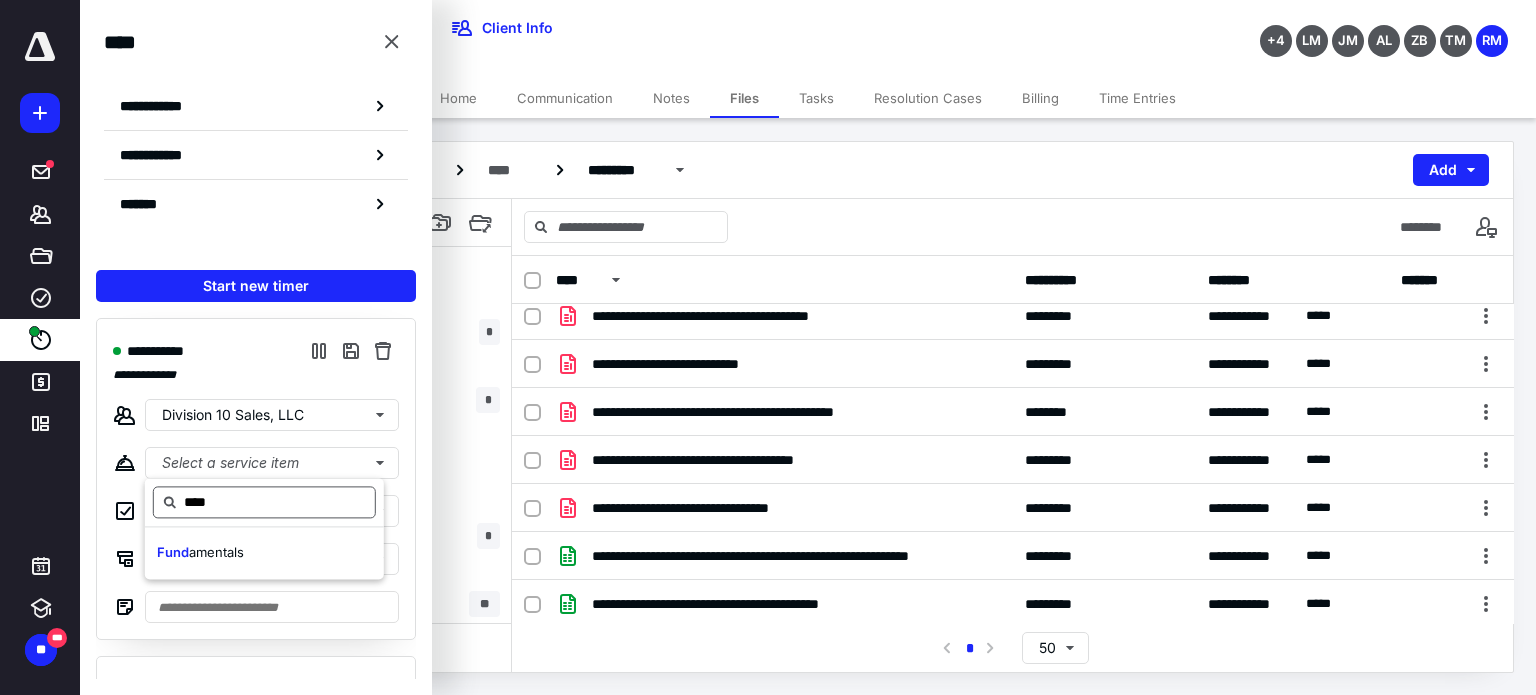 drag, startPoint x: 228, startPoint y: 554, endPoint x: 272, endPoint y: 514, distance: 59.464275 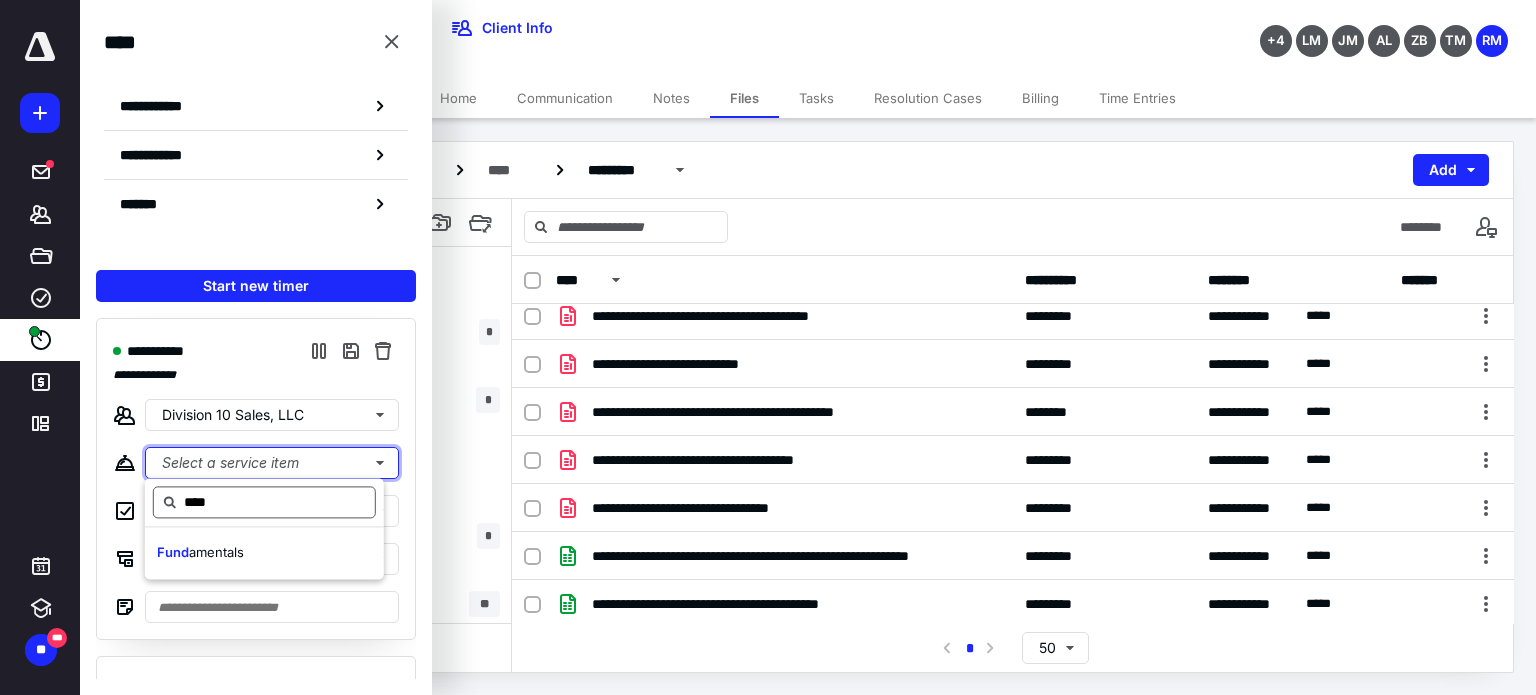 type 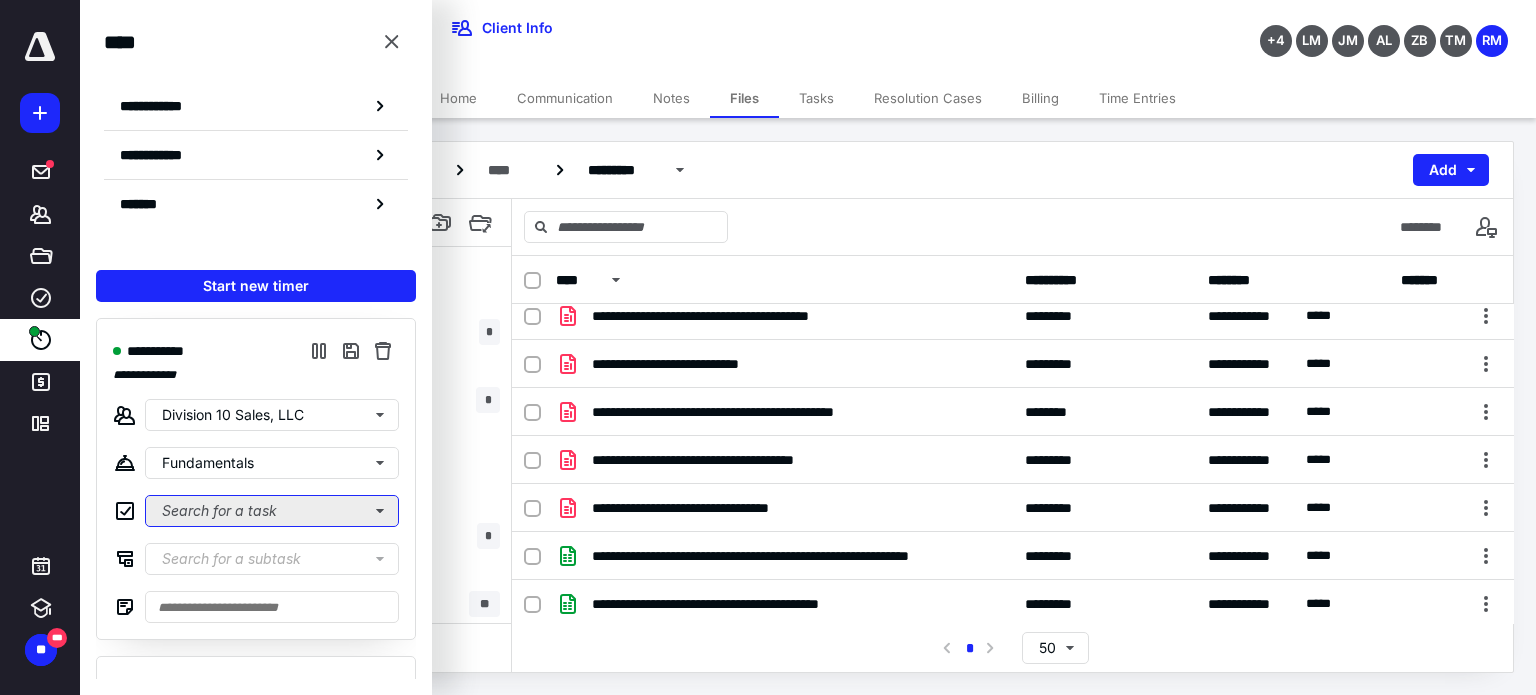click on "Search for a task" at bounding box center (272, 511) 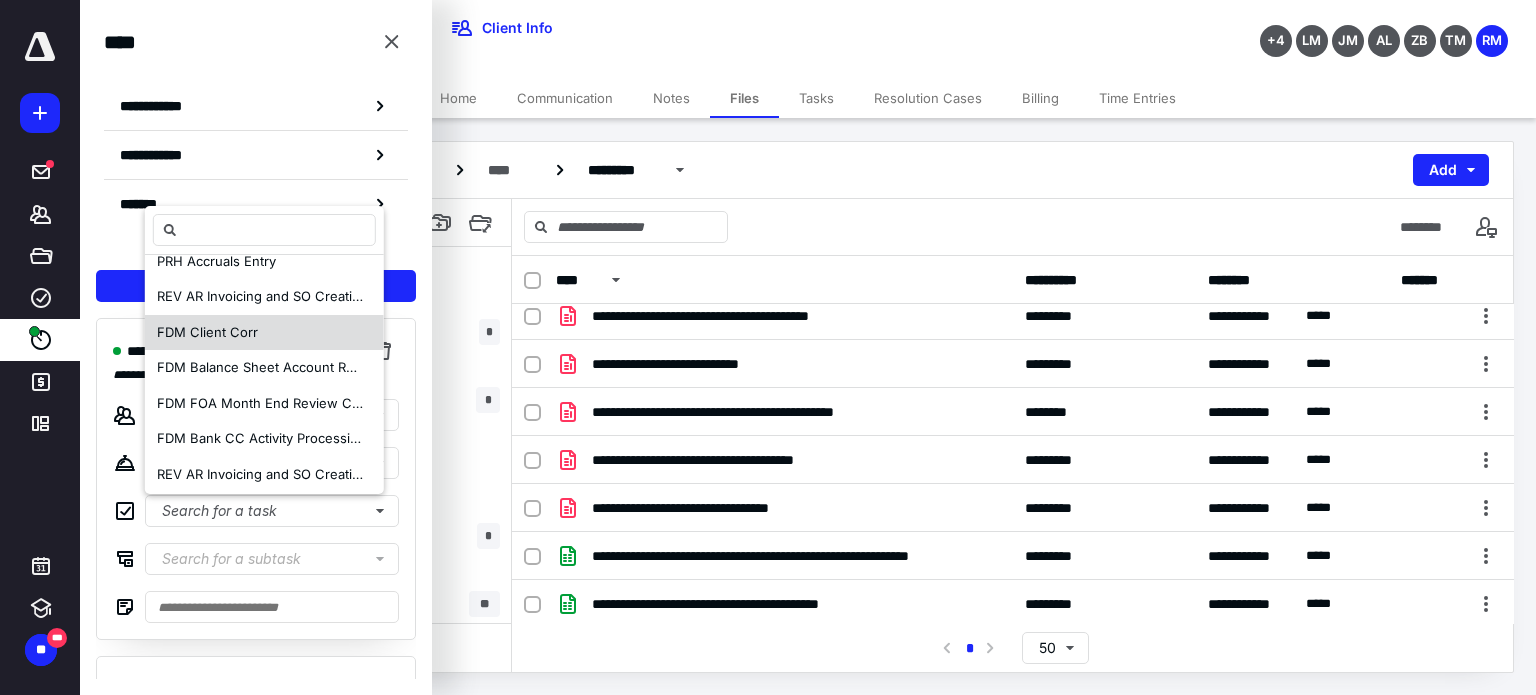 scroll, scrollTop: 200, scrollLeft: 0, axis: vertical 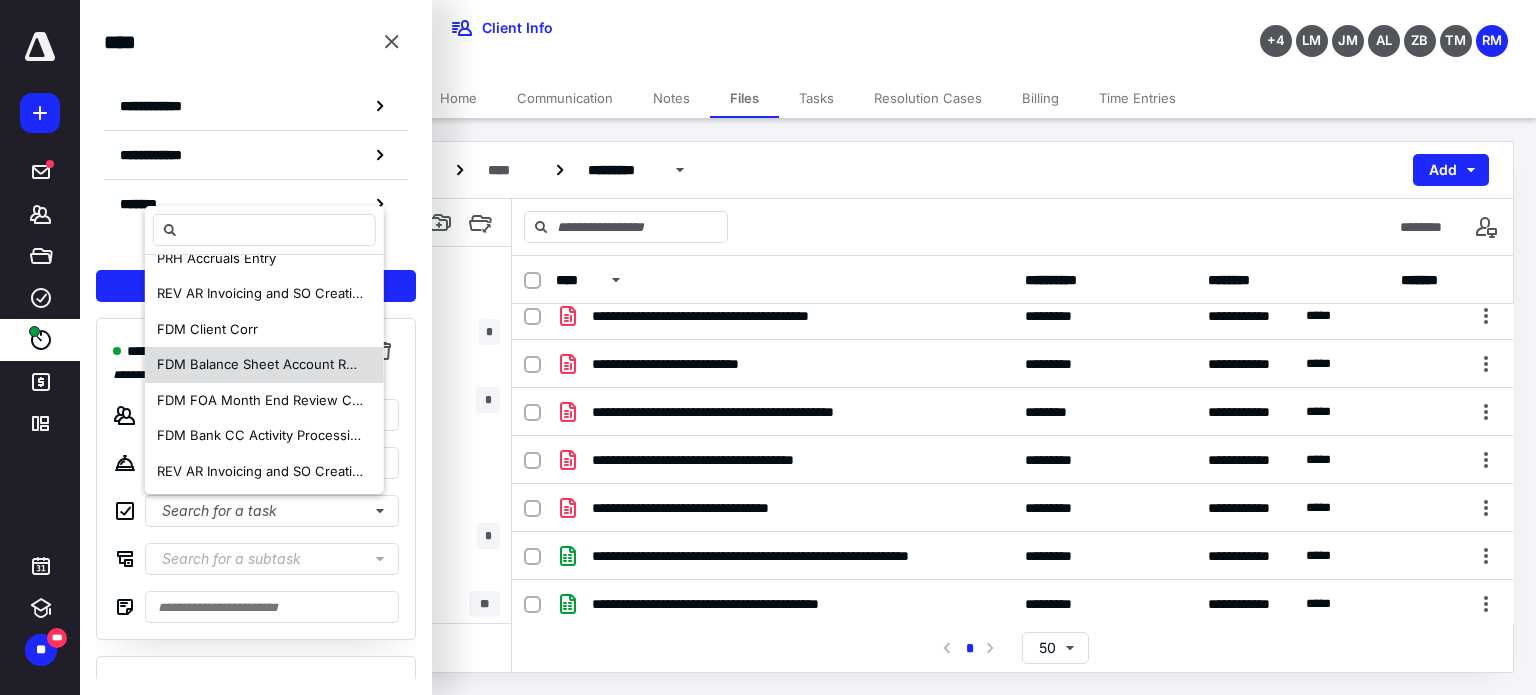 click on "FDM Balance Sheet Account Reconciliations" at bounding box center (293, 364) 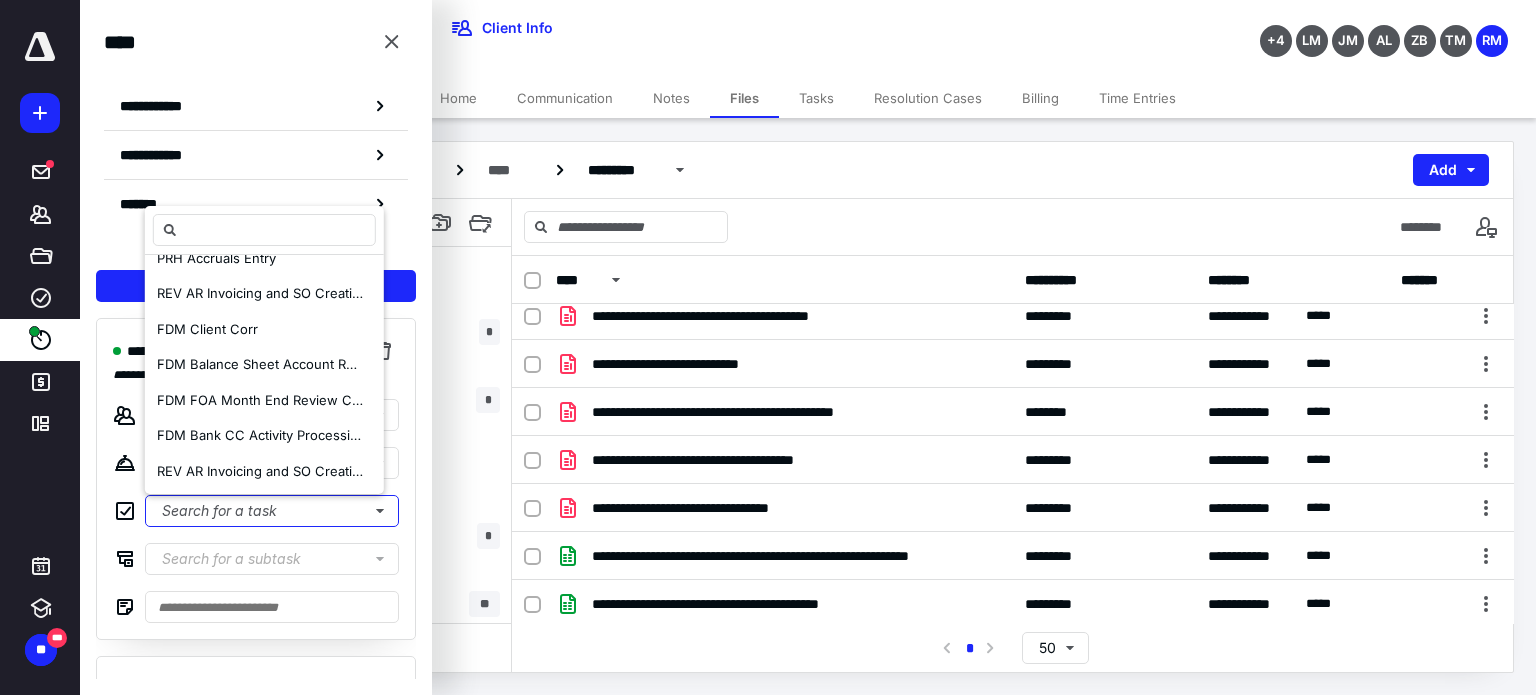 scroll, scrollTop: 0, scrollLeft: 0, axis: both 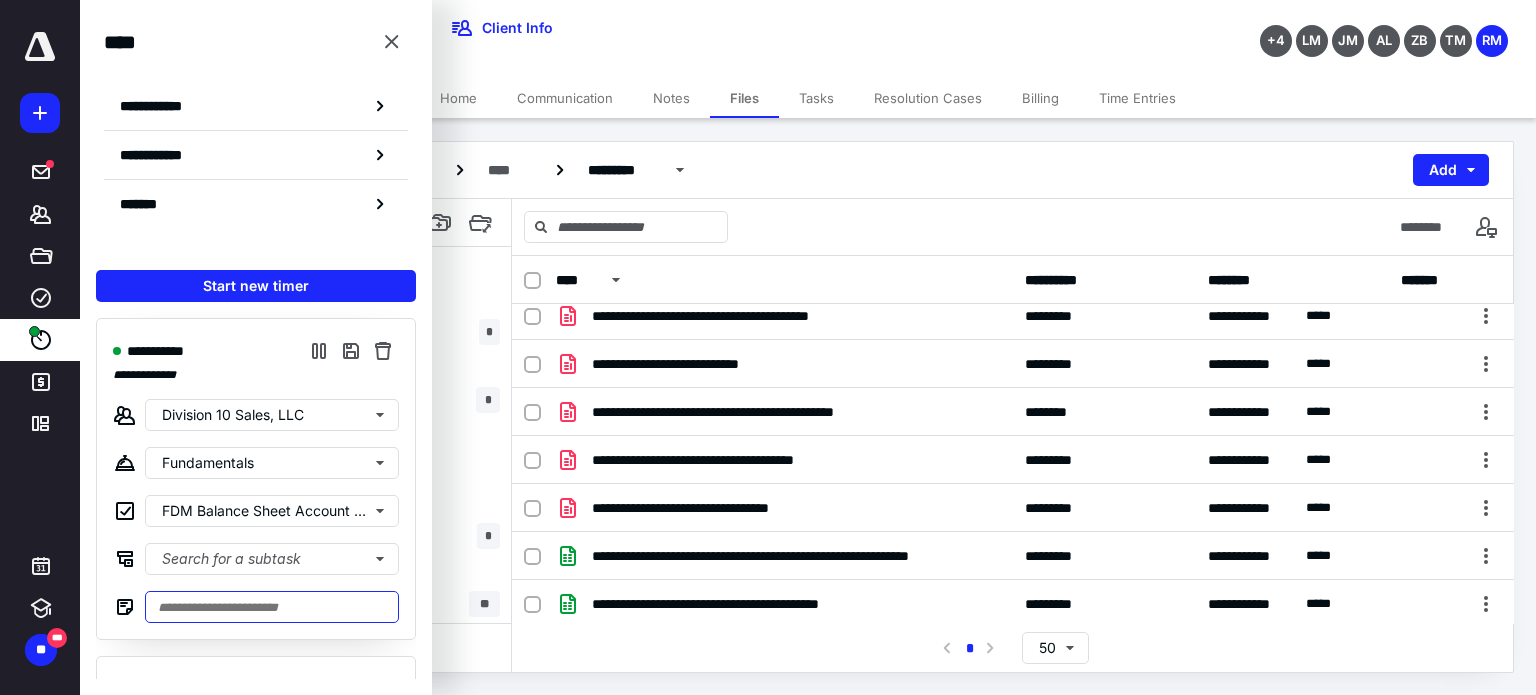 click at bounding box center (272, 607) 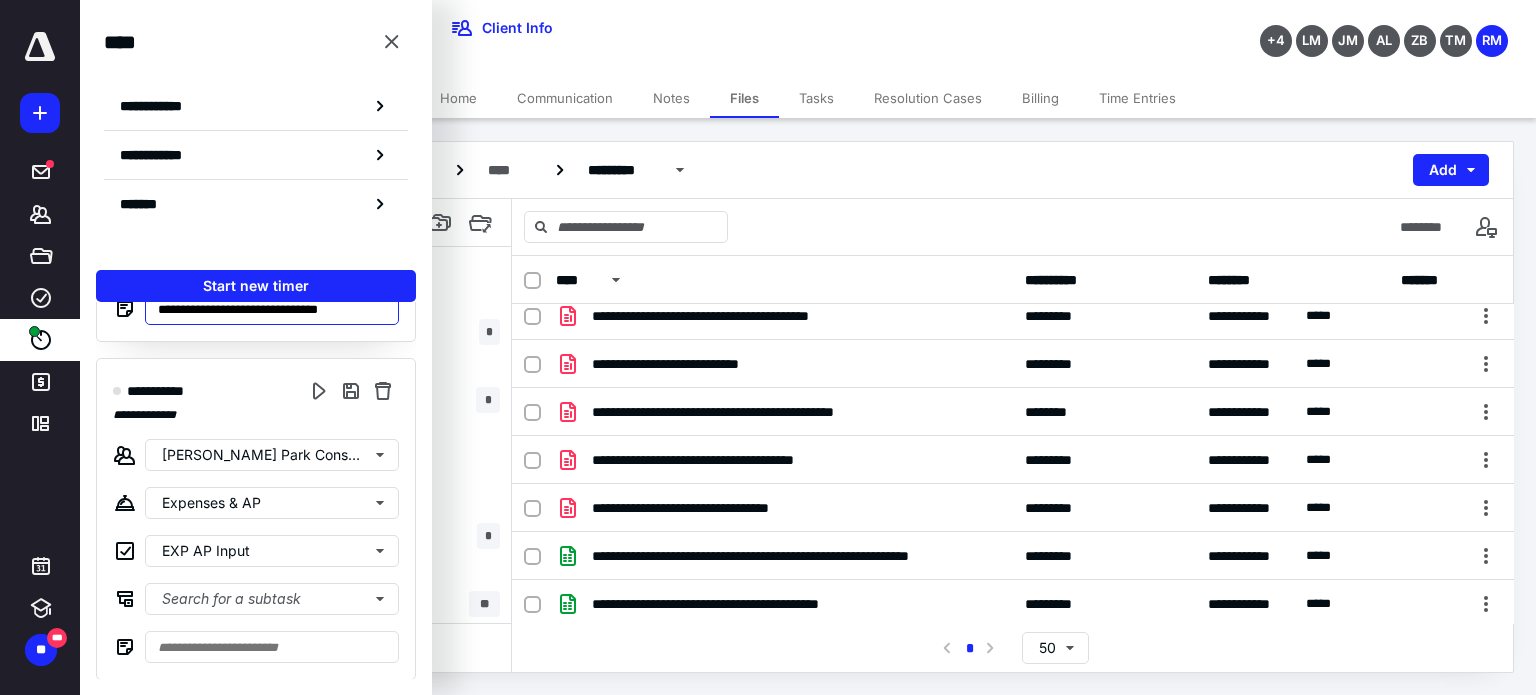 scroll, scrollTop: 300, scrollLeft: 0, axis: vertical 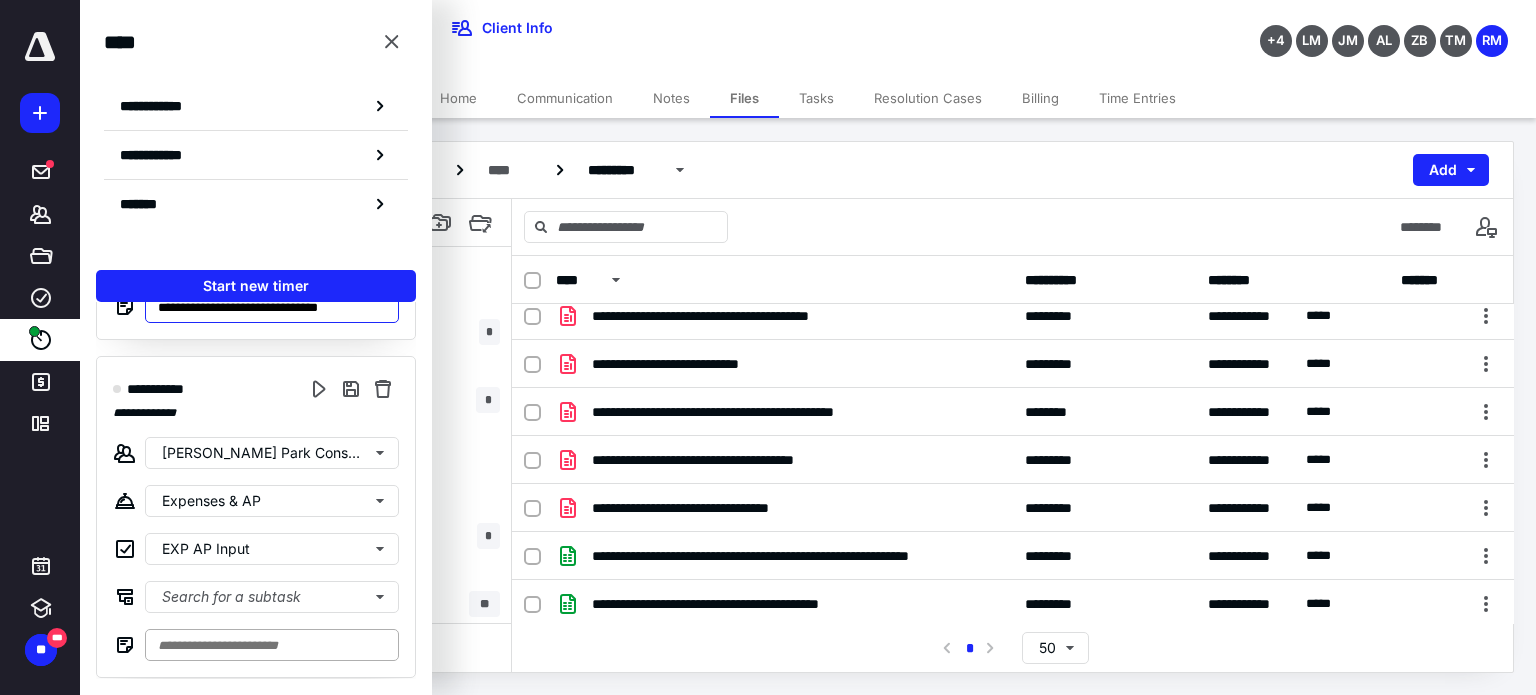type on "**********" 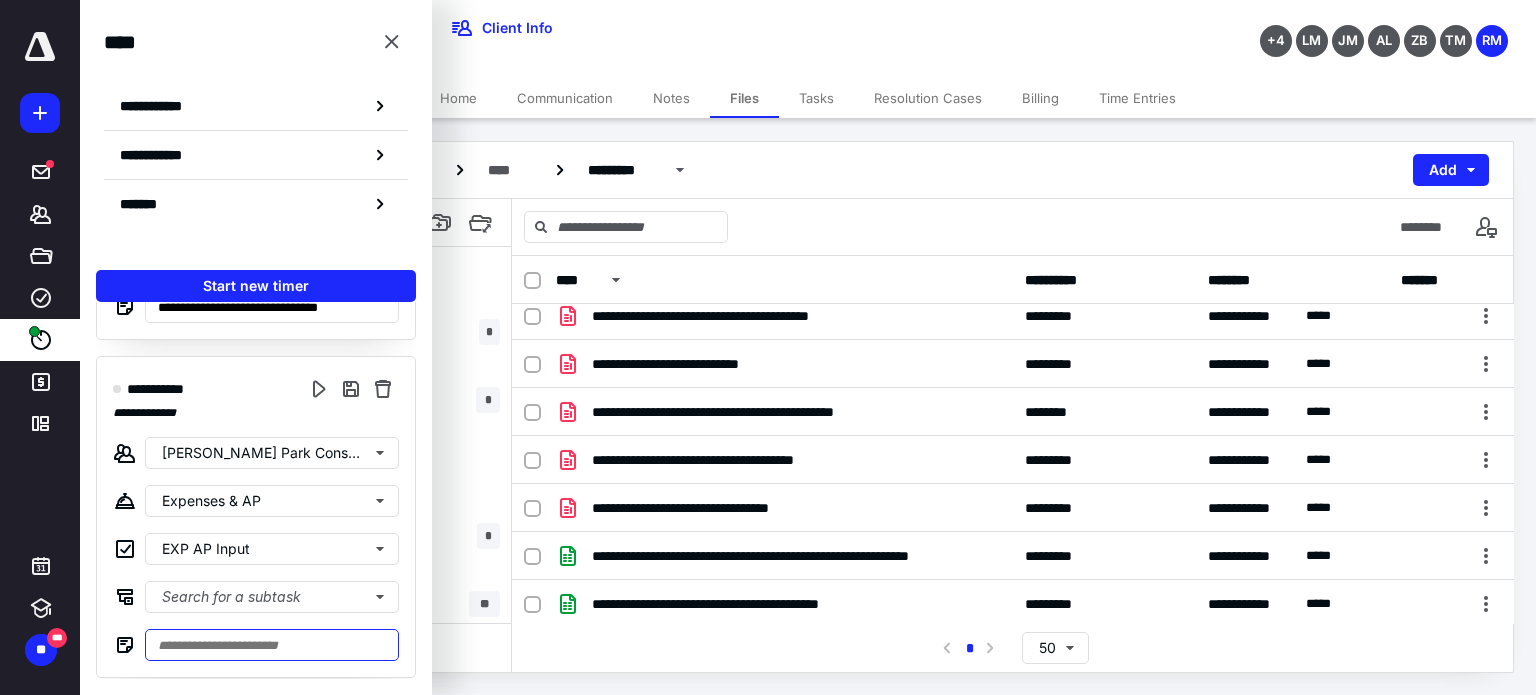click at bounding box center (272, 645) 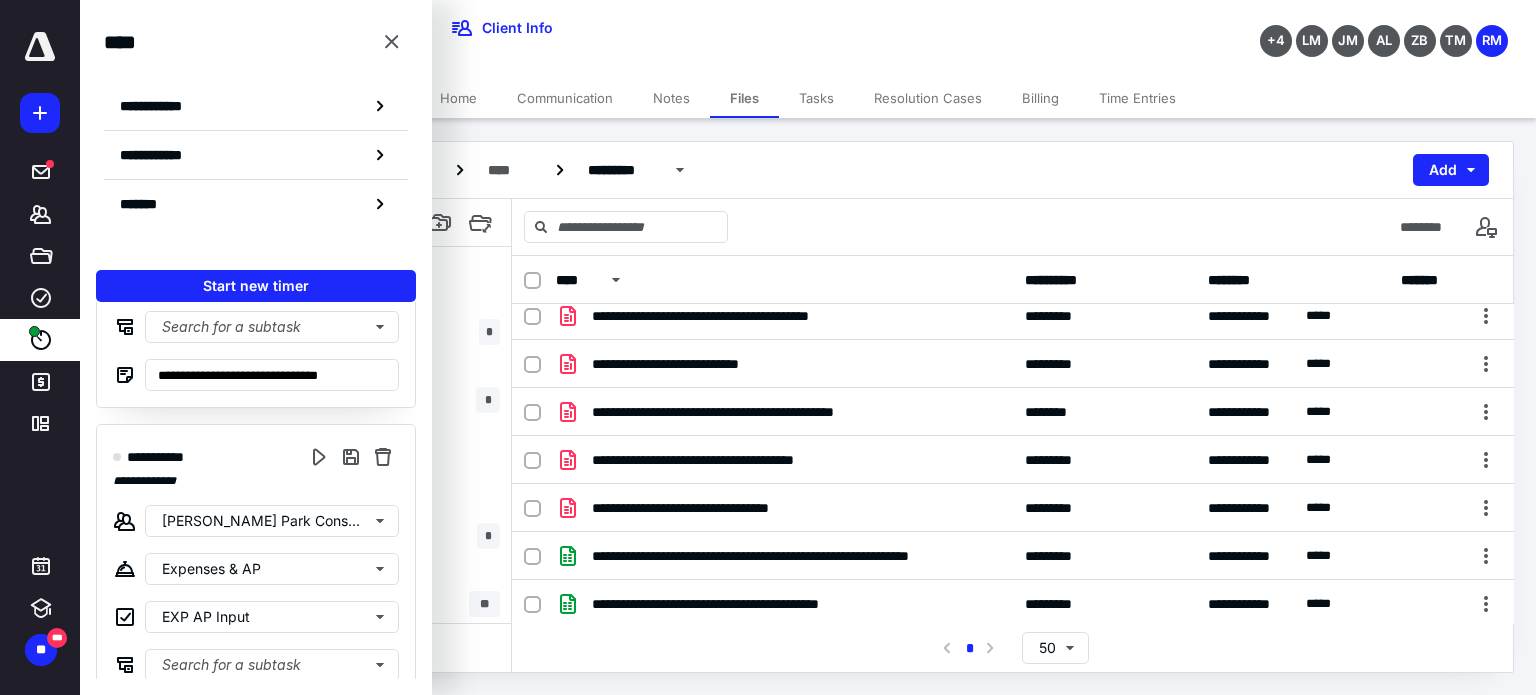 scroll, scrollTop: 100, scrollLeft: 0, axis: vertical 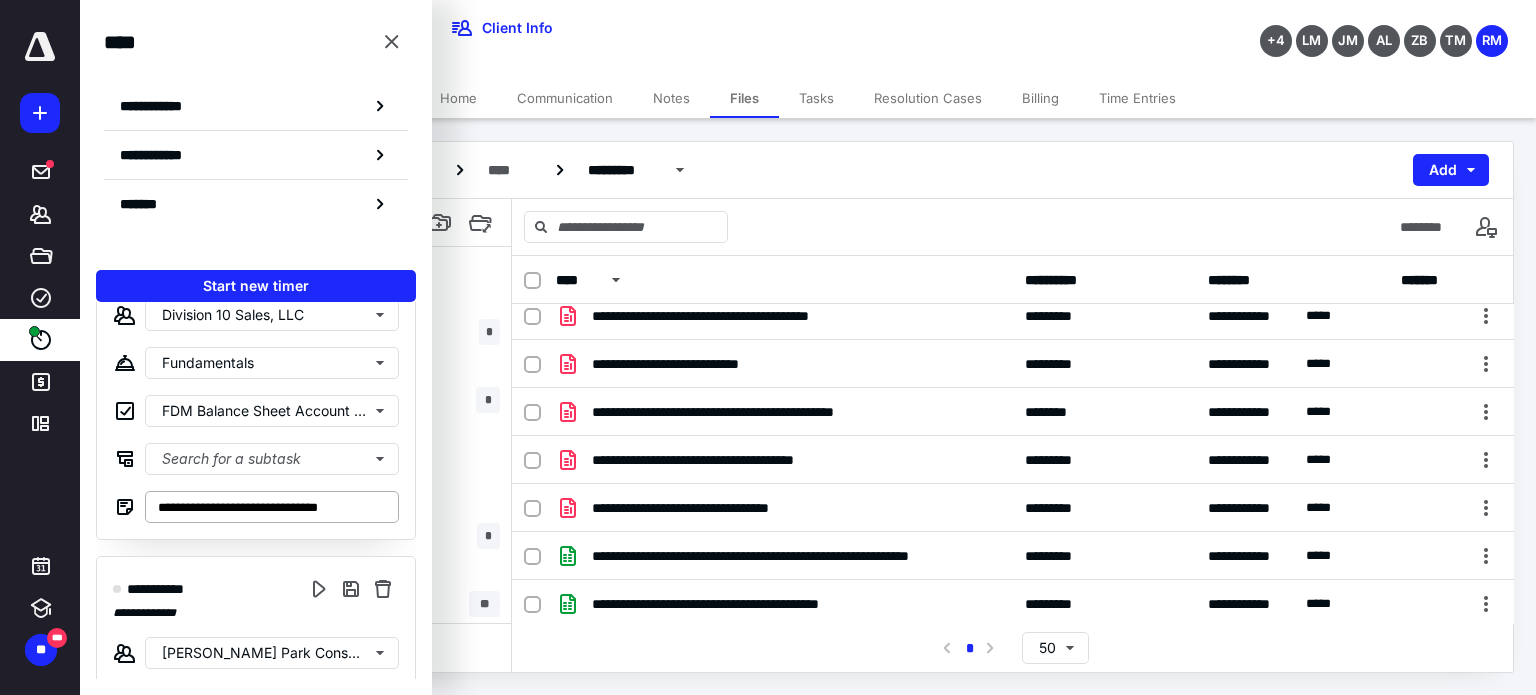 type on "********" 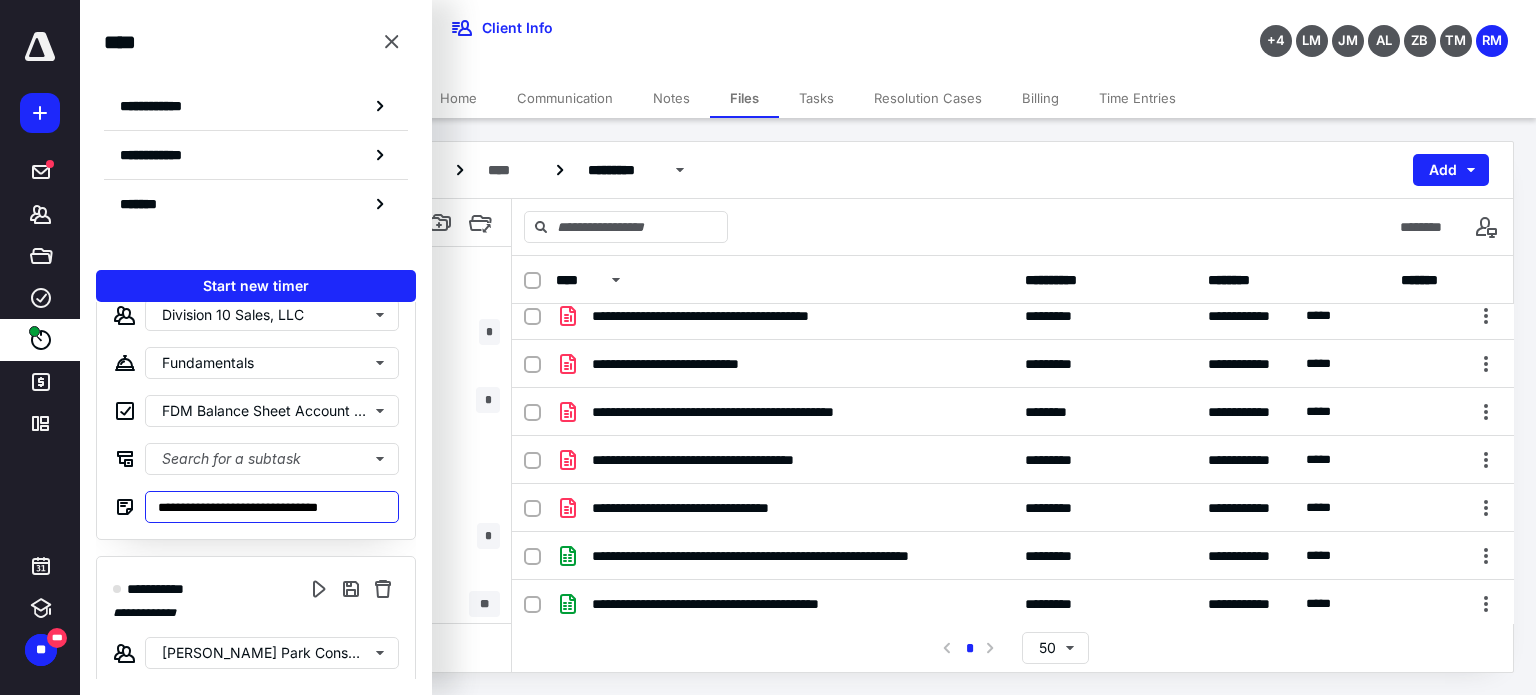 click on "**********" at bounding box center (272, 507) 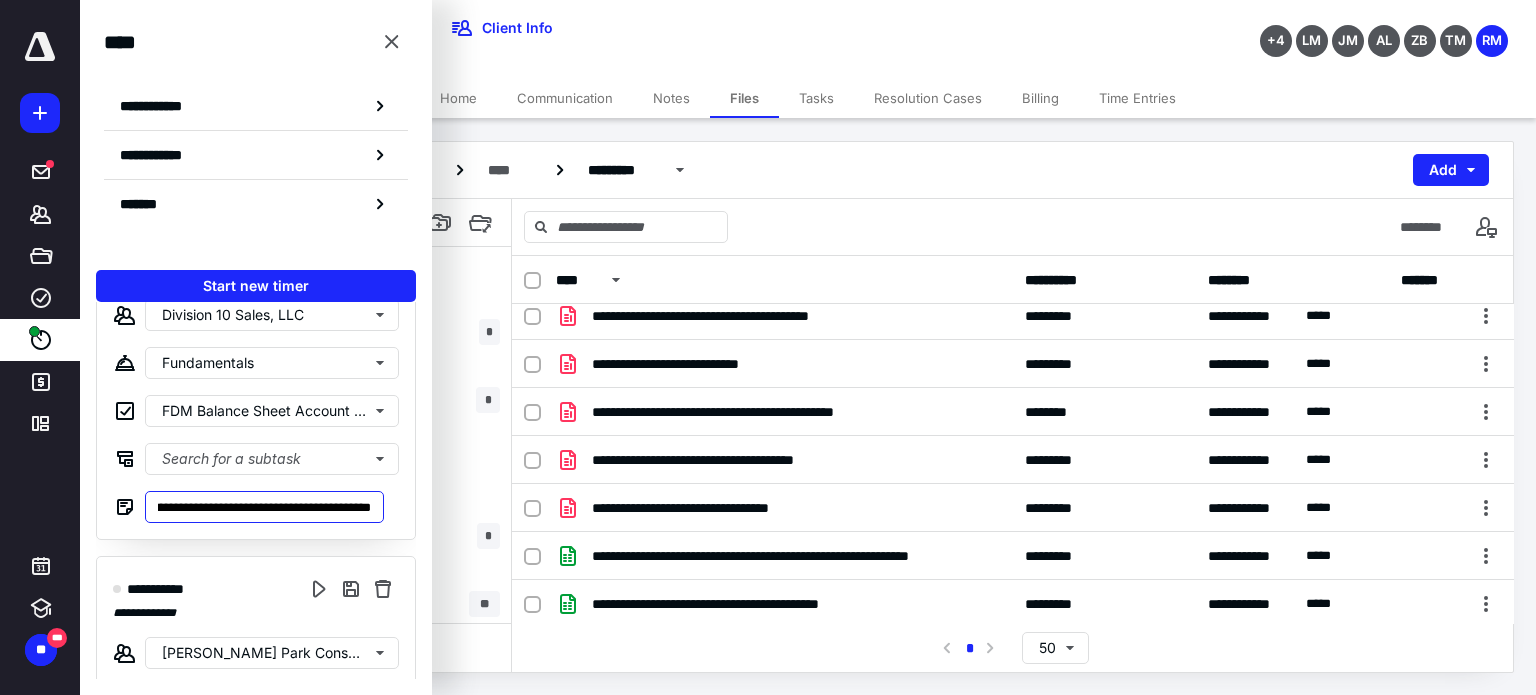 scroll, scrollTop: 0, scrollLeft: 267, axis: horizontal 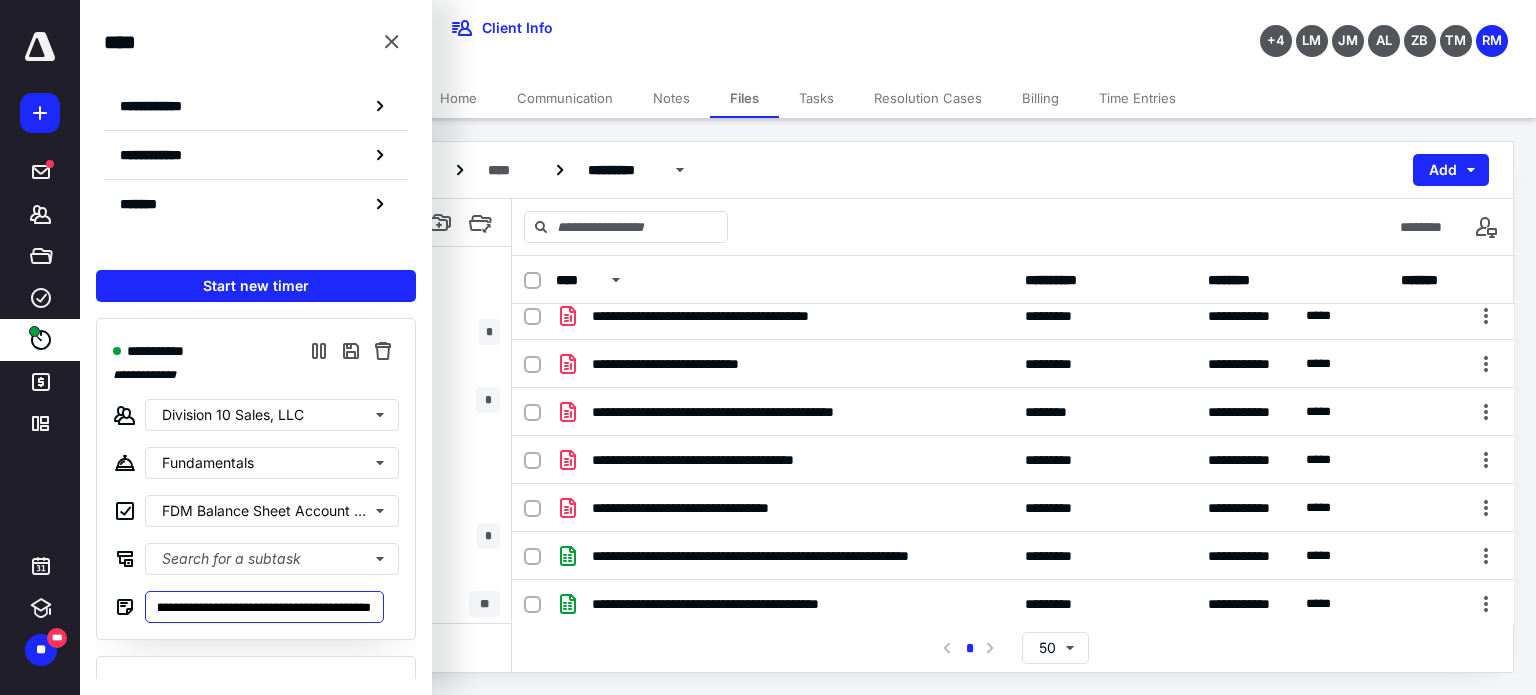 type on "**********" 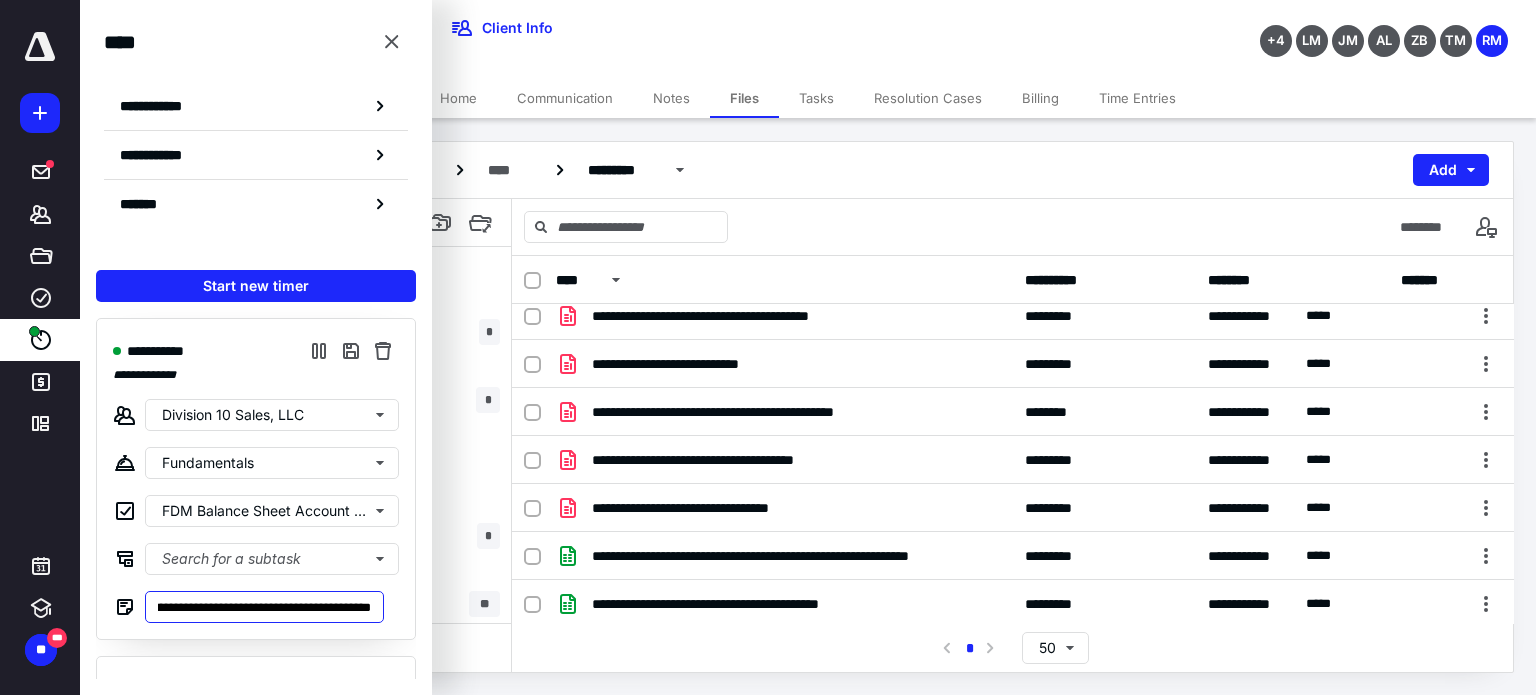 scroll, scrollTop: 0, scrollLeft: 0, axis: both 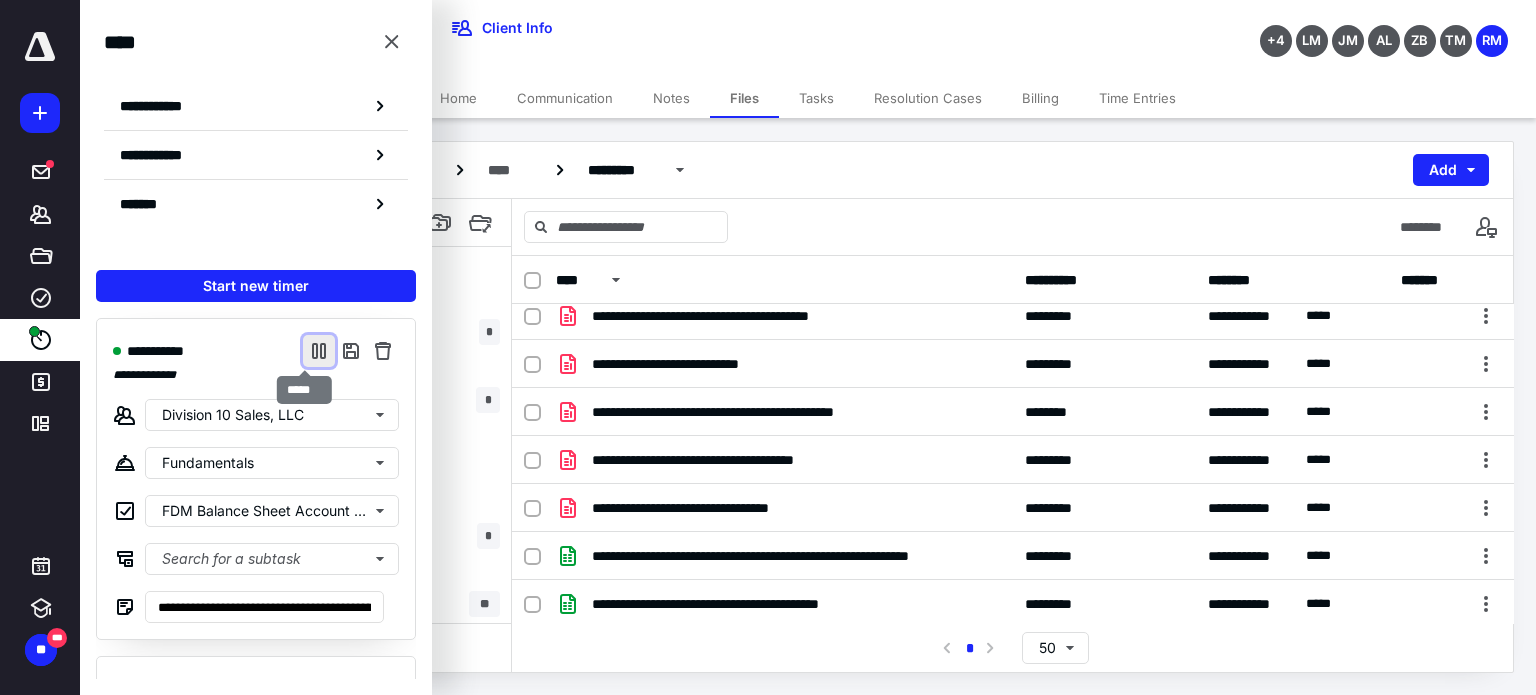 click at bounding box center (319, 351) 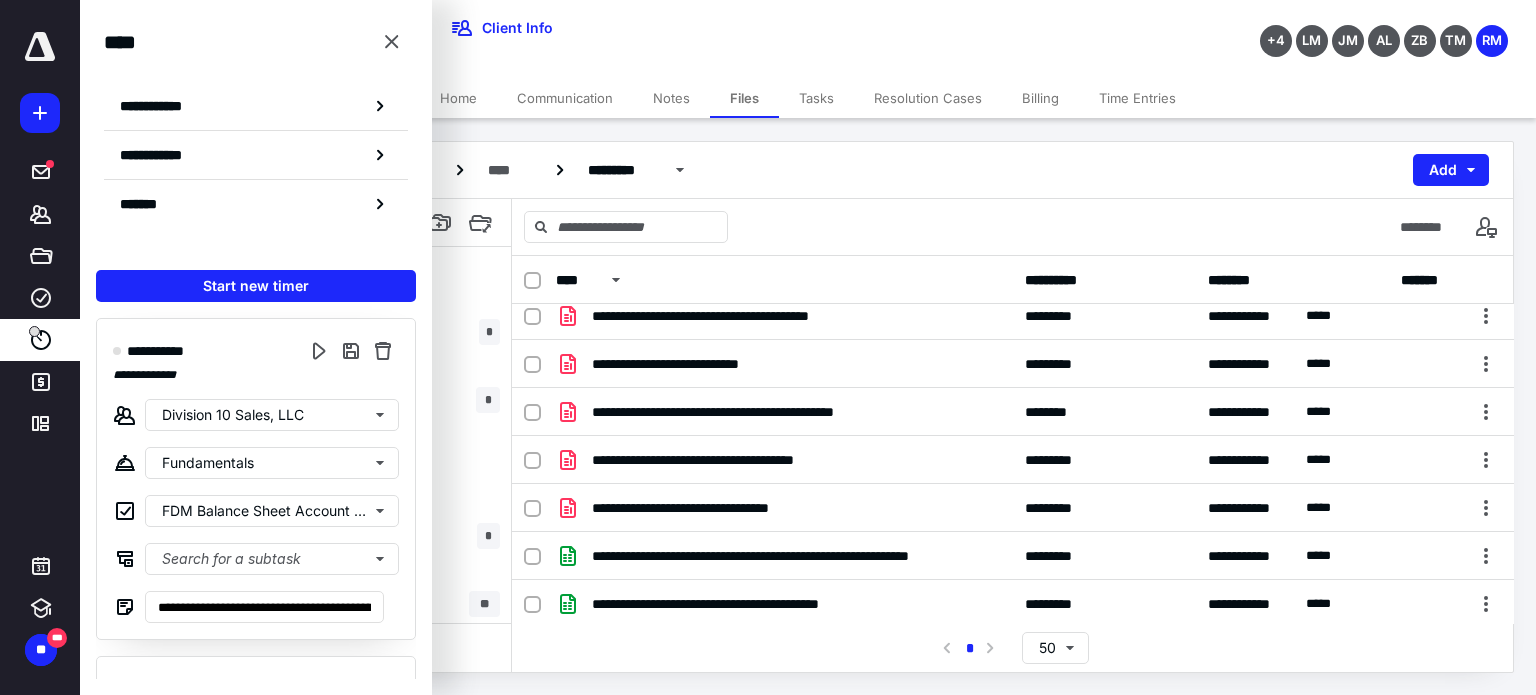 scroll, scrollTop: 300, scrollLeft: 0, axis: vertical 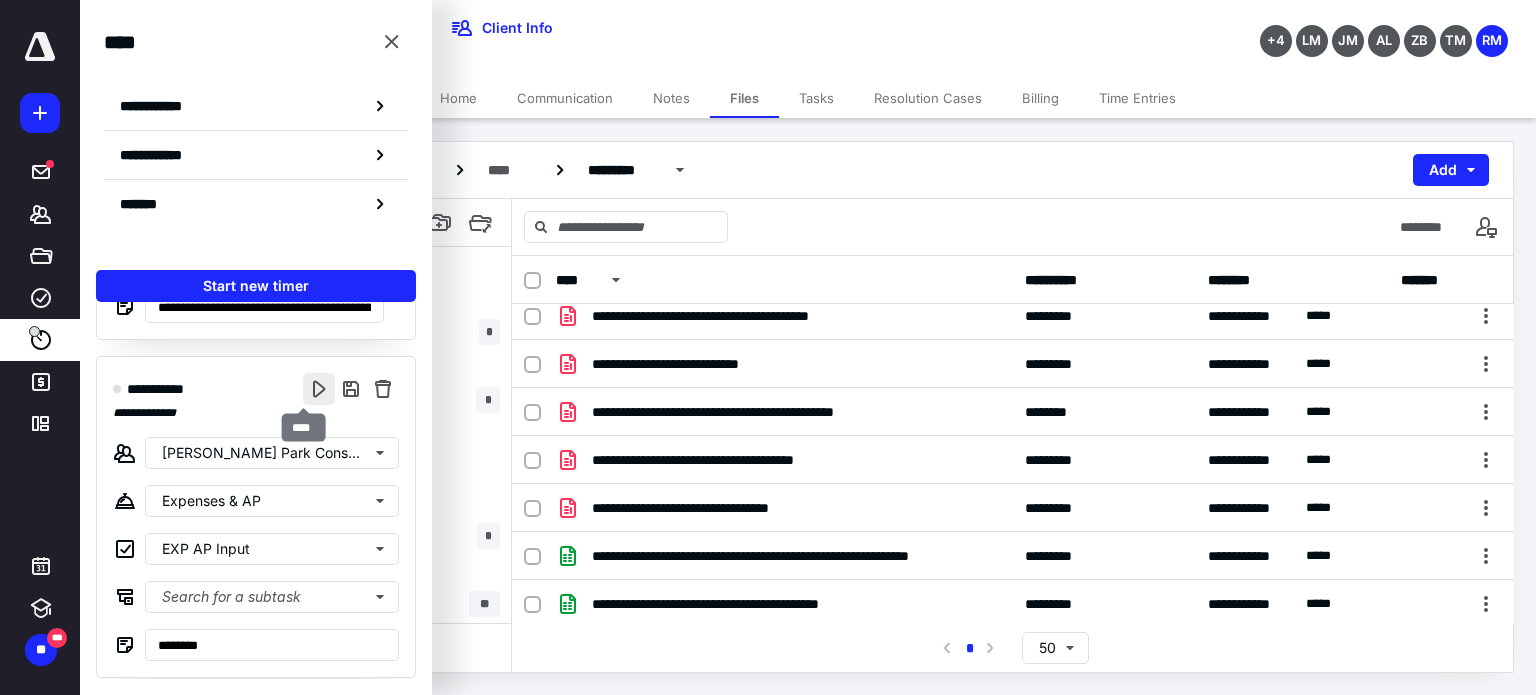 click at bounding box center [319, 389] 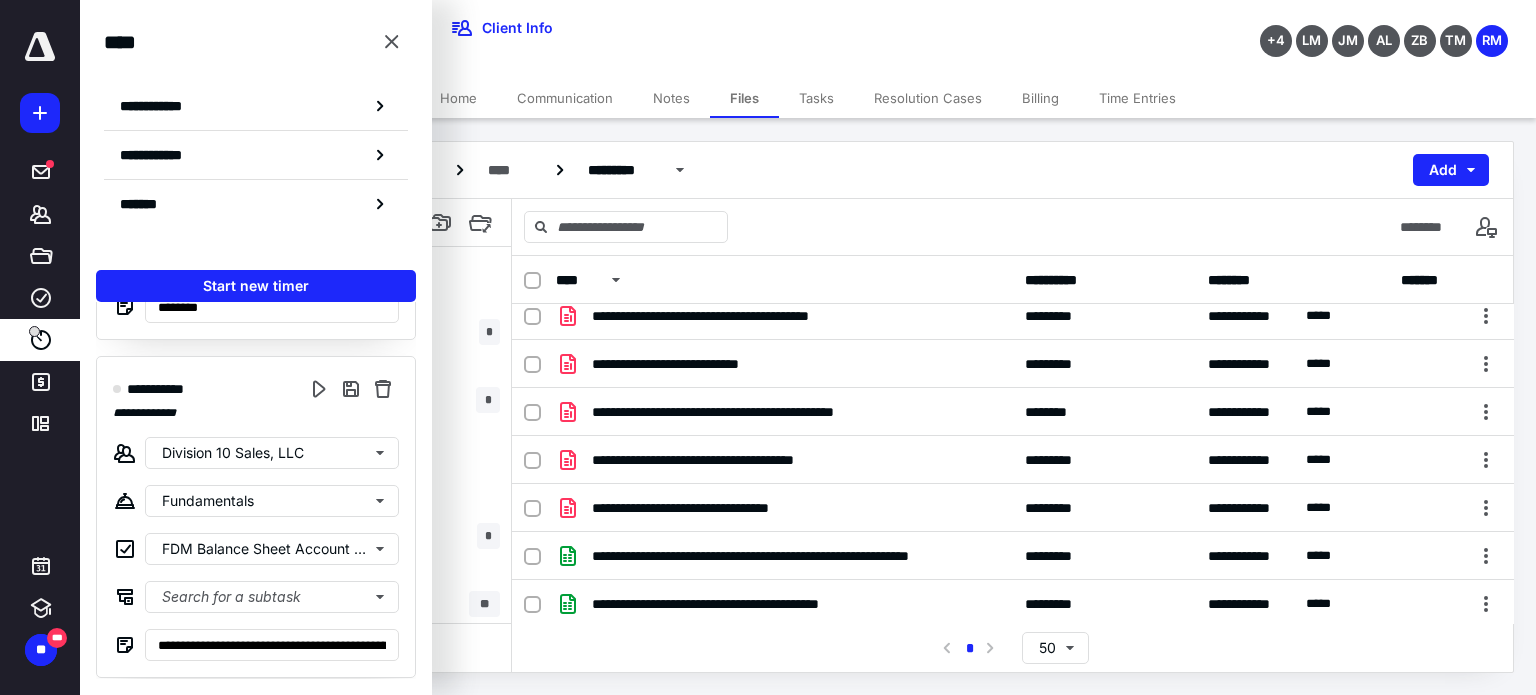 scroll, scrollTop: 0, scrollLeft: 0, axis: both 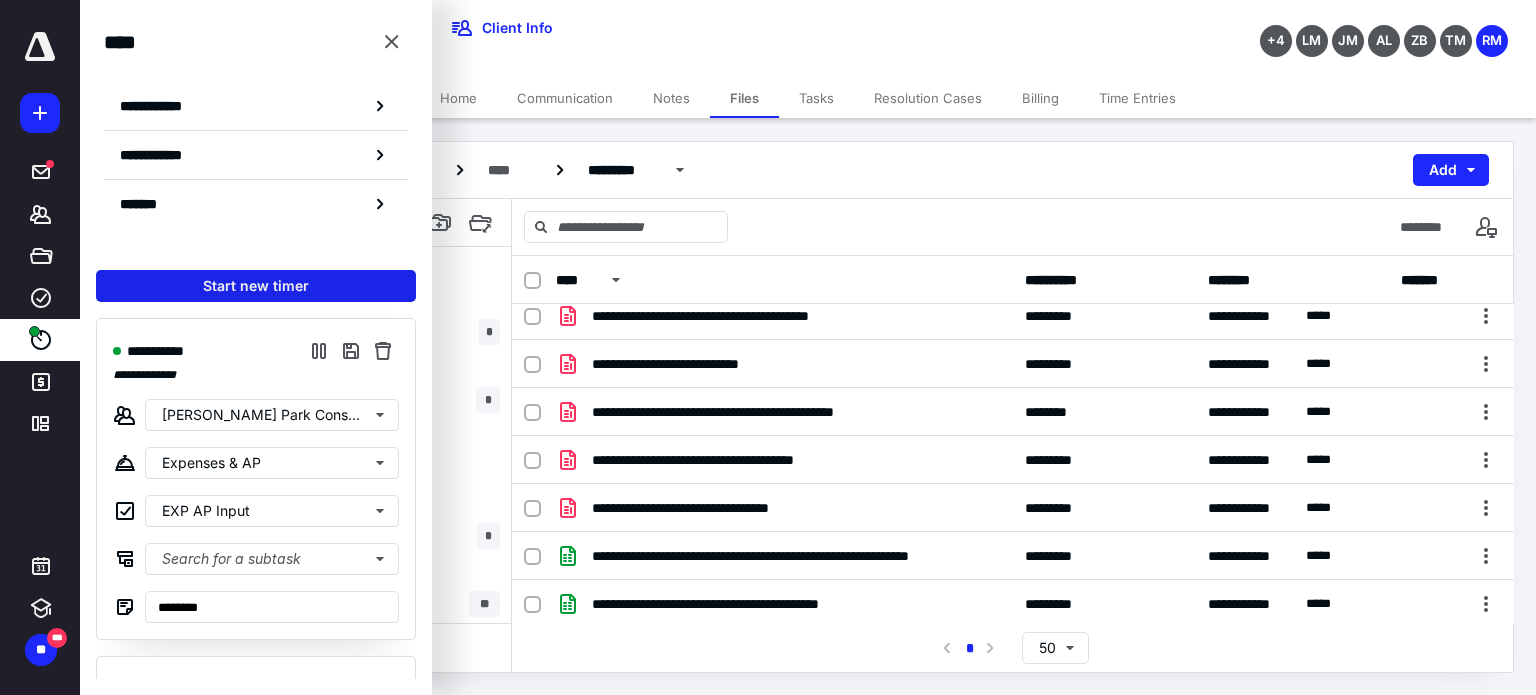 click on "Start new timer" at bounding box center [256, 286] 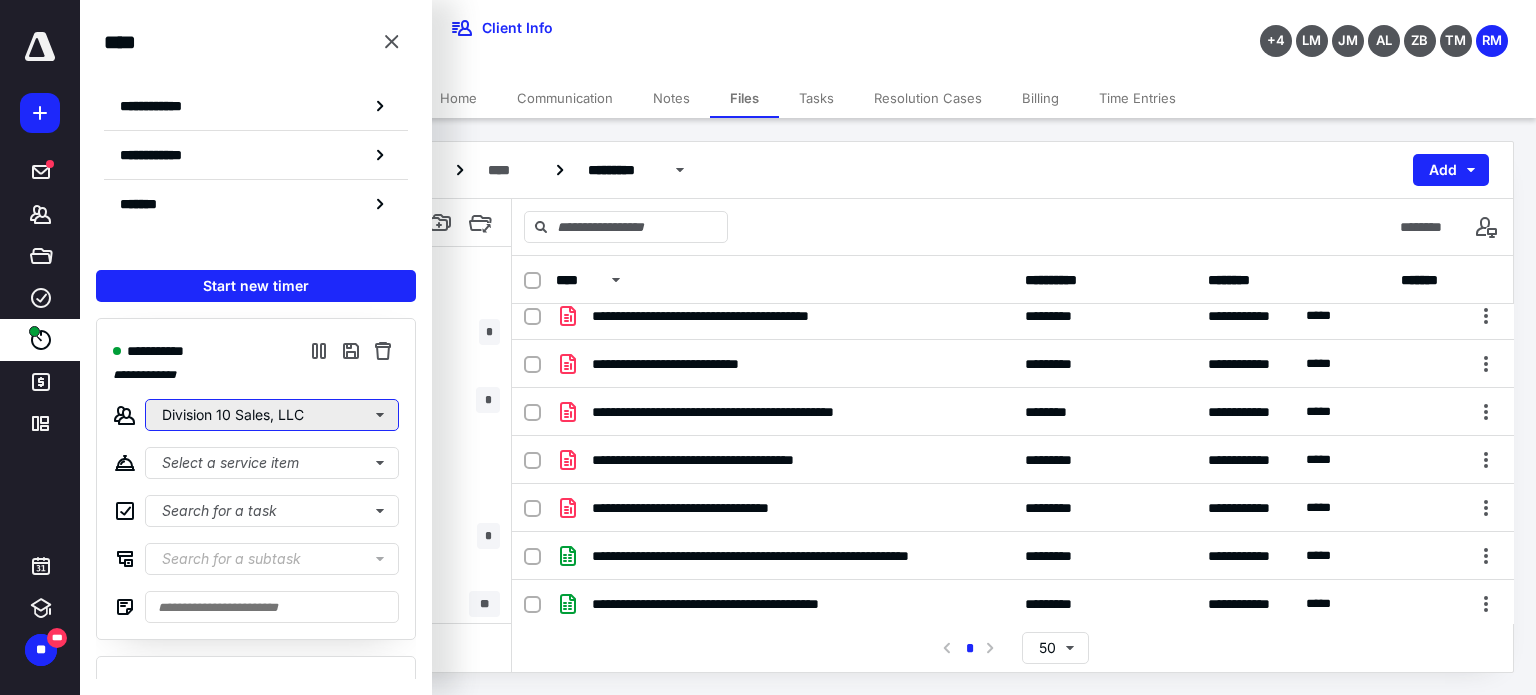 click on "Division 10 Sales, LLC" at bounding box center [272, 415] 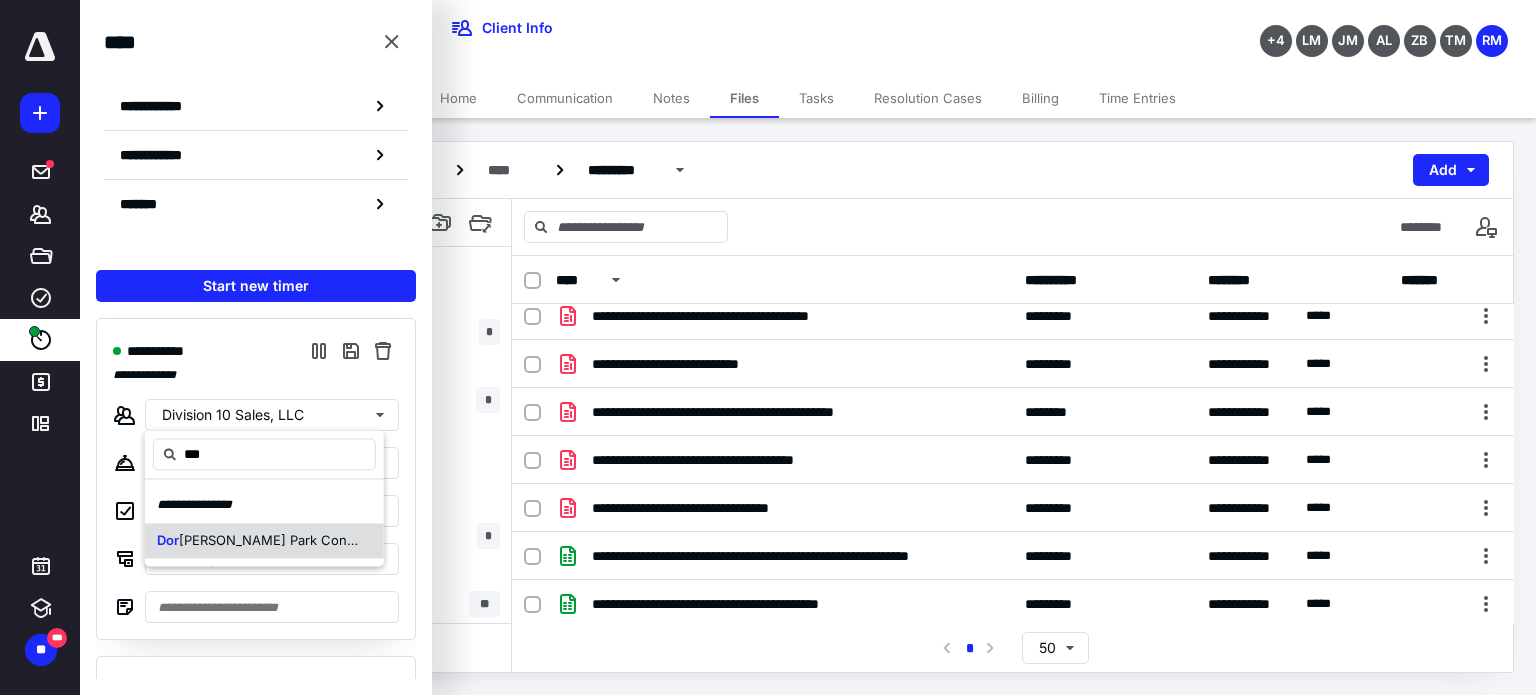 click on "[PERSON_NAME] Park Conservancy" at bounding box center (291, 540) 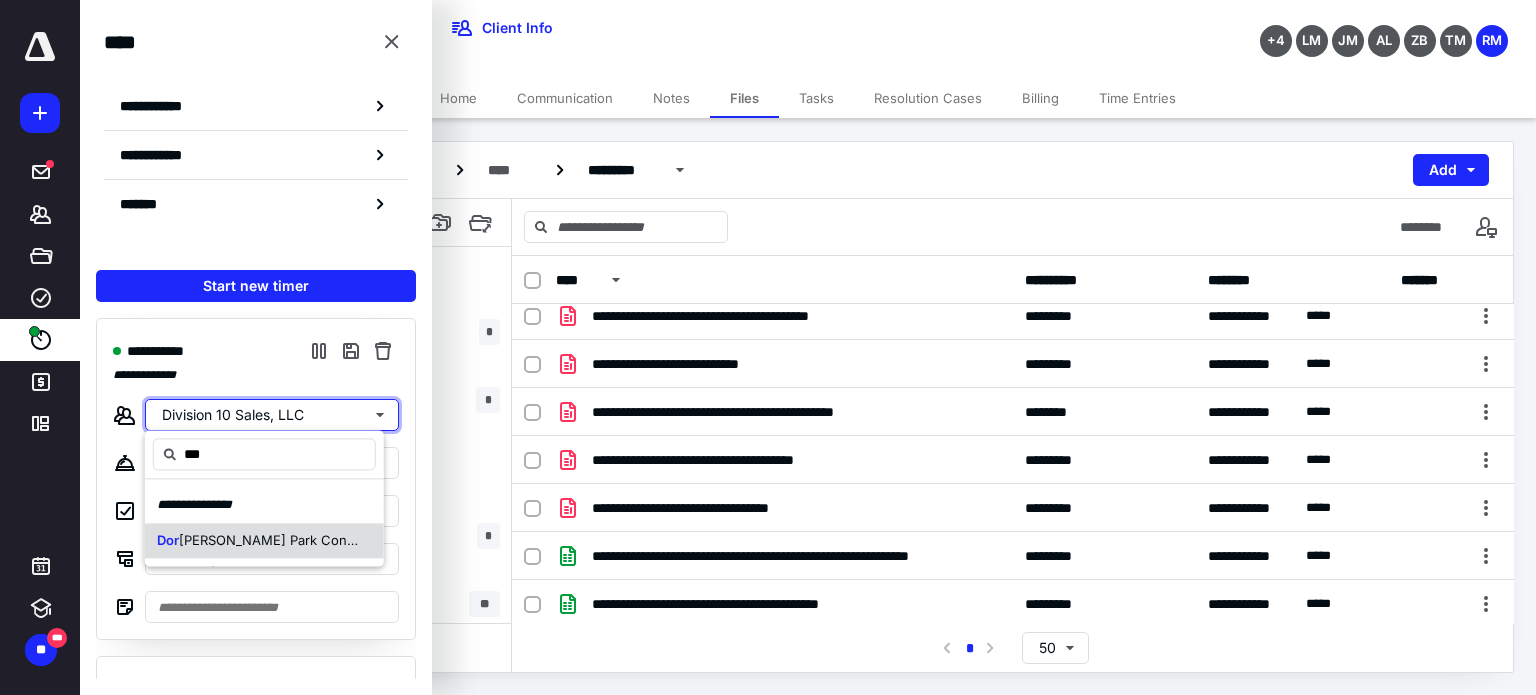 type 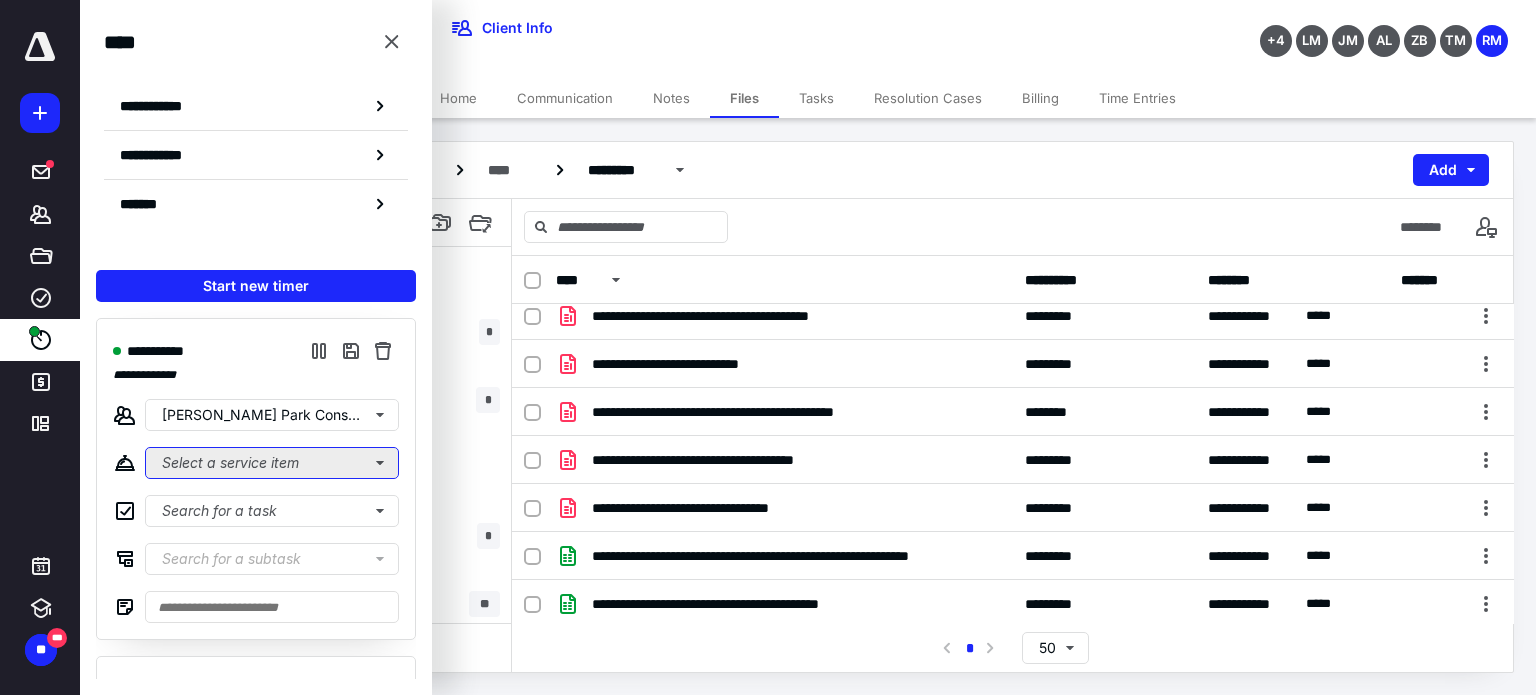 click on "Select a service item" at bounding box center [272, 463] 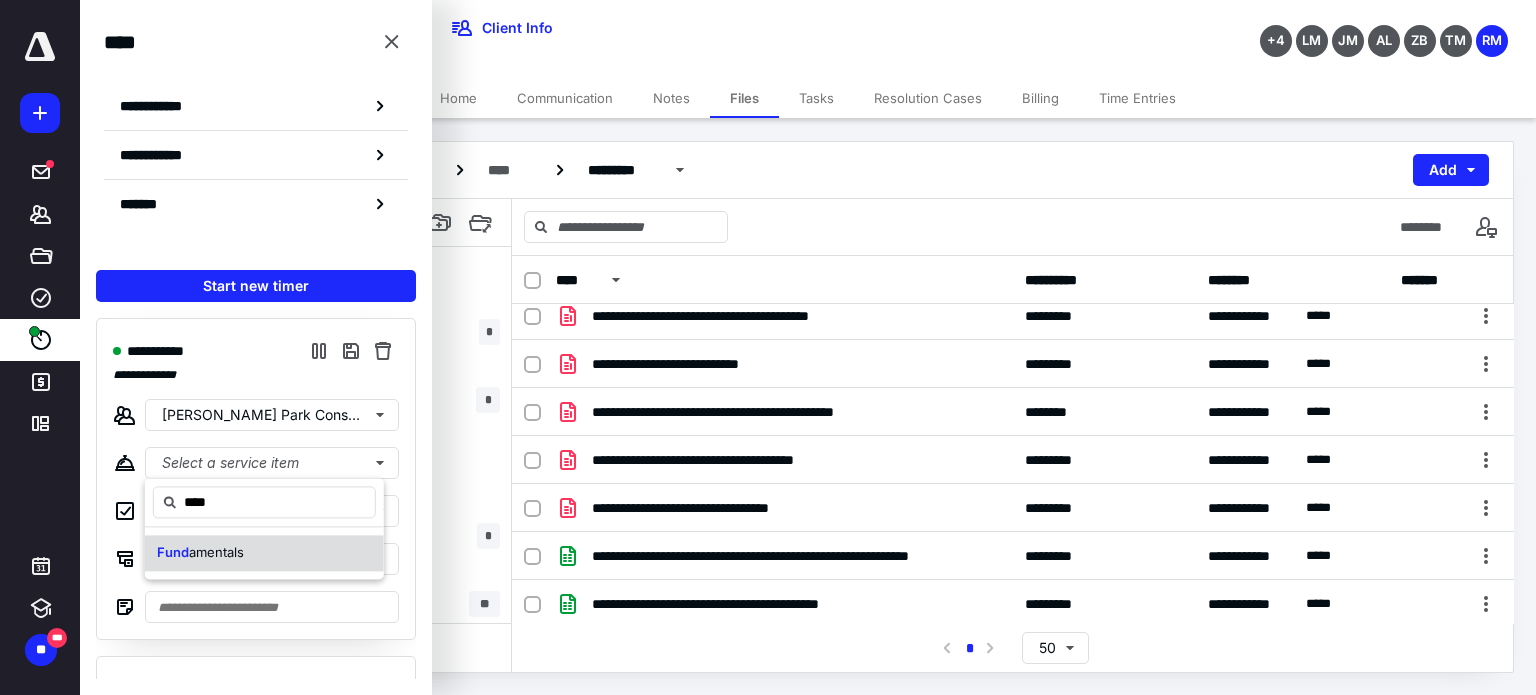 click on "amentals" at bounding box center (216, 552) 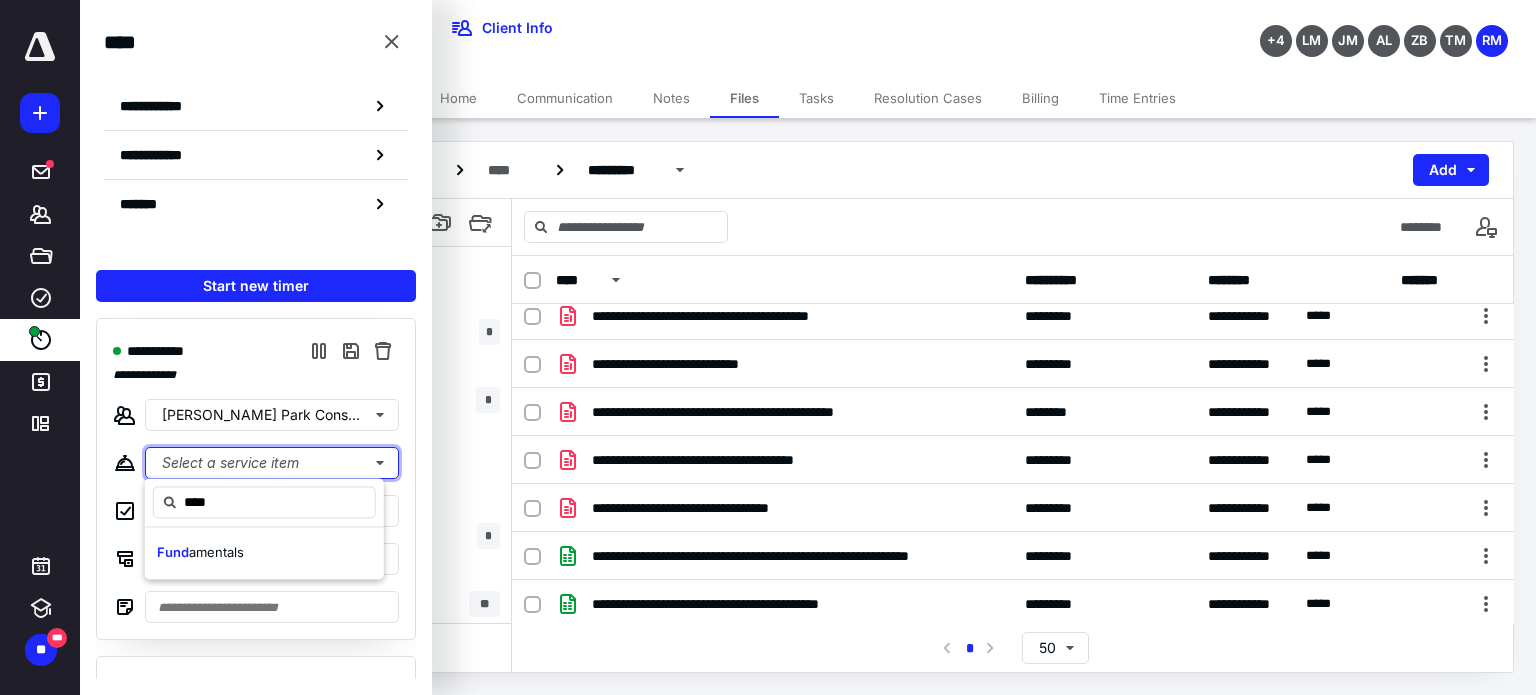 type 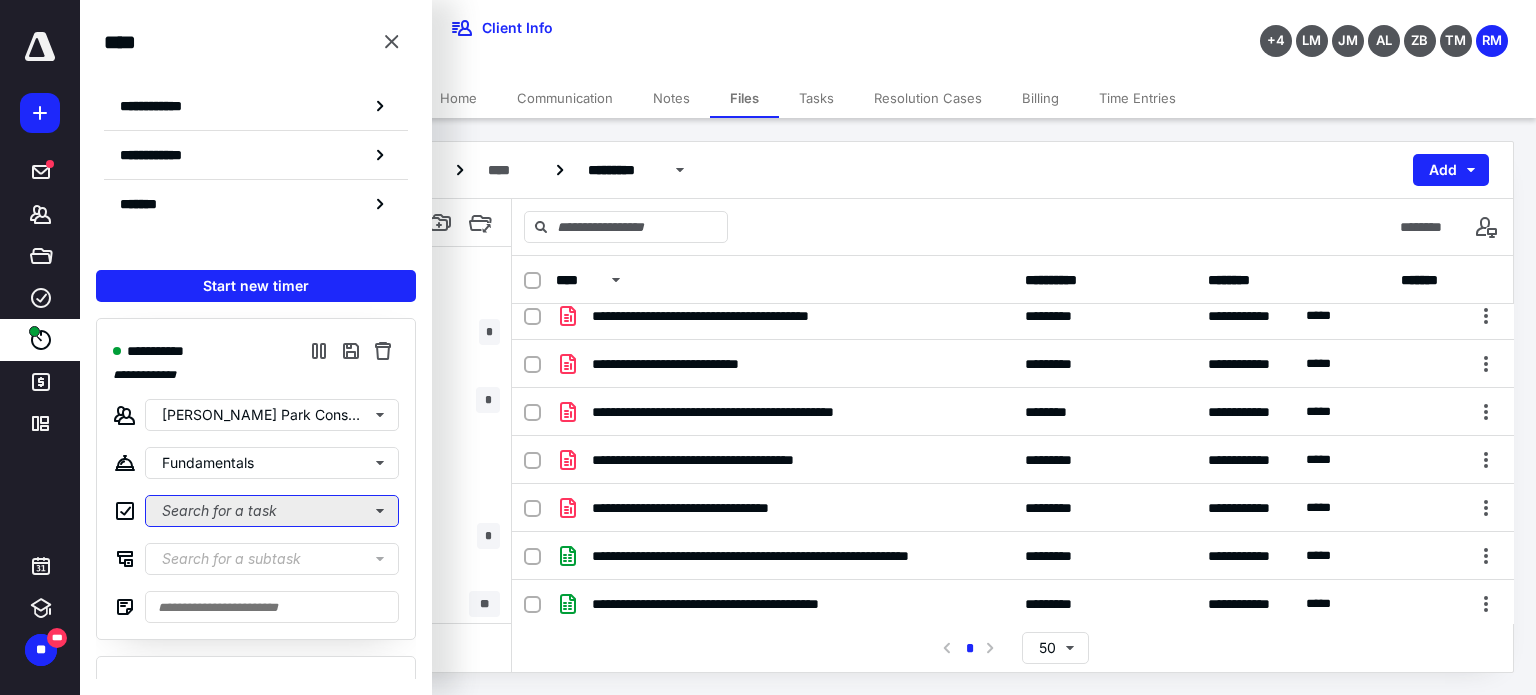 click on "Search for a task" at bounding box center [272, 511] 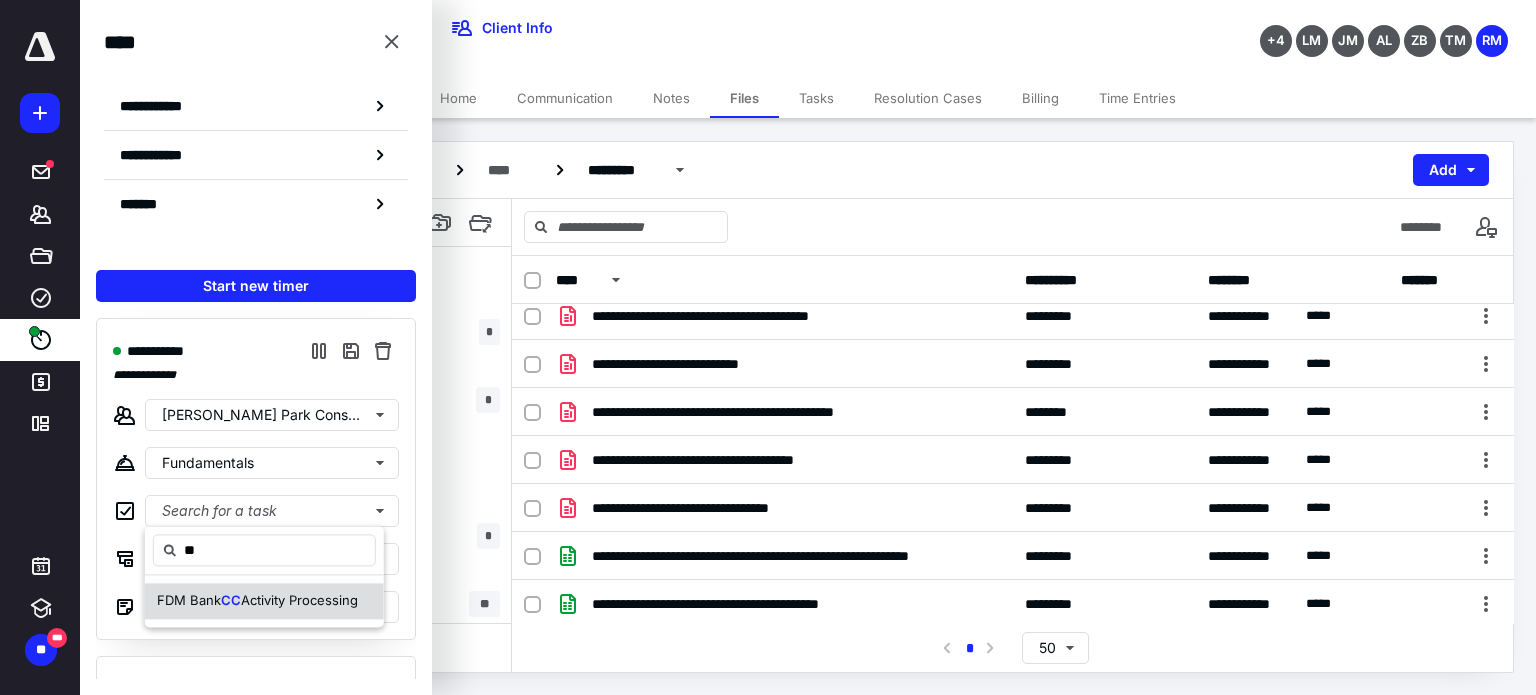 click on "CC" at bounding box center [231, 600] 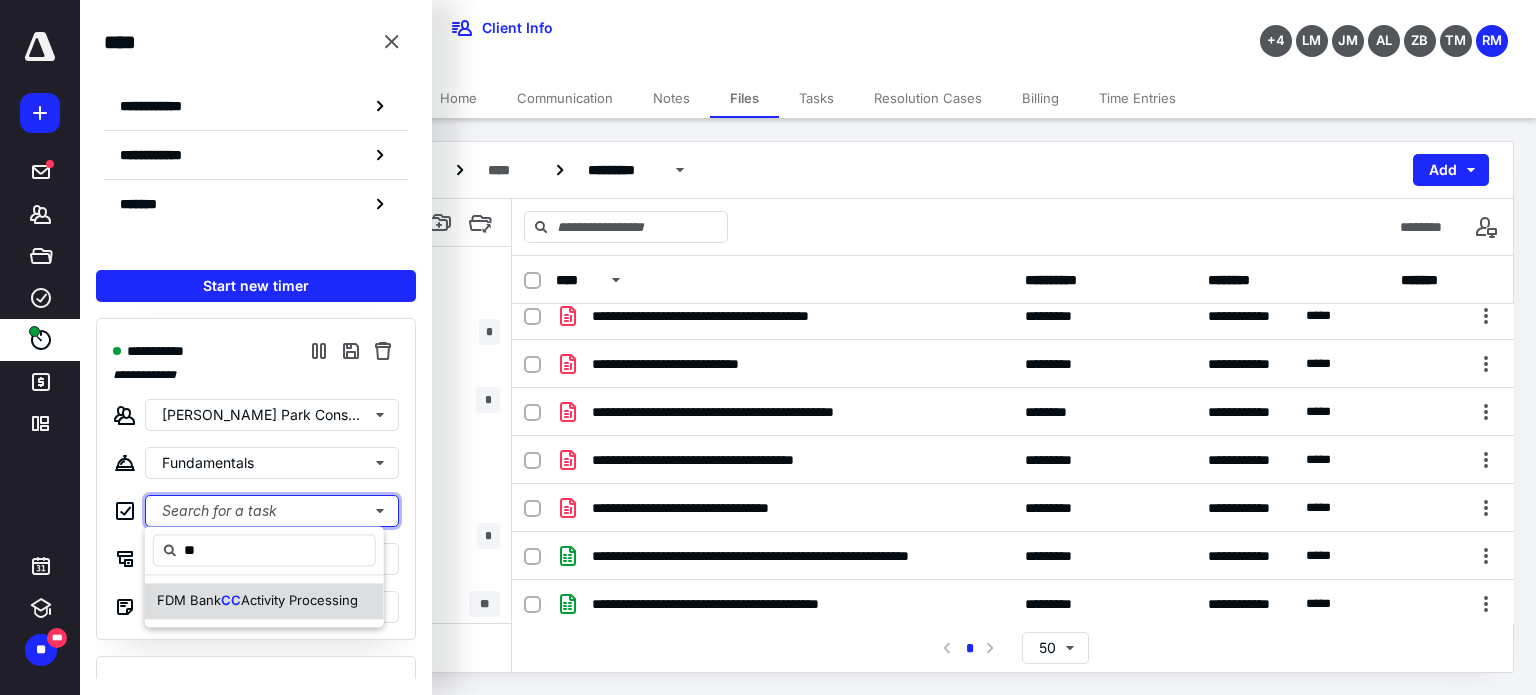 type 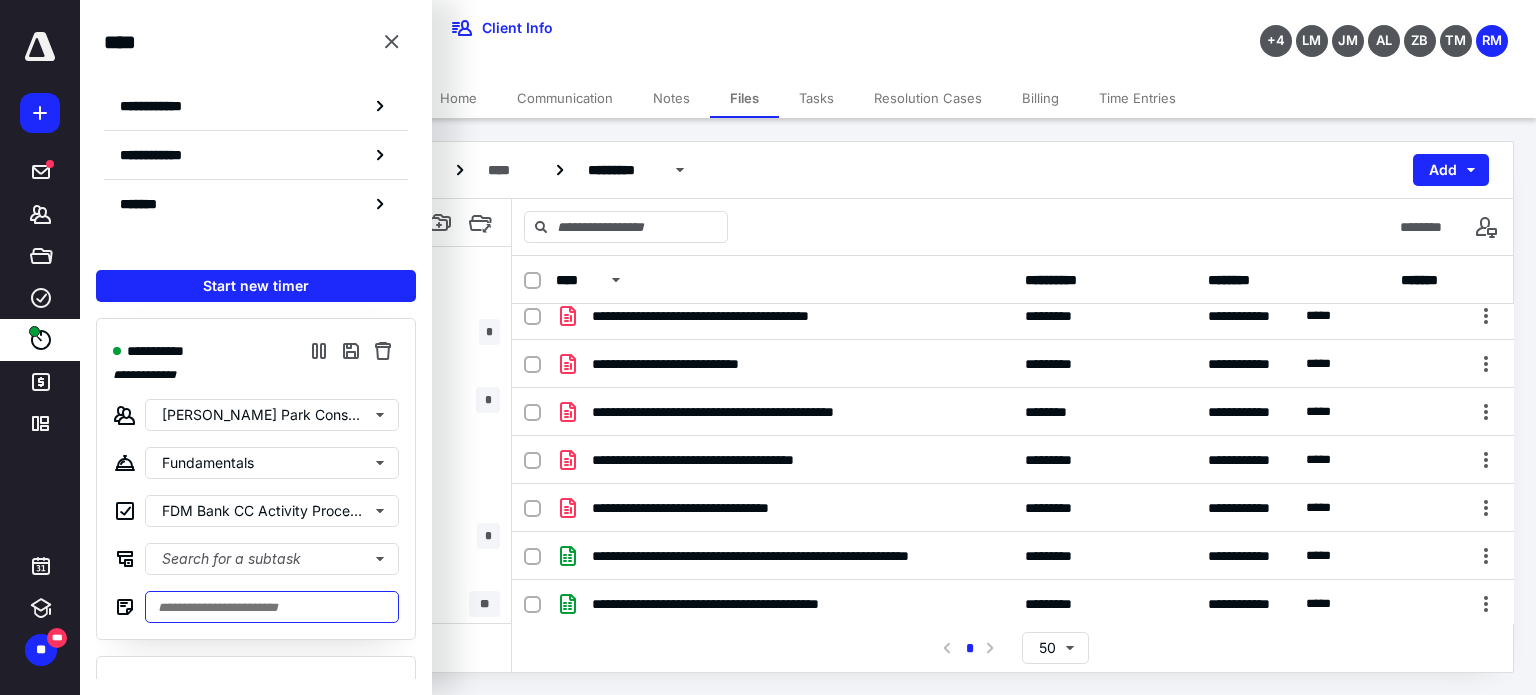 click at bounding box center [272, 607] 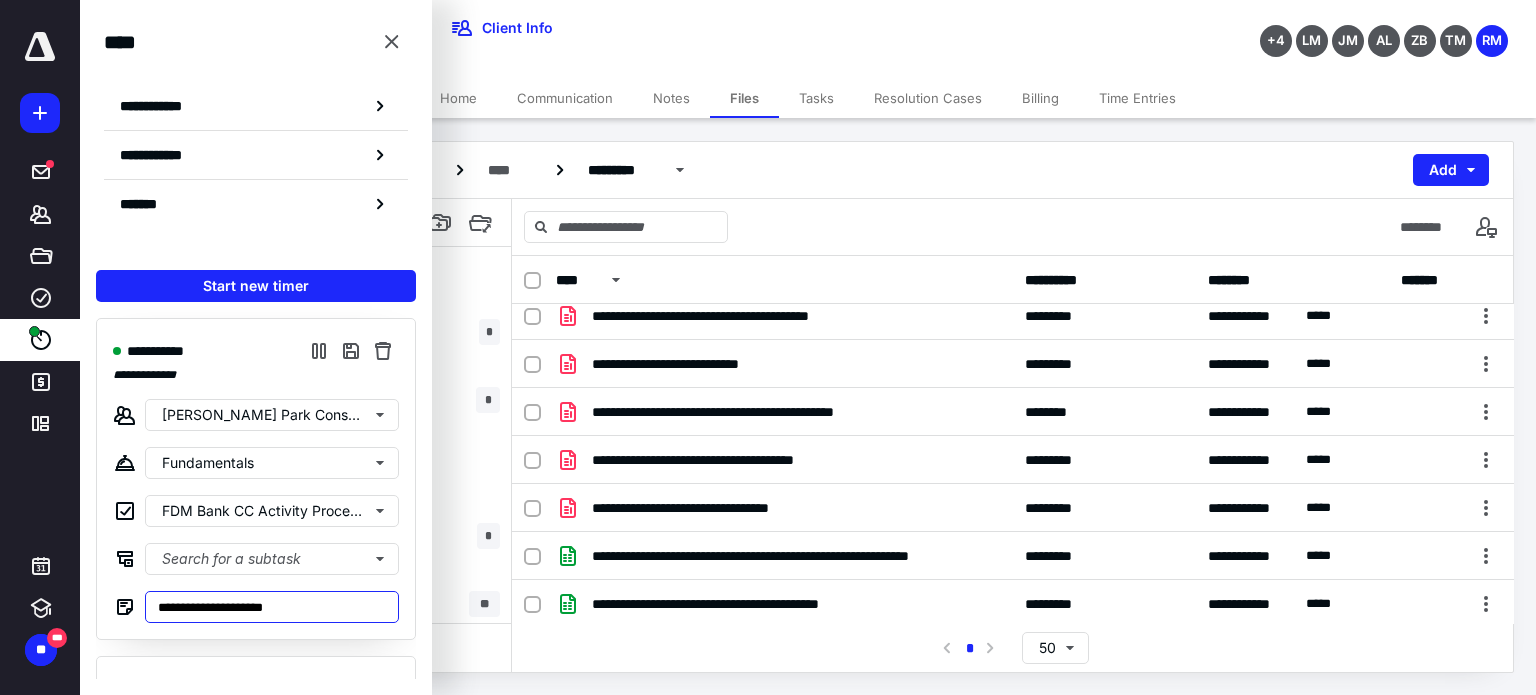 type on "**********" 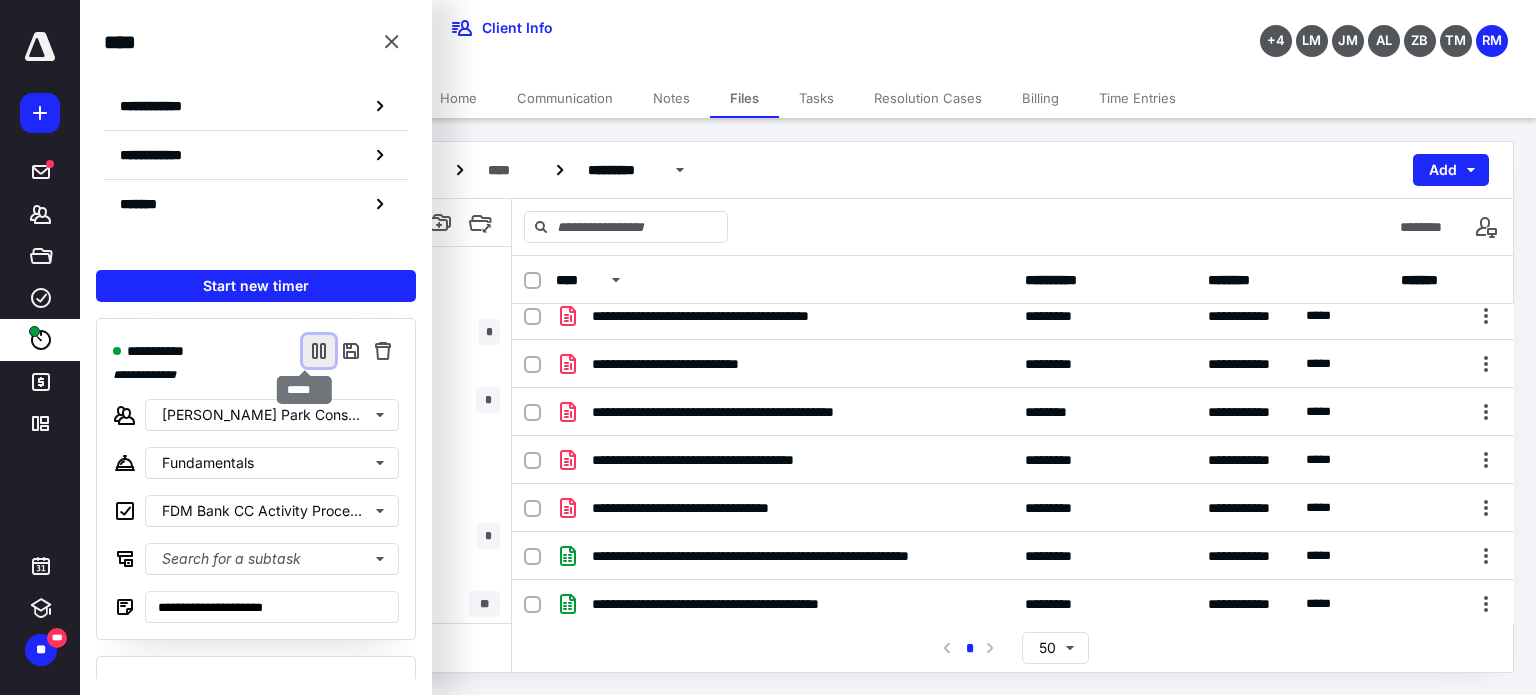 click at bounding box center [319, 351] 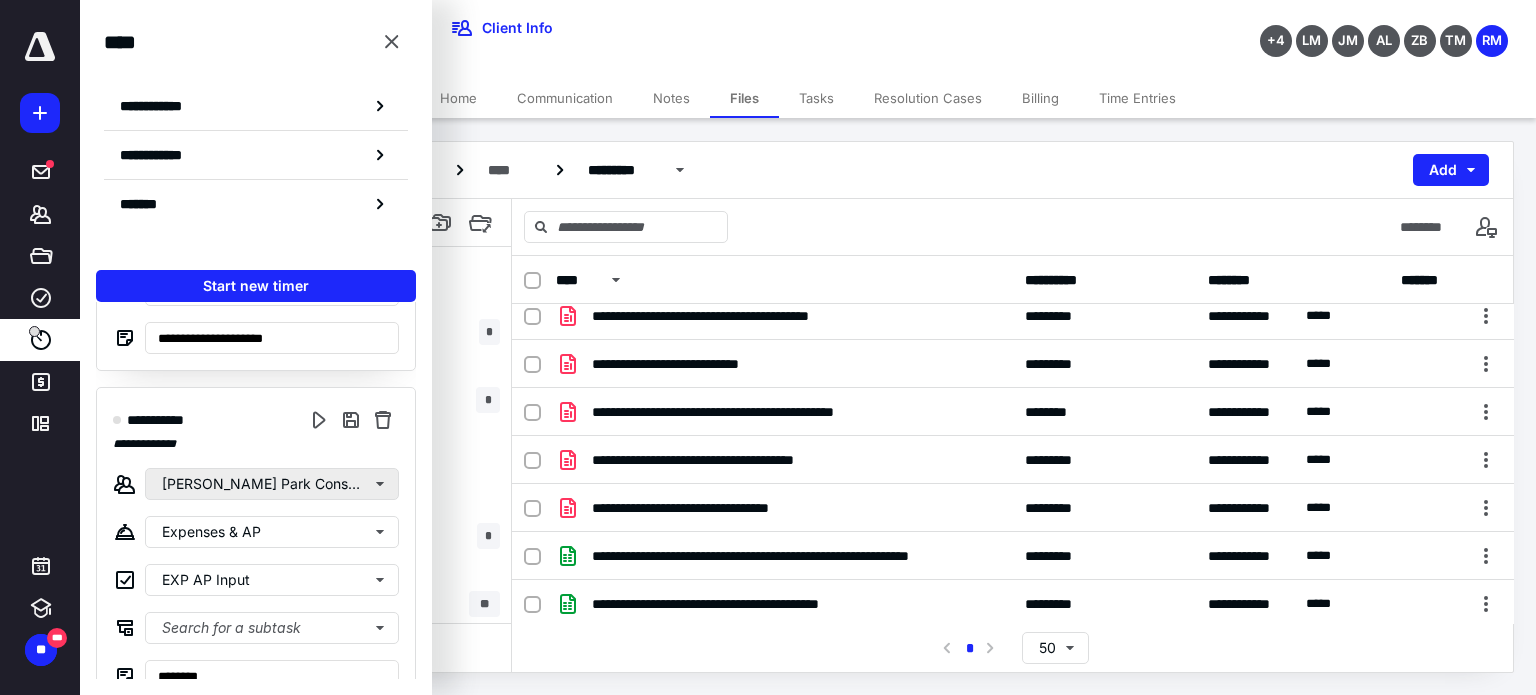 scroll, scrollTop: 300, scrollLeft: 0, axis: vertical 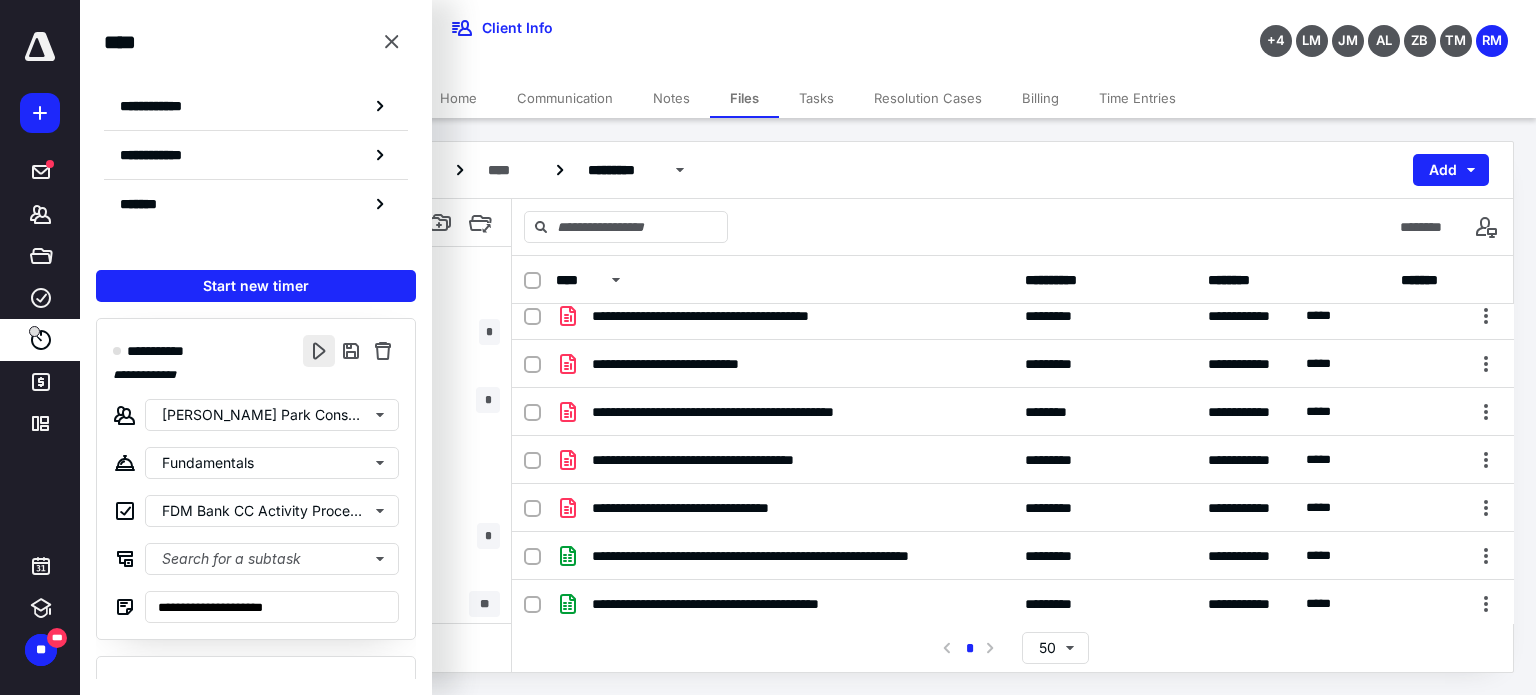 click at bounding box center (319, 351) 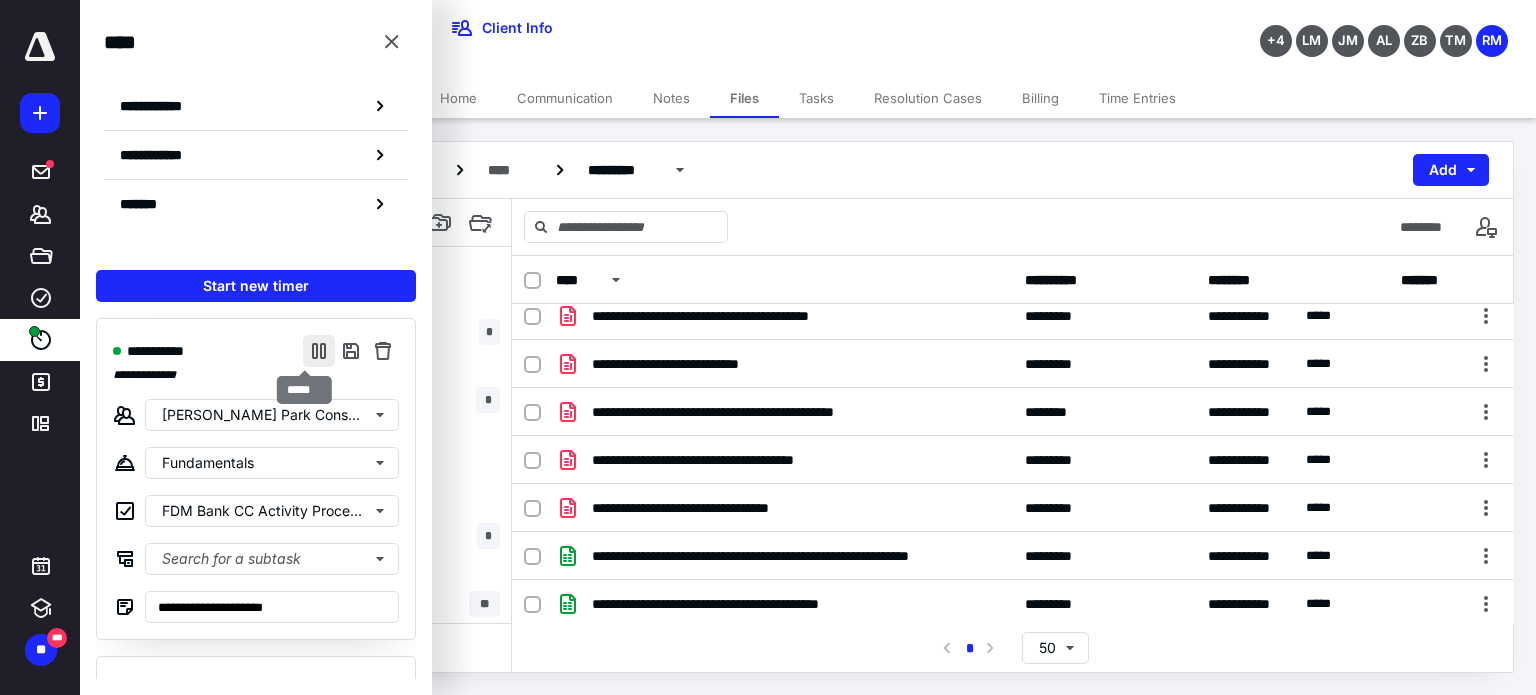 click at bounding box center [319, 351] 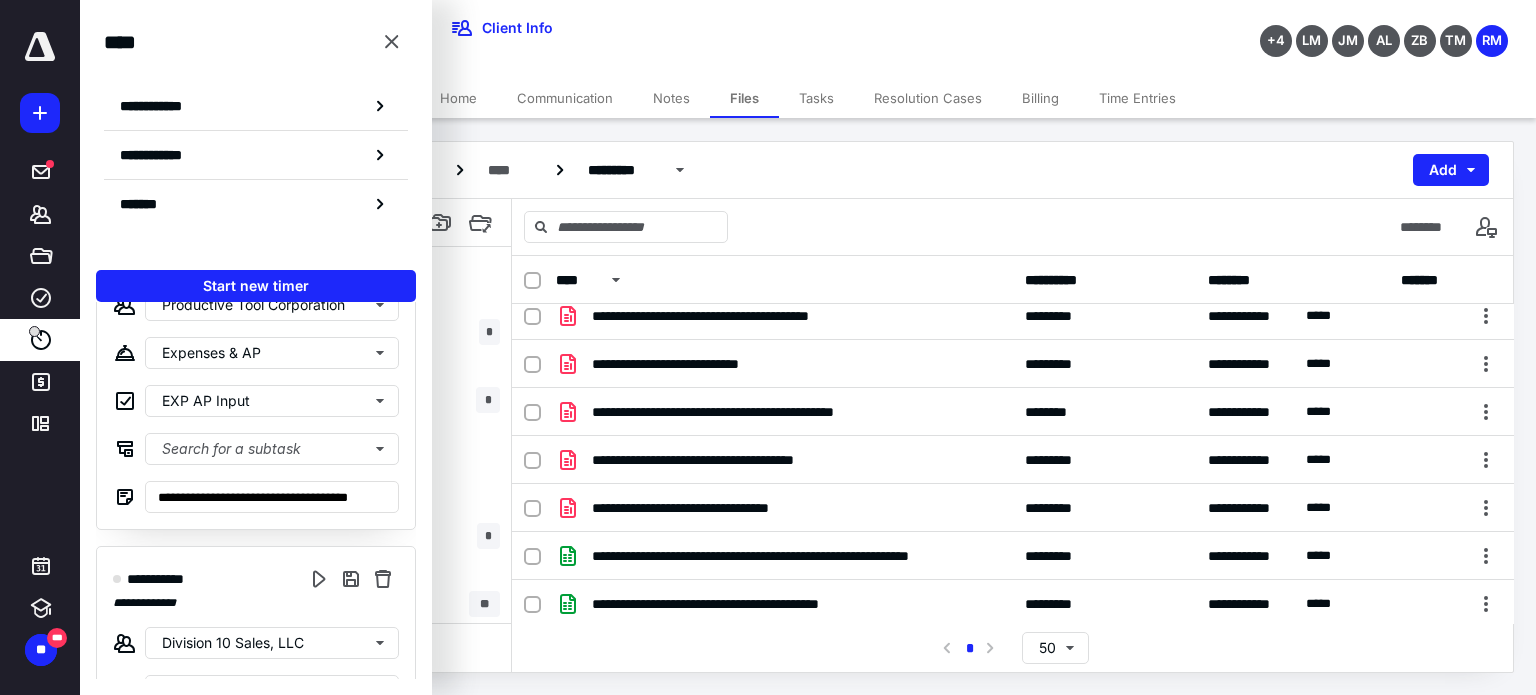 scroll, scrollTop: 1986, scrollLeft: 0, axis: vertical 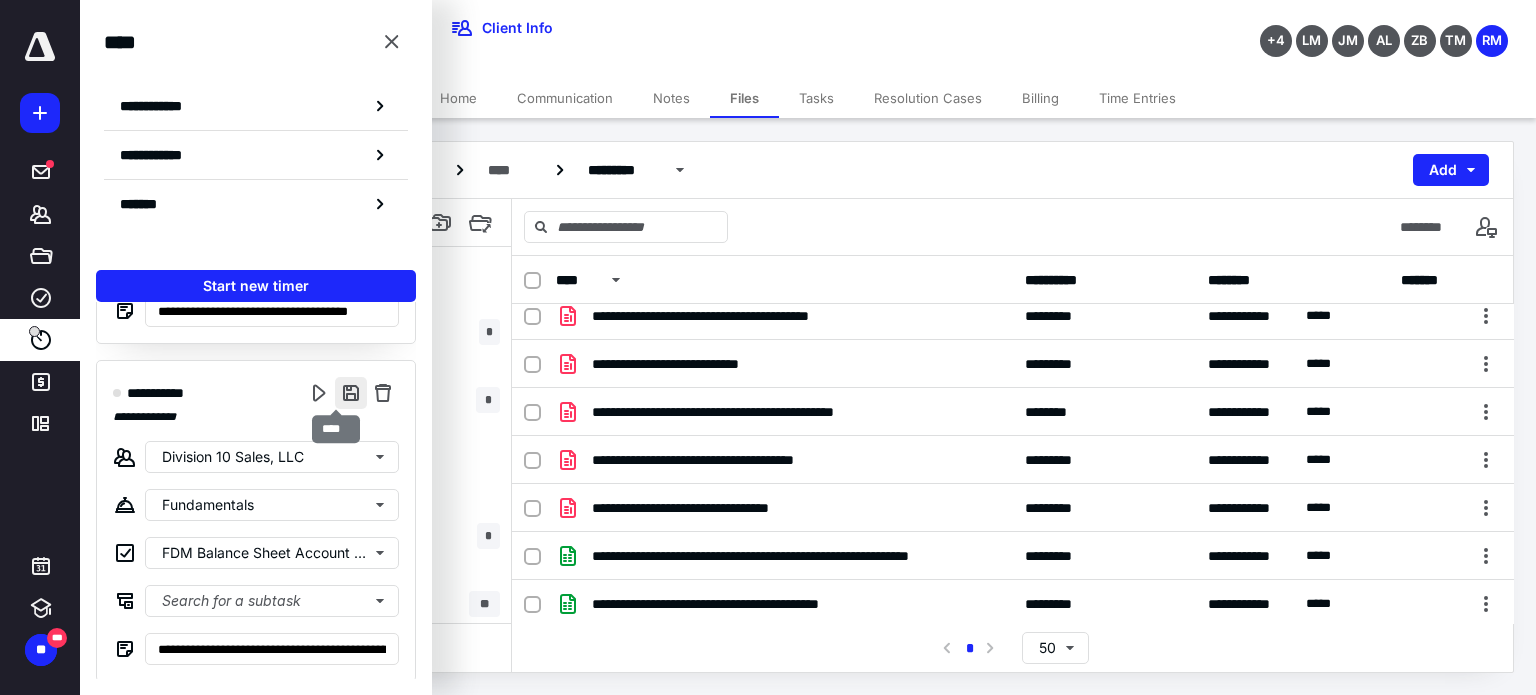 click at bounding box center [351, 393] 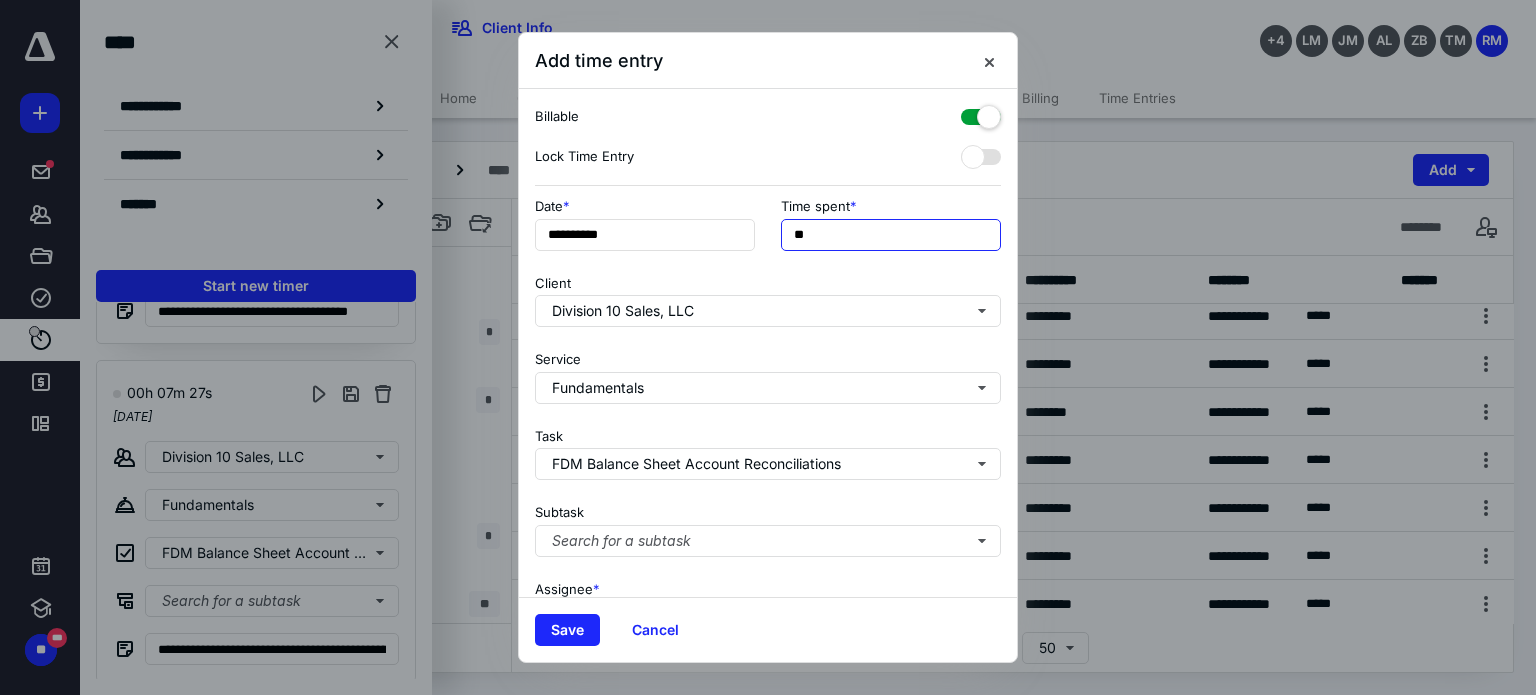 click on "**" at bounding box center [891, 235] 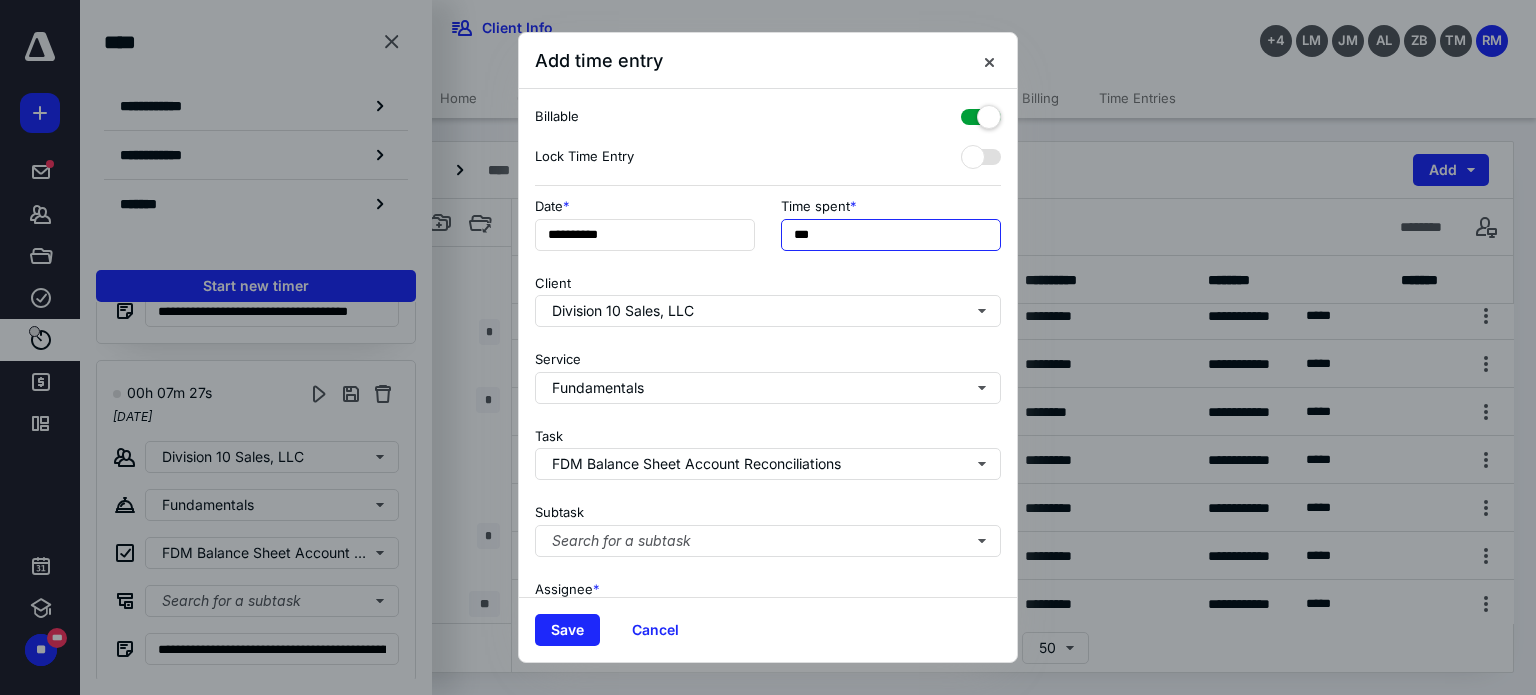 type on "***" 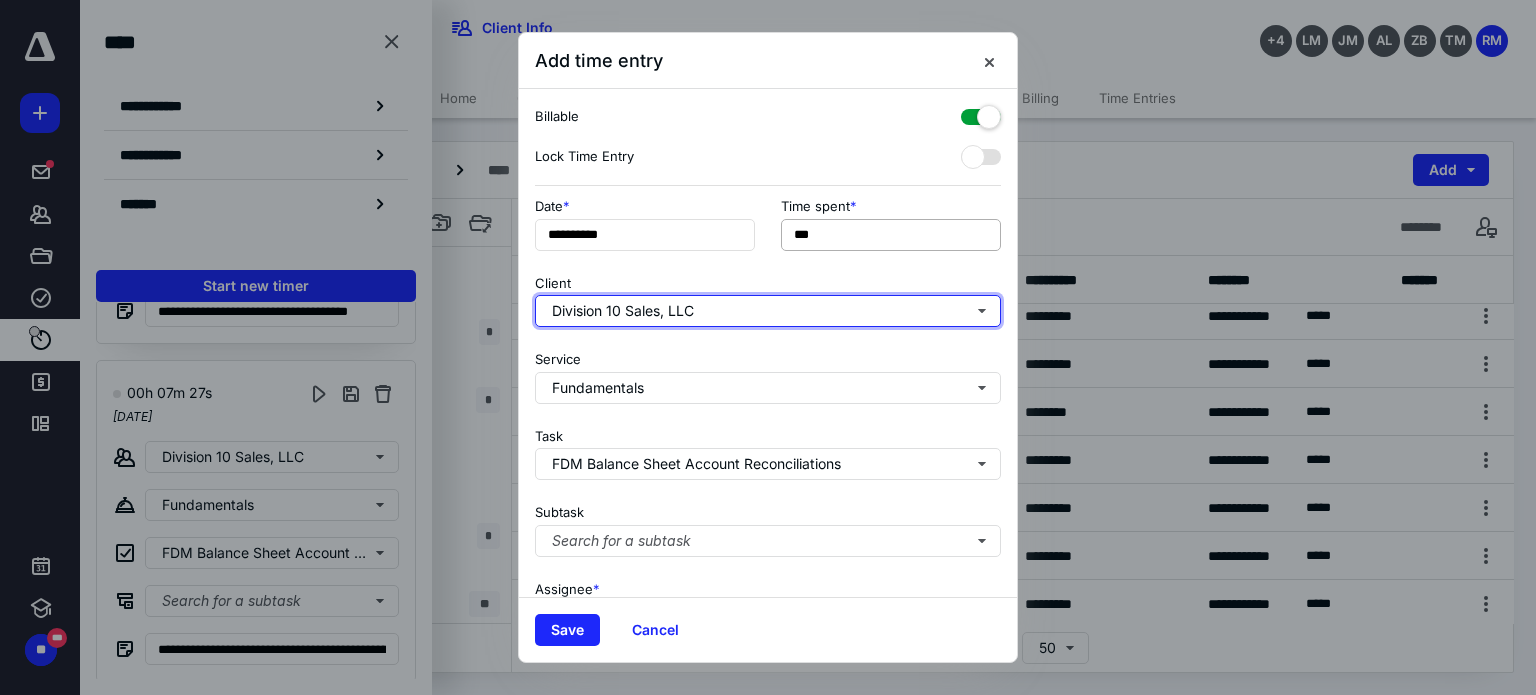 type 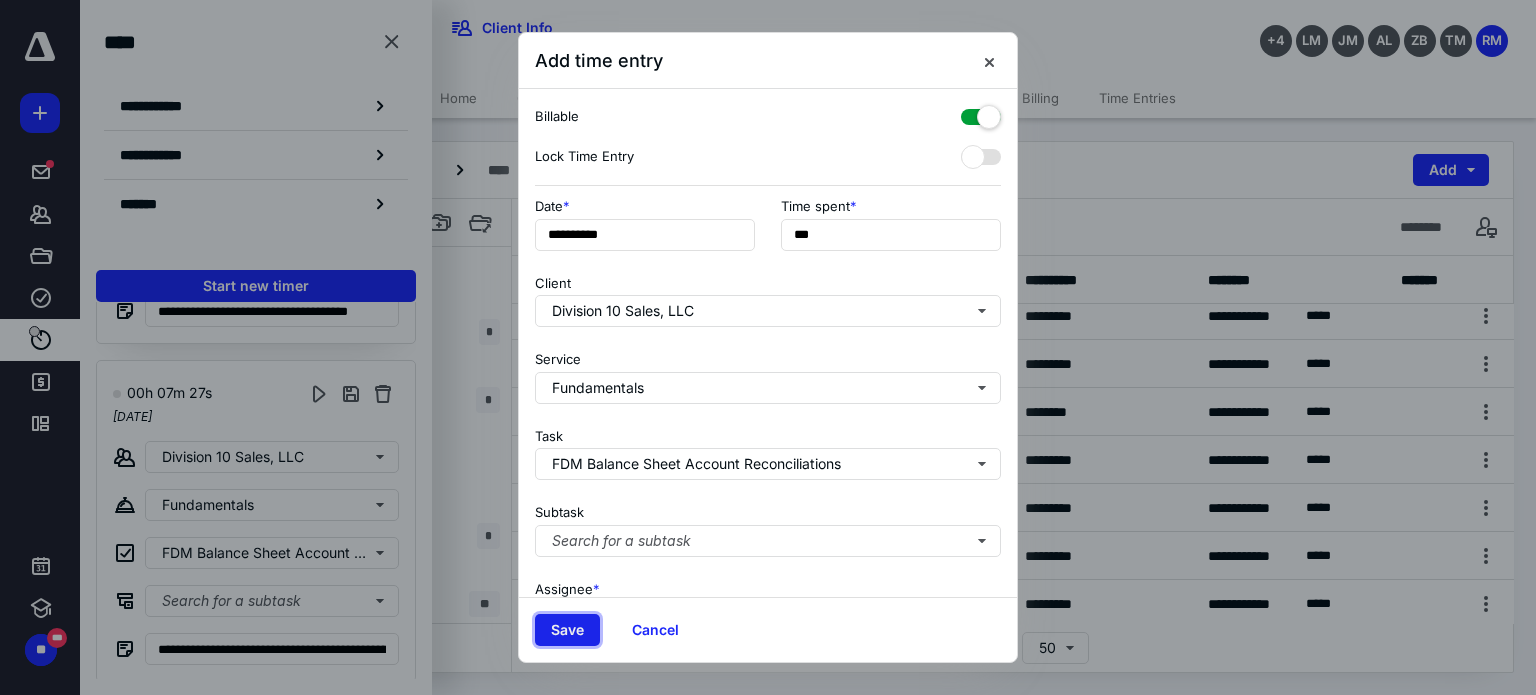 click on "Save" at bounding box center [567, 630] 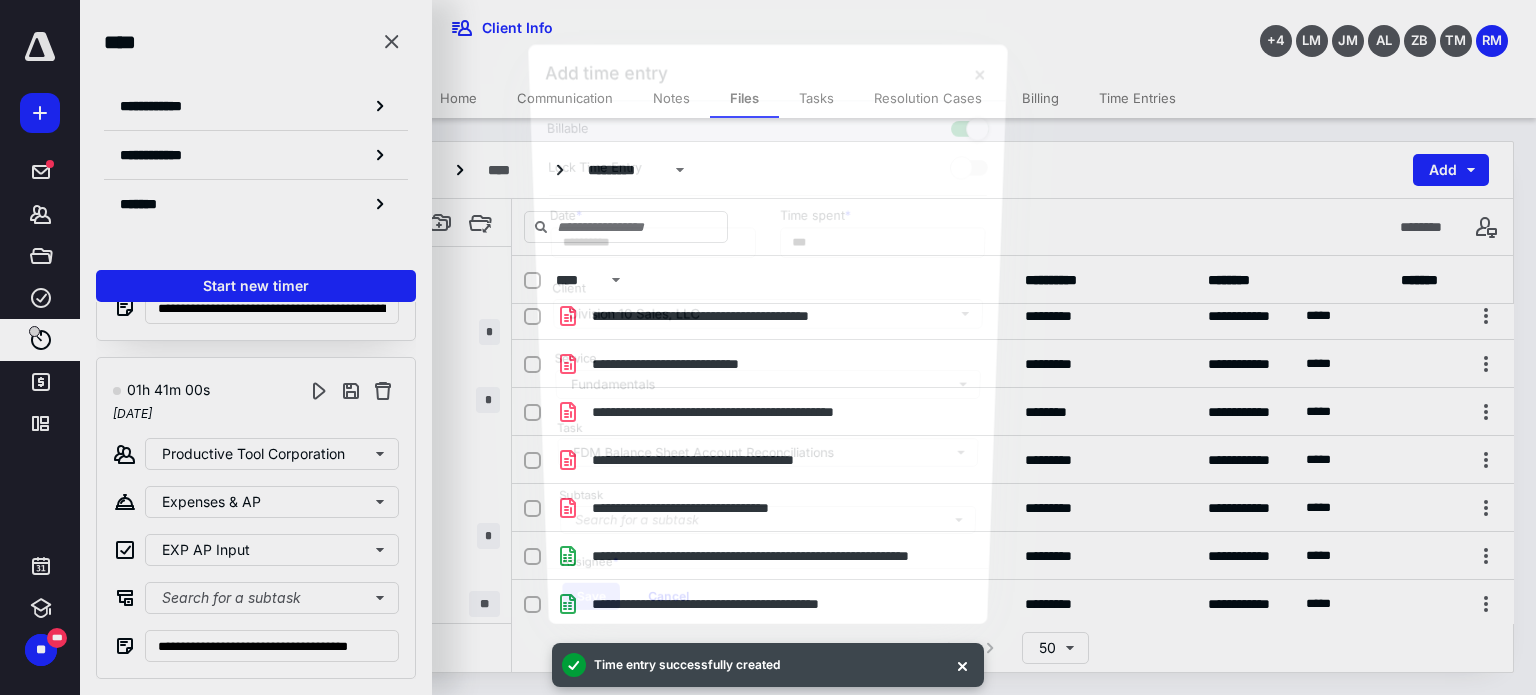 scroll, scrollTop: 1648, scrollLeft: 0, axis: vertical 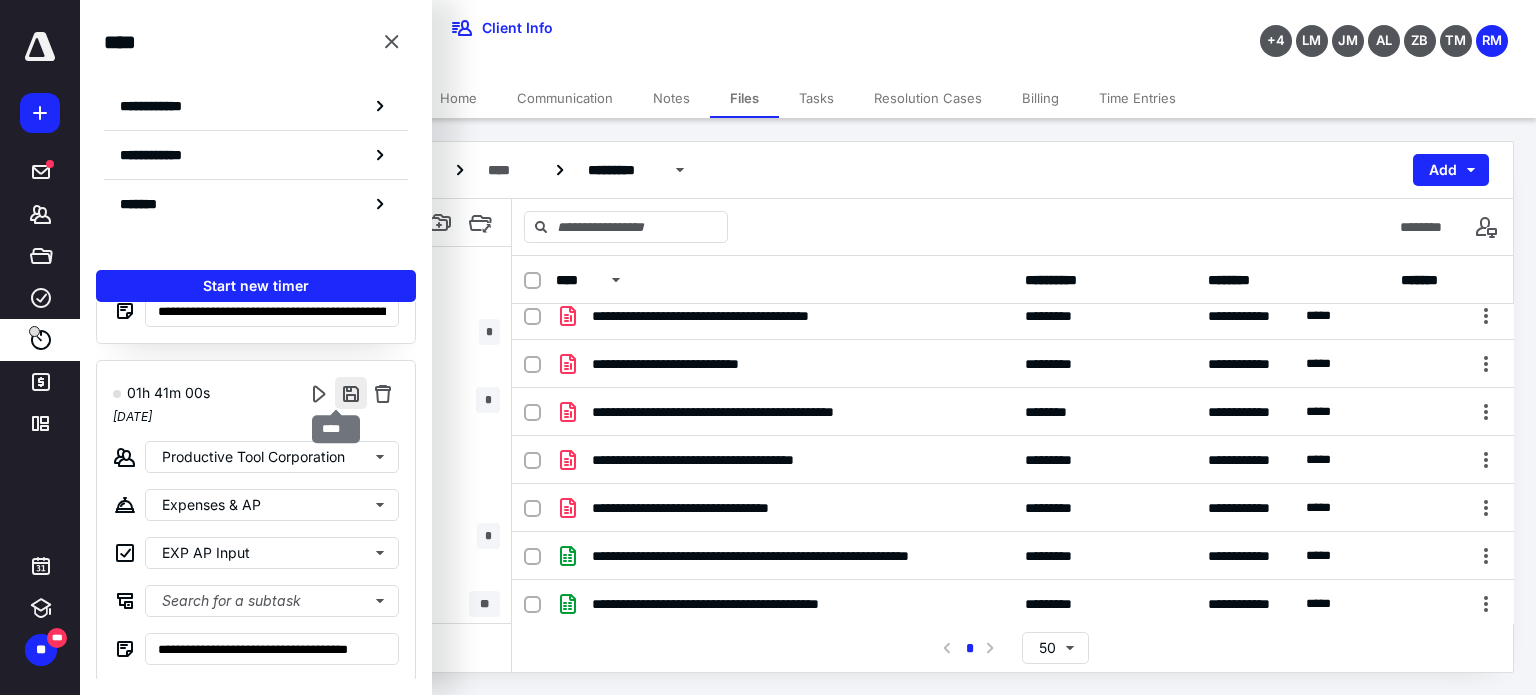 click at bounding box center (351, 393) 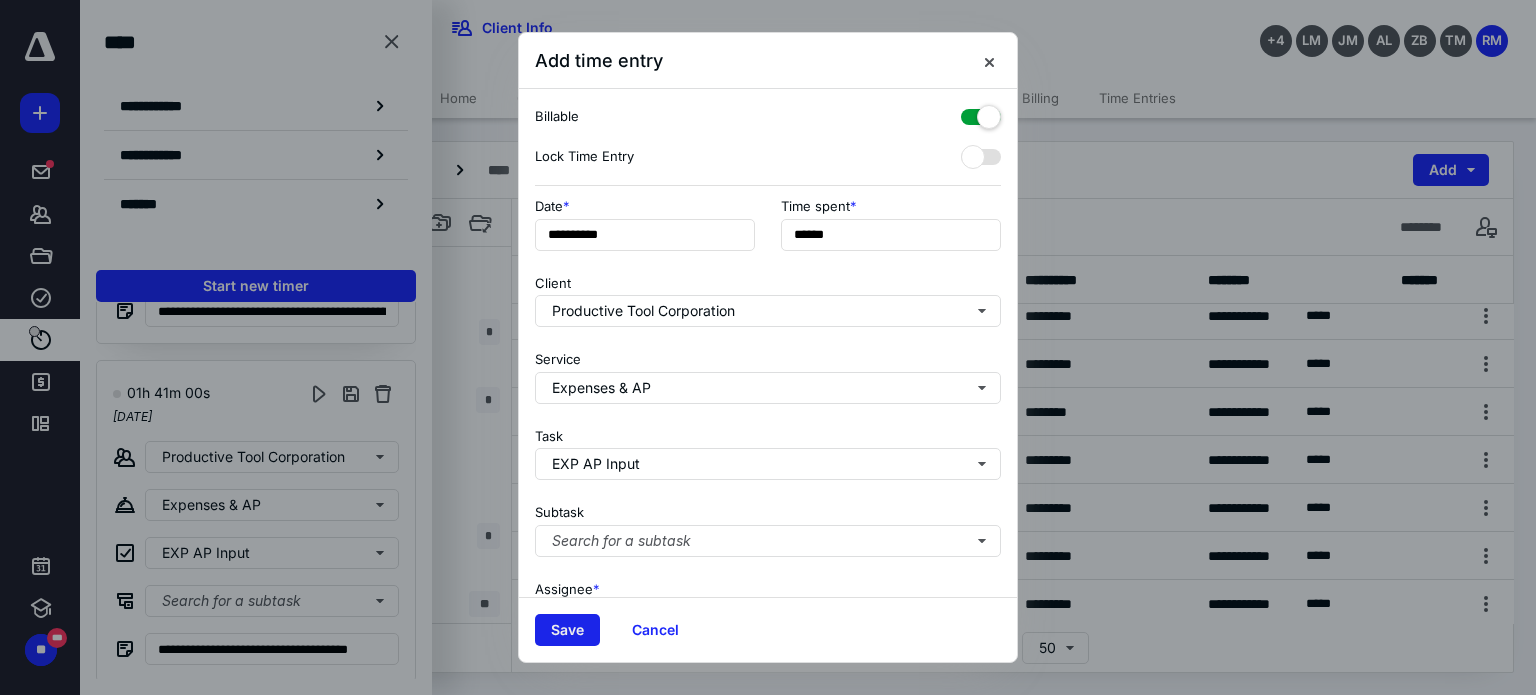 click on "Save" at bounding box center (567, 630) 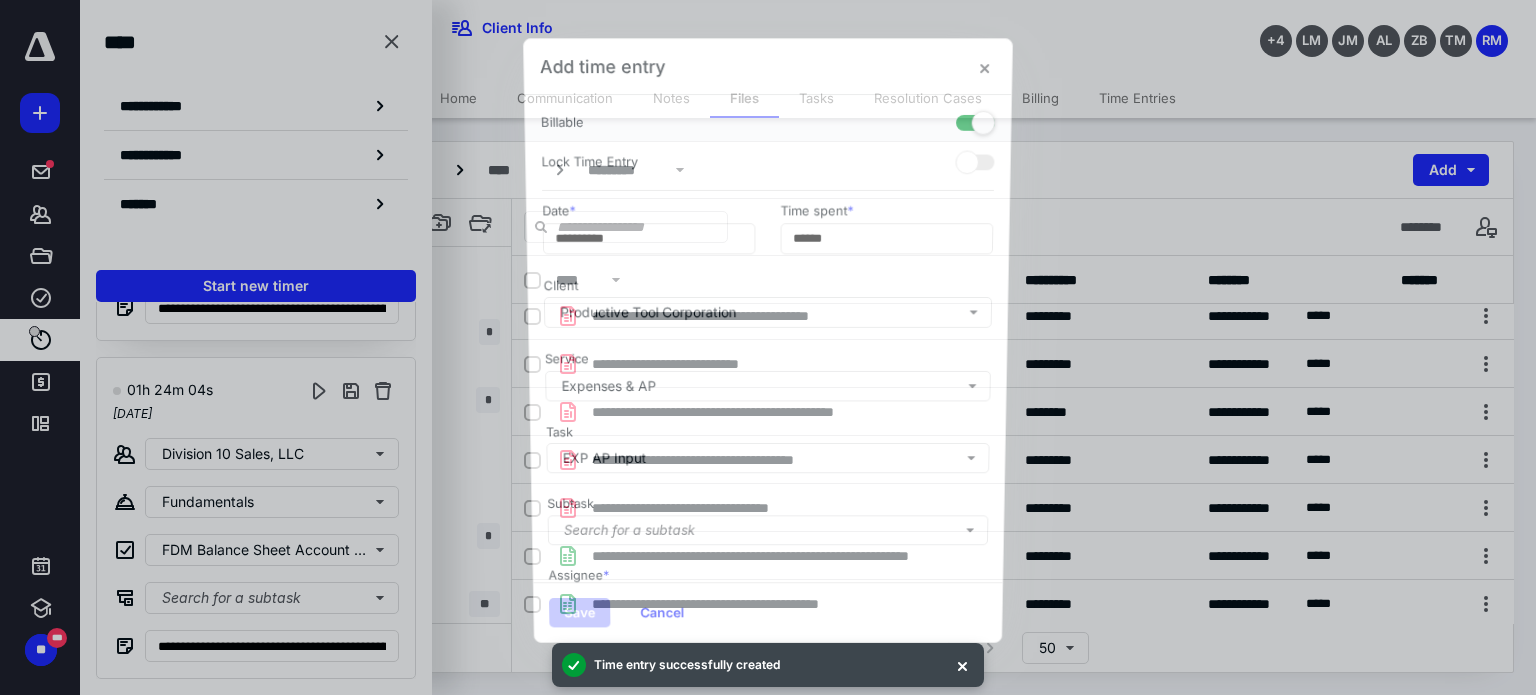 scroll, scrollTop: 1311, scrollLeft: 0, axis: vertical 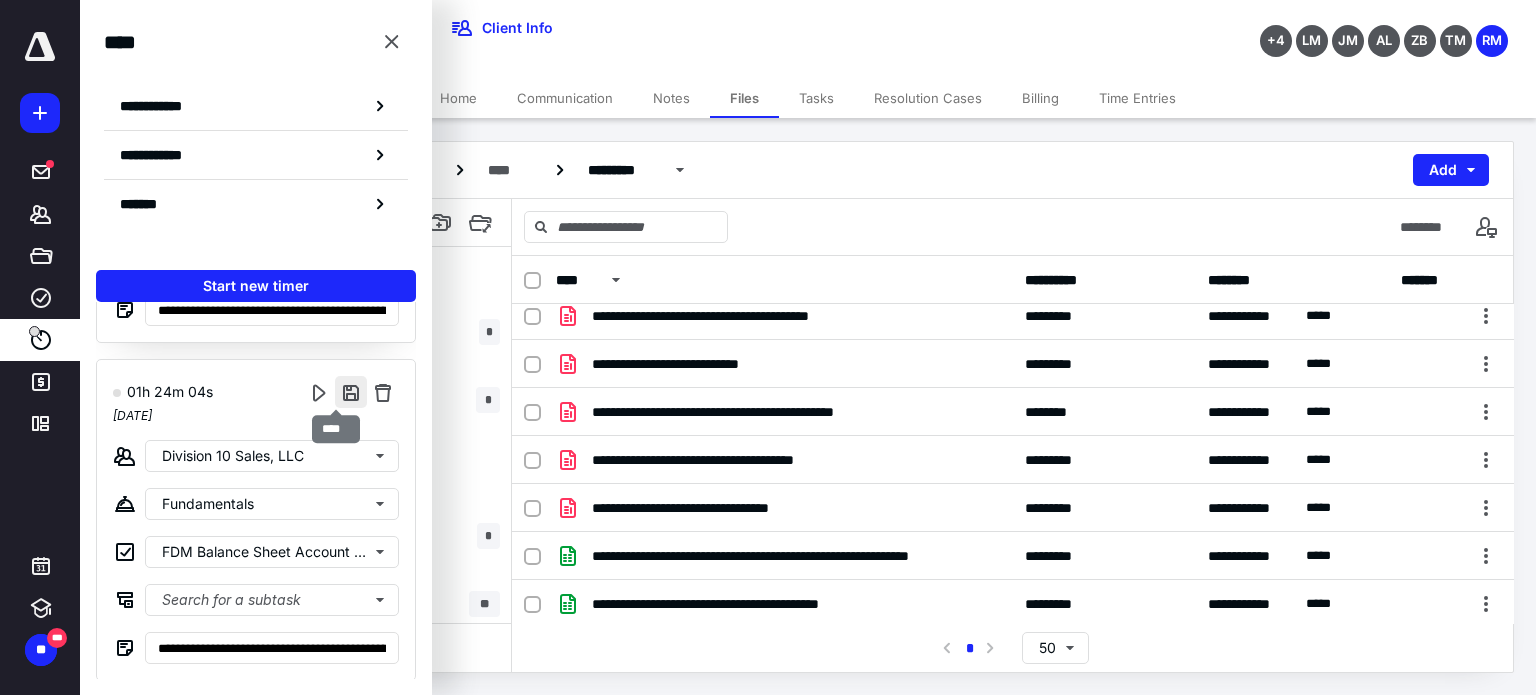 click at bounding box center (351, 392) 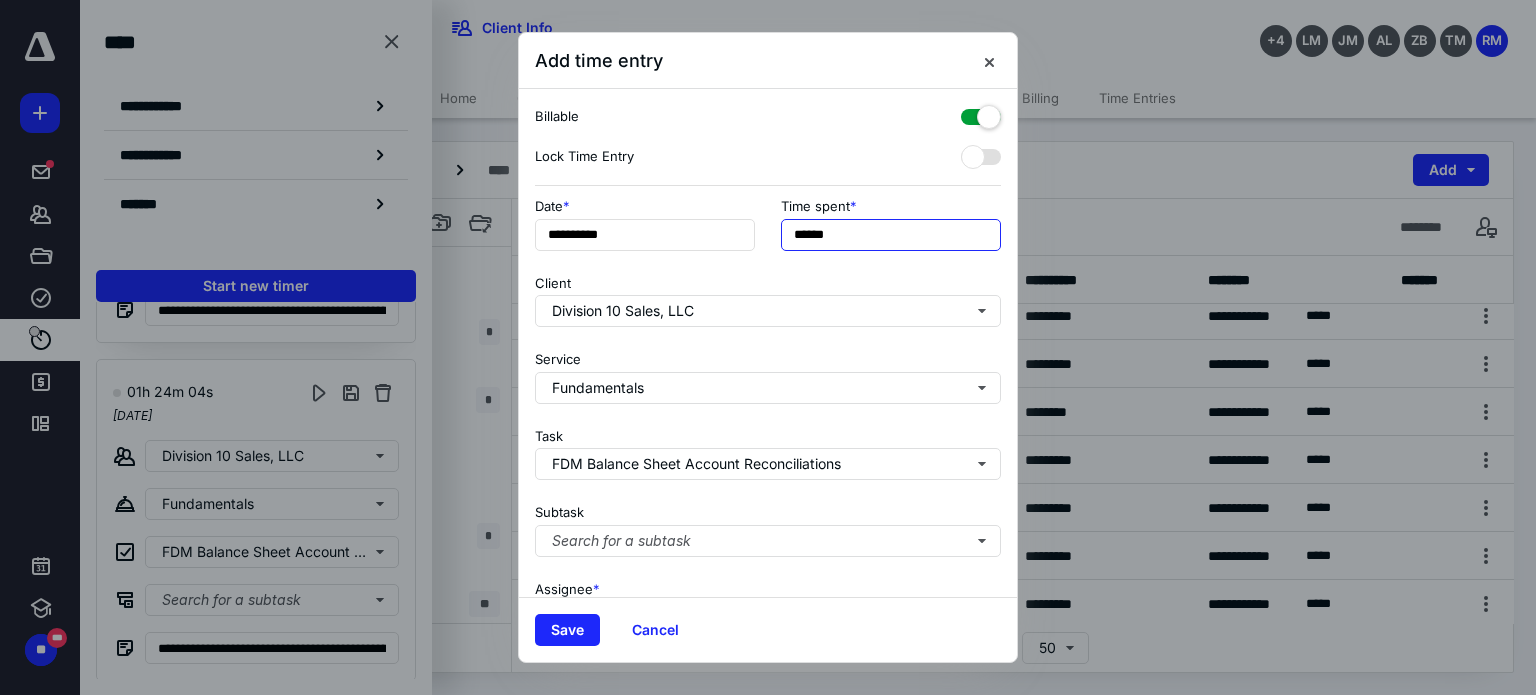 drag, startPoint x: 820, startPoint y: 228, endPoint x: 807, endPoint y: 234, distance: 14.3178215 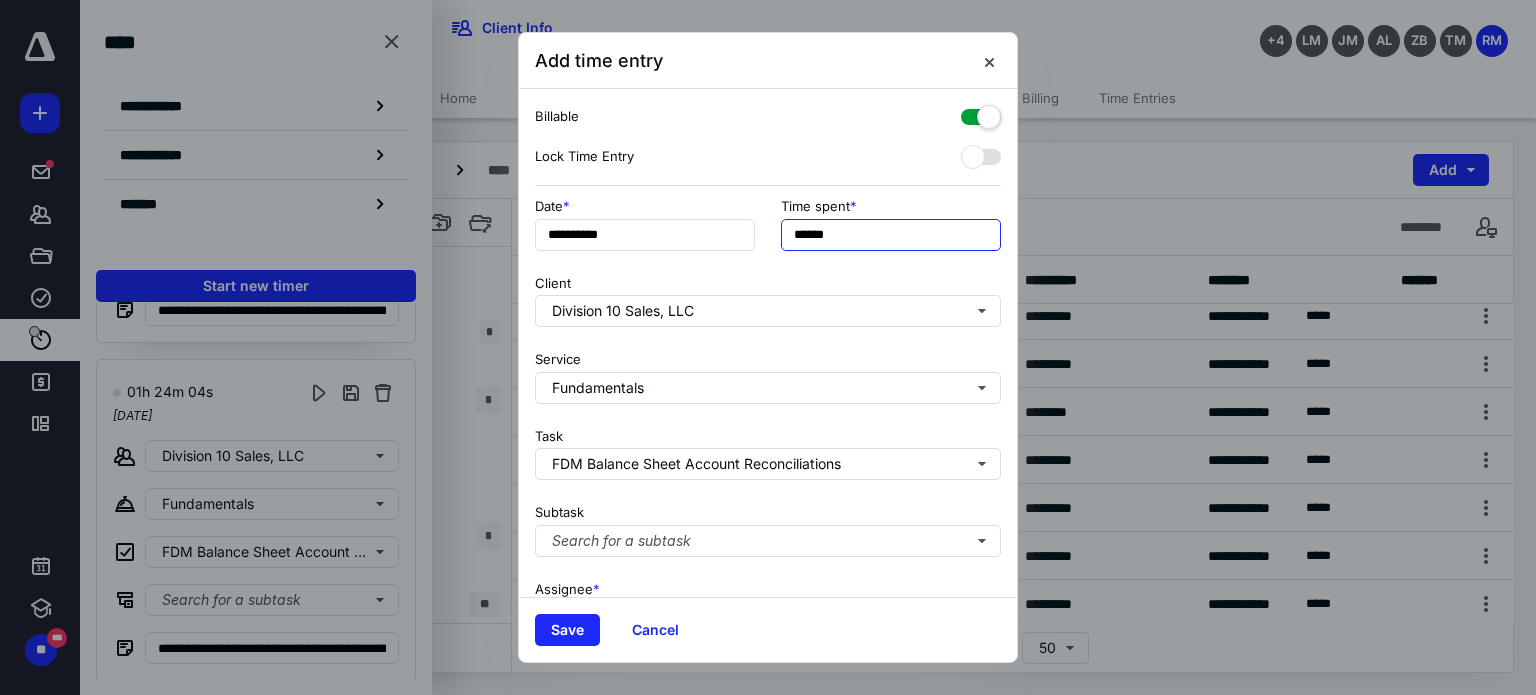 type on "******" 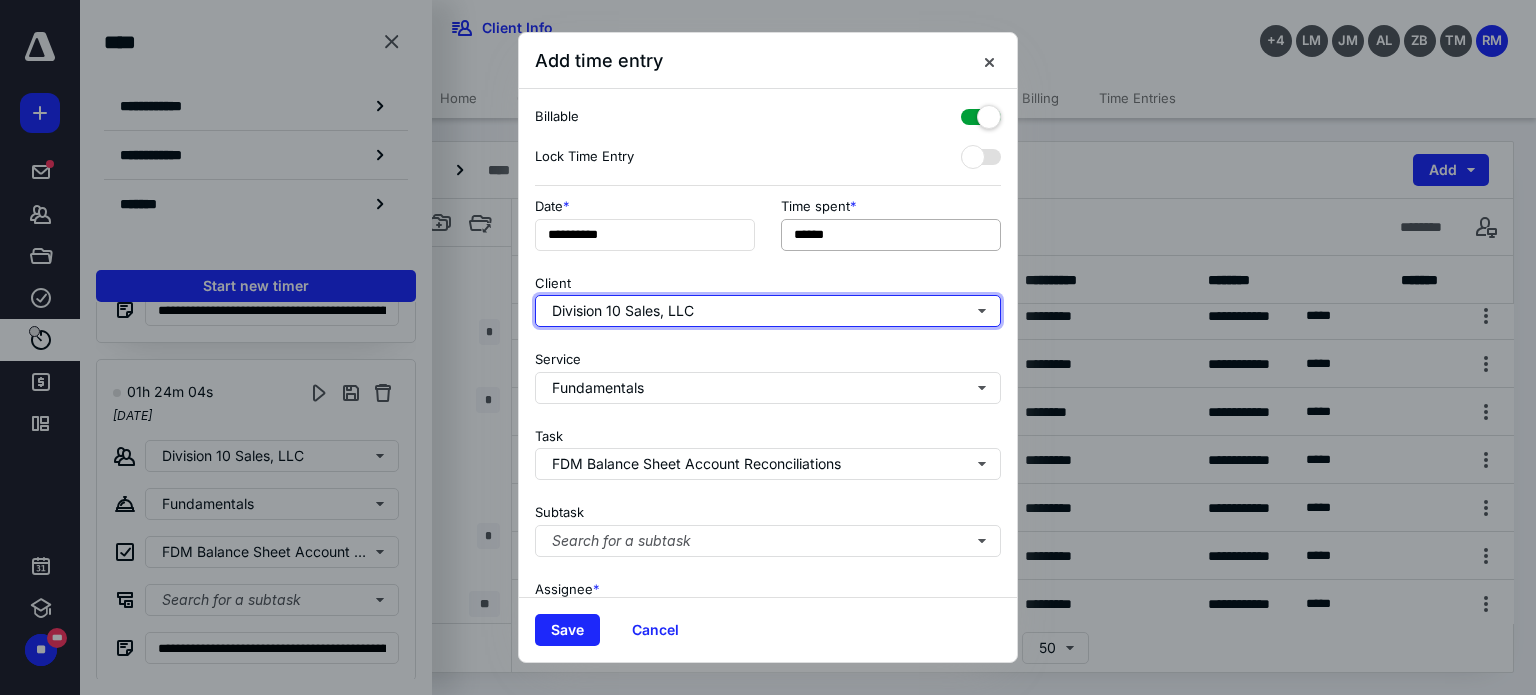 type 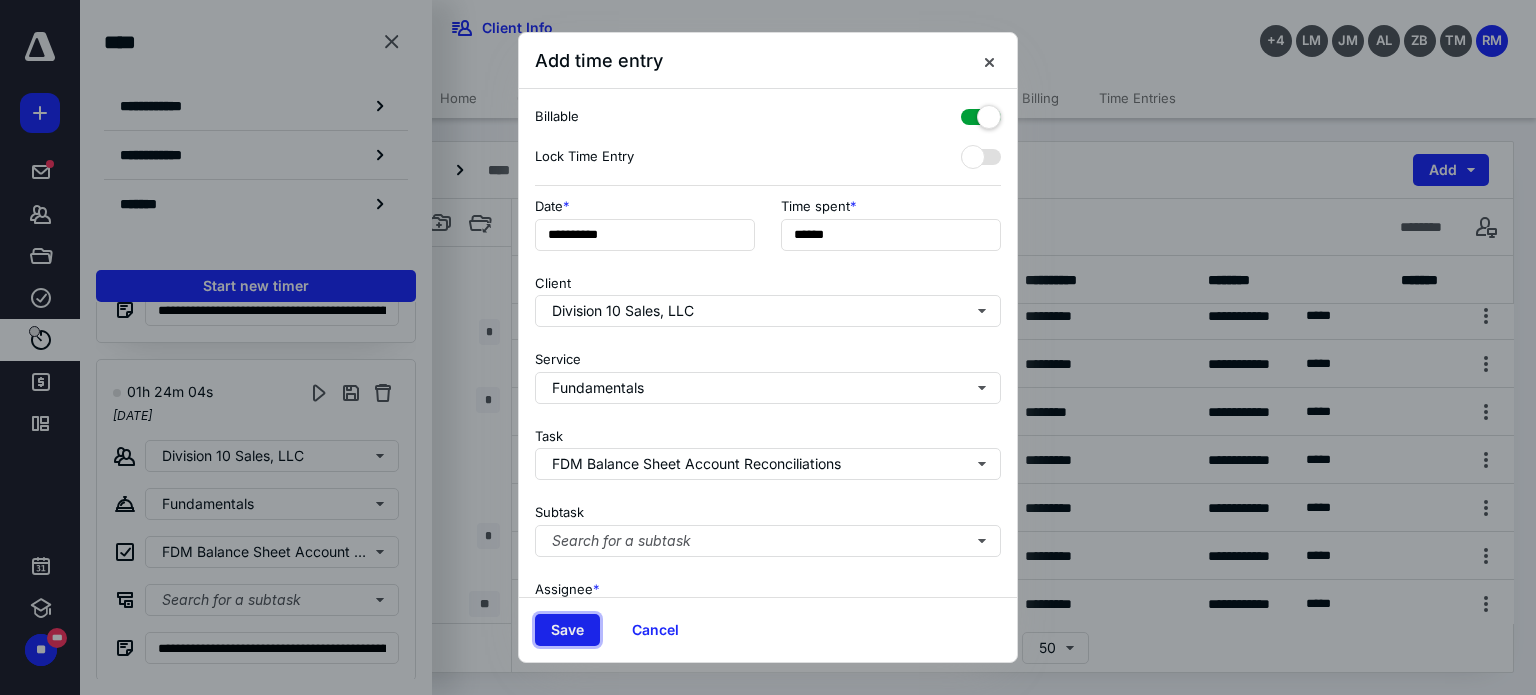 click on "Save" at bounding box center [567, 630] 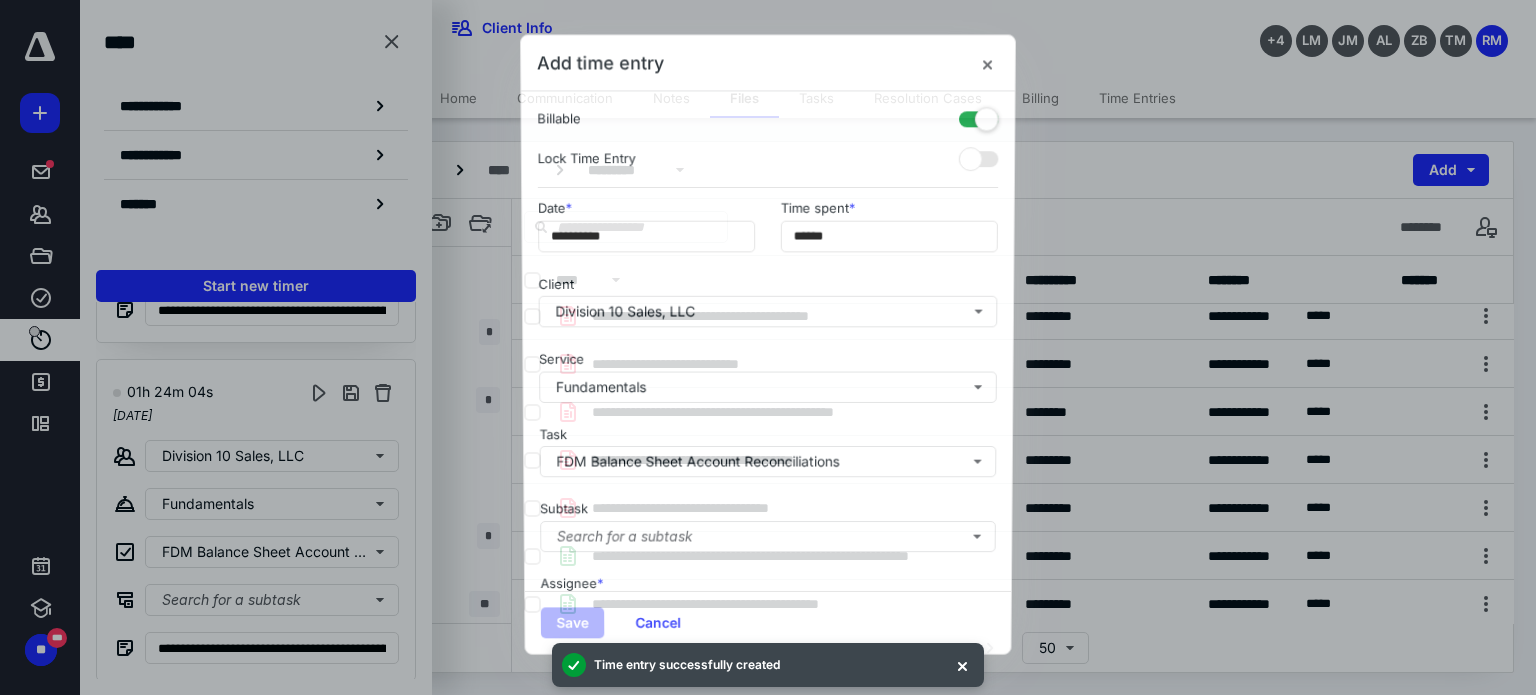 scroll, scrollTop: 973, scrollLeft: 0, axis: vertical 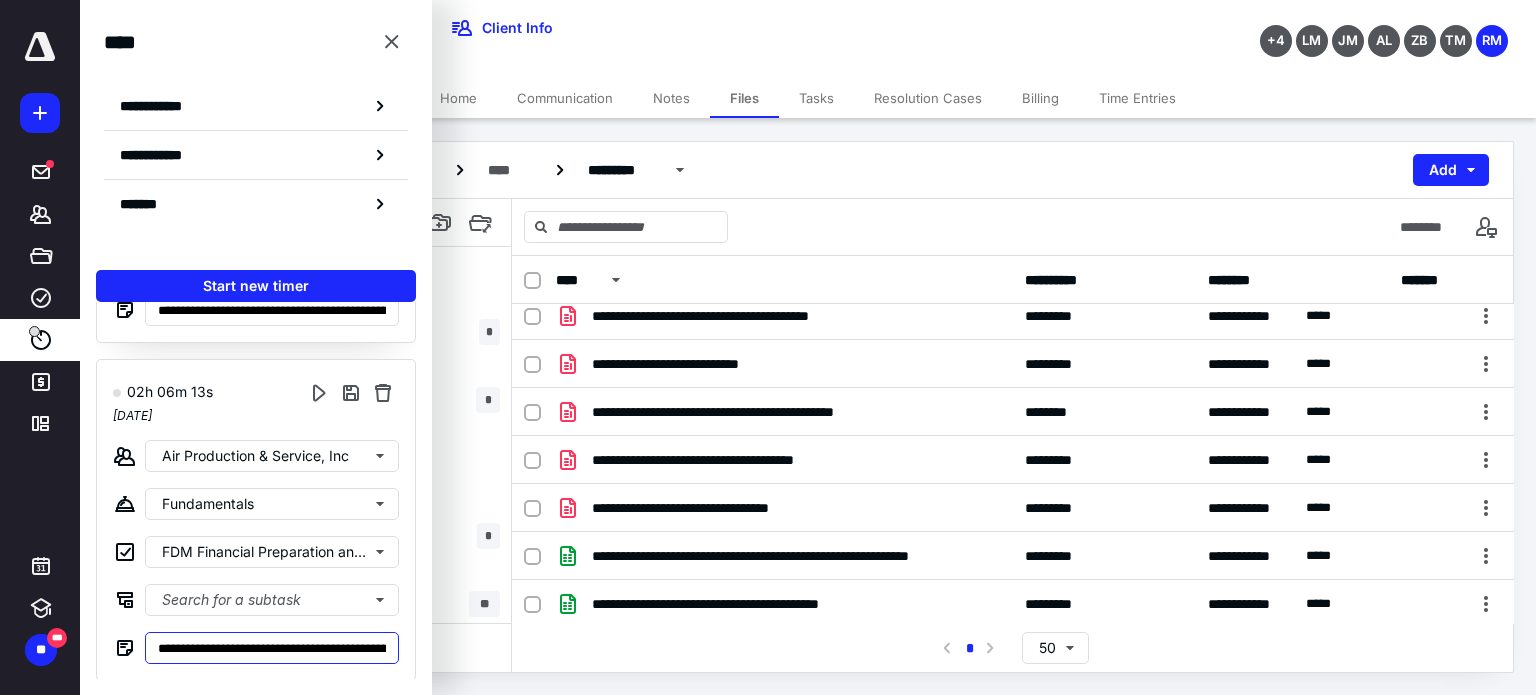 click on "**********" at bounding box center [272, 648] 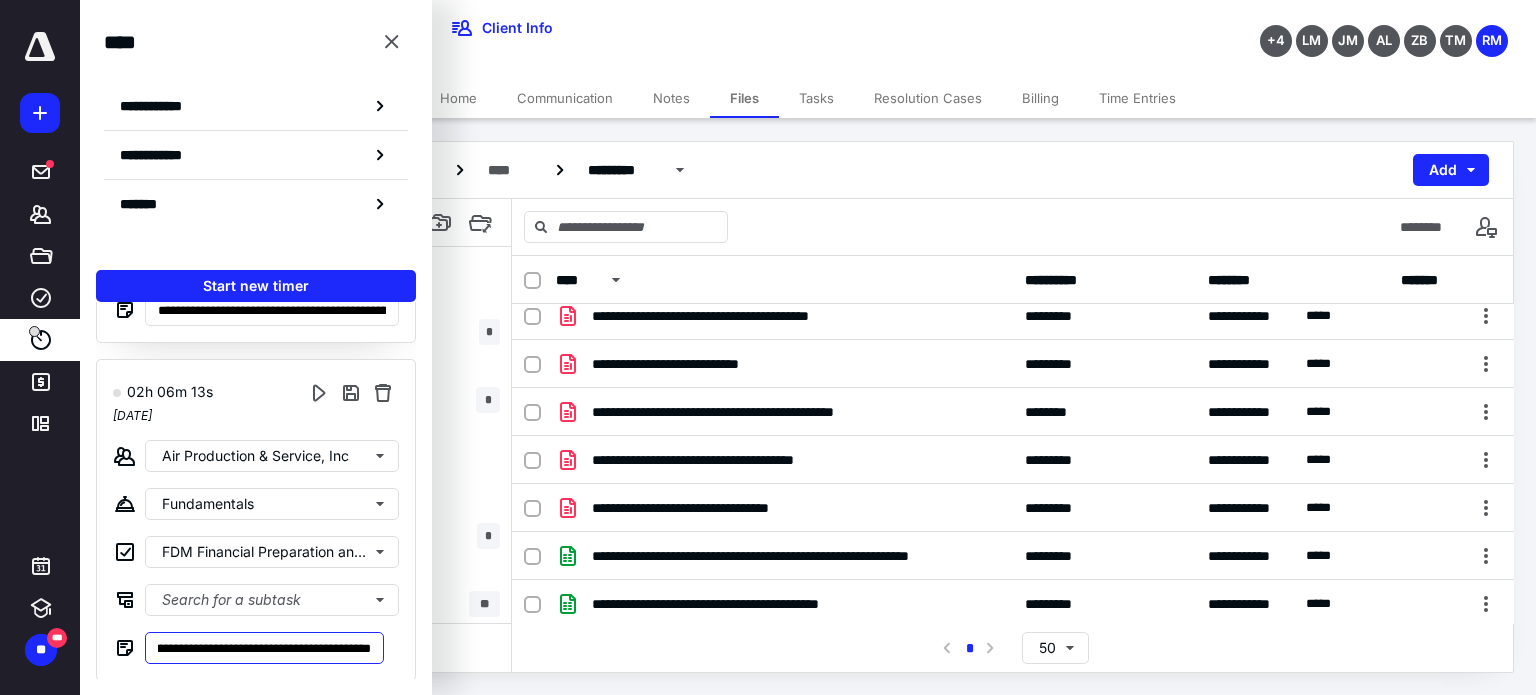 scroll, scrollTop: 0, scrollLeft: 408, axis: horizontal 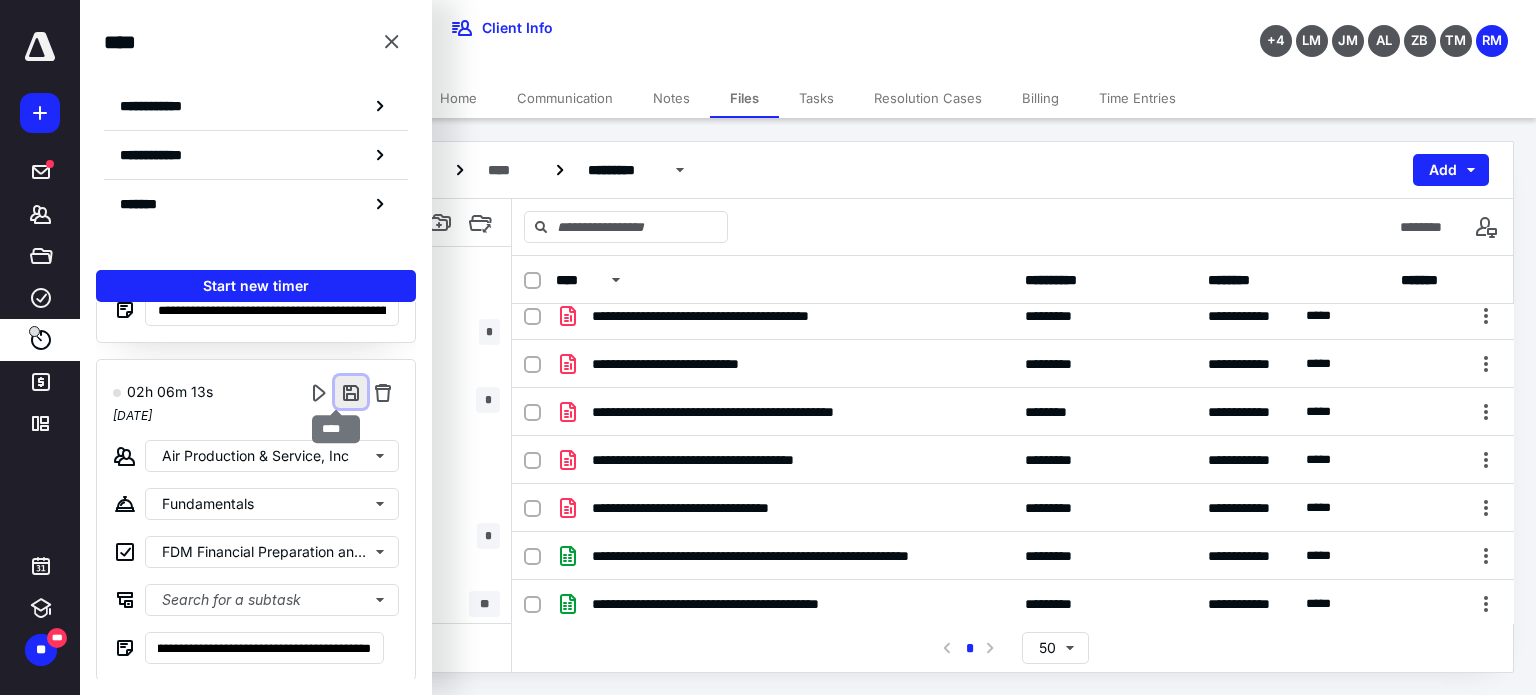 click at bounding box center (351, 392) 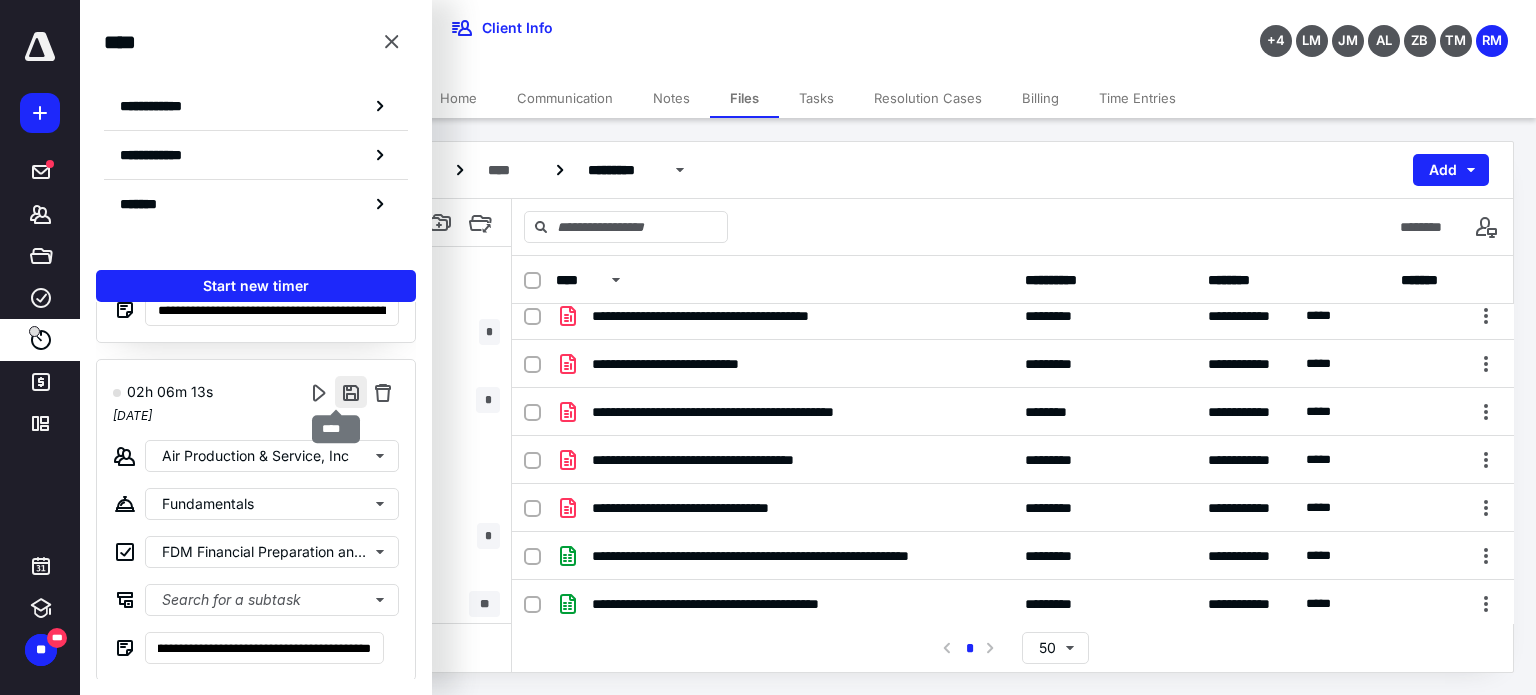 scroll, scrollTop: 0, scrollLeft: 0, axis: both 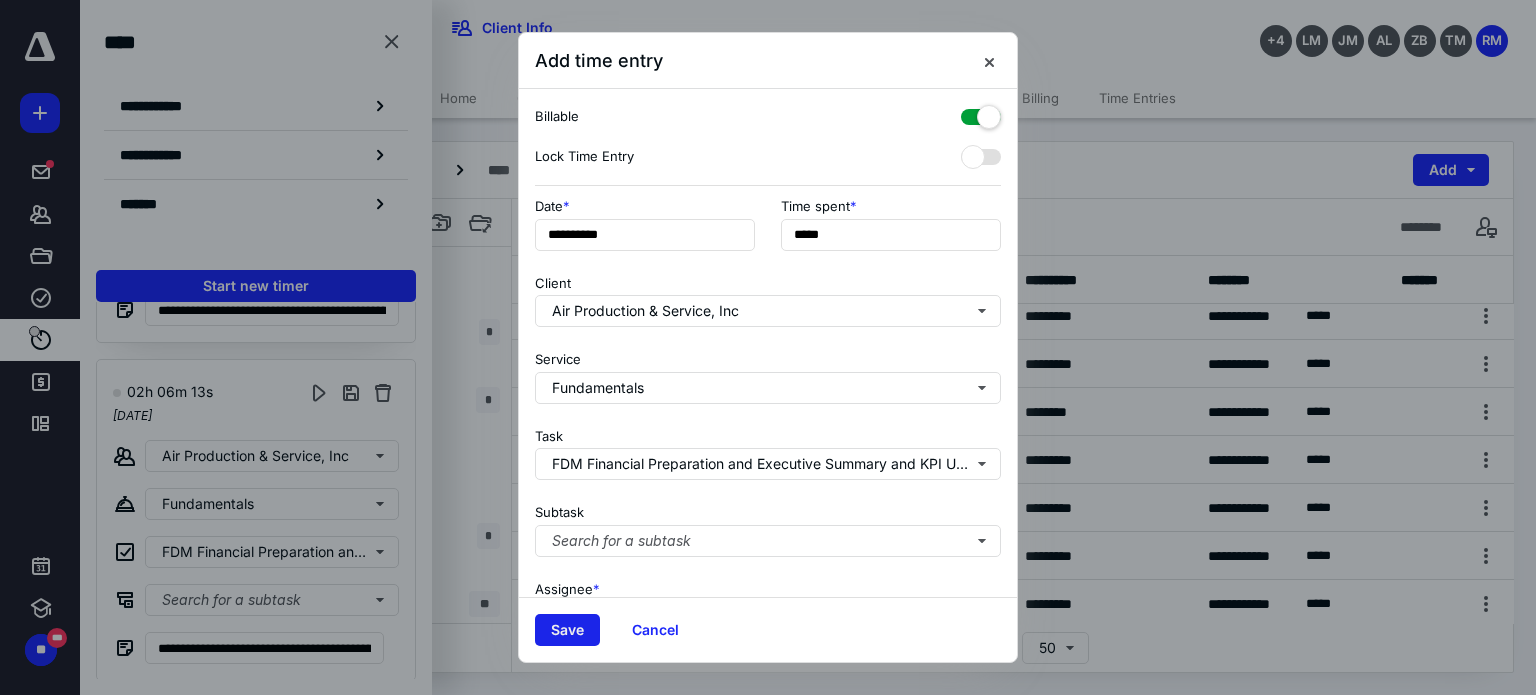 click on "Save" at bounding box center [567, 630] 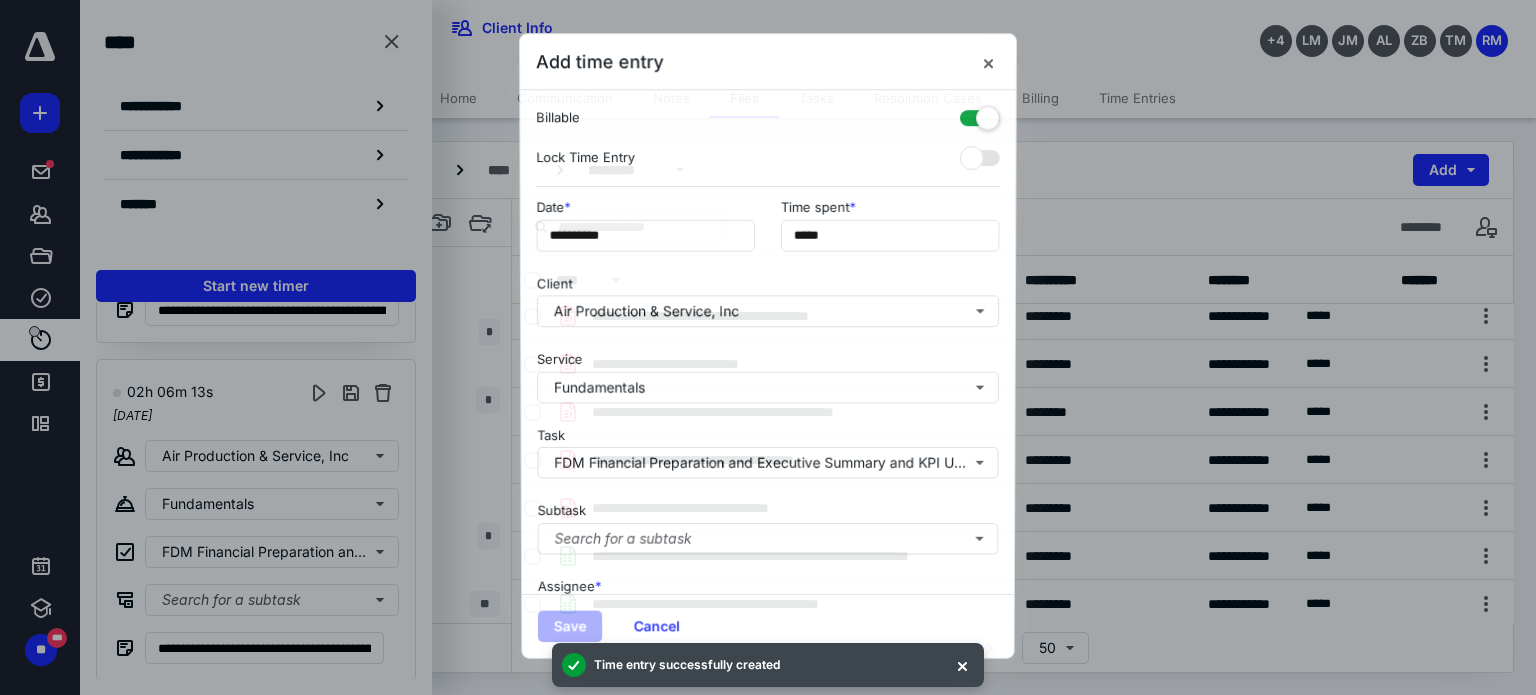 scroll, scrollTop: 636, scrollLeft: 0, axis: vertical 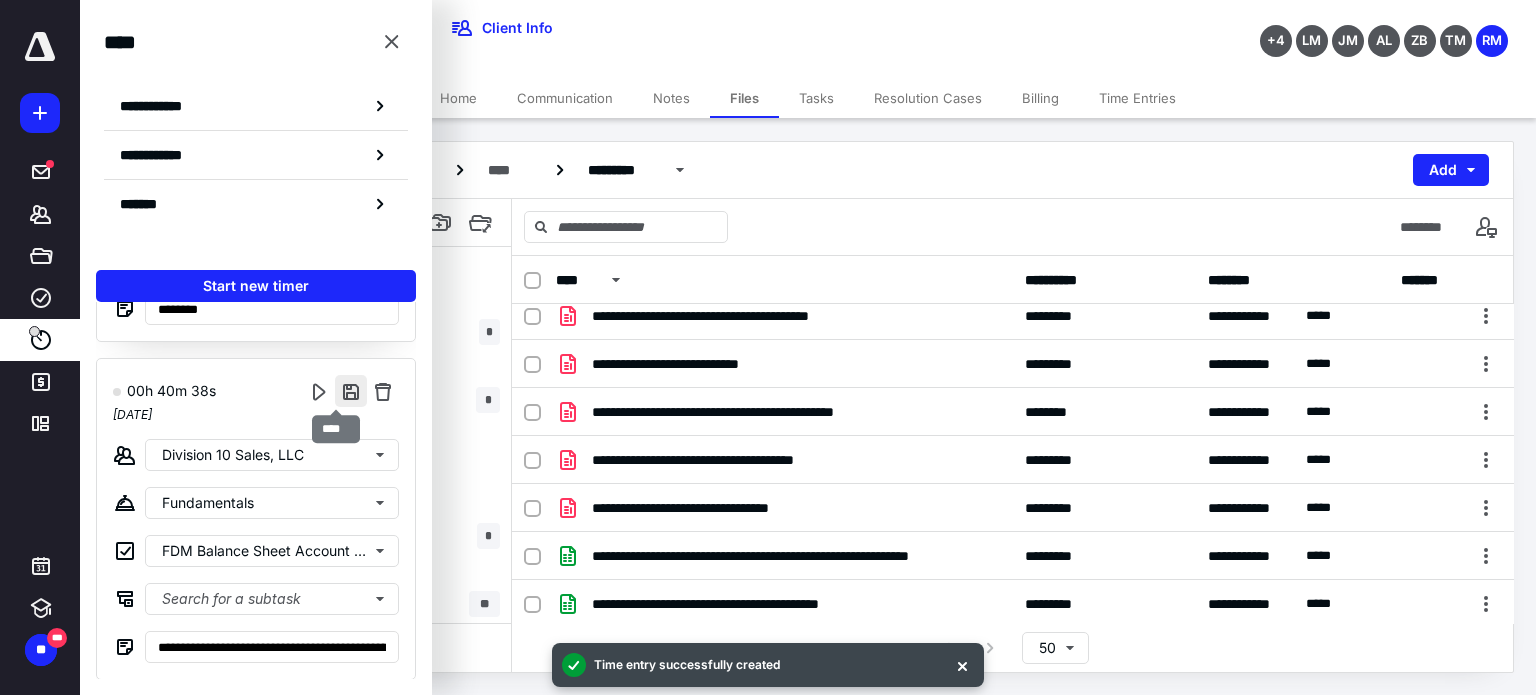 click at bounding box center [351, 391] 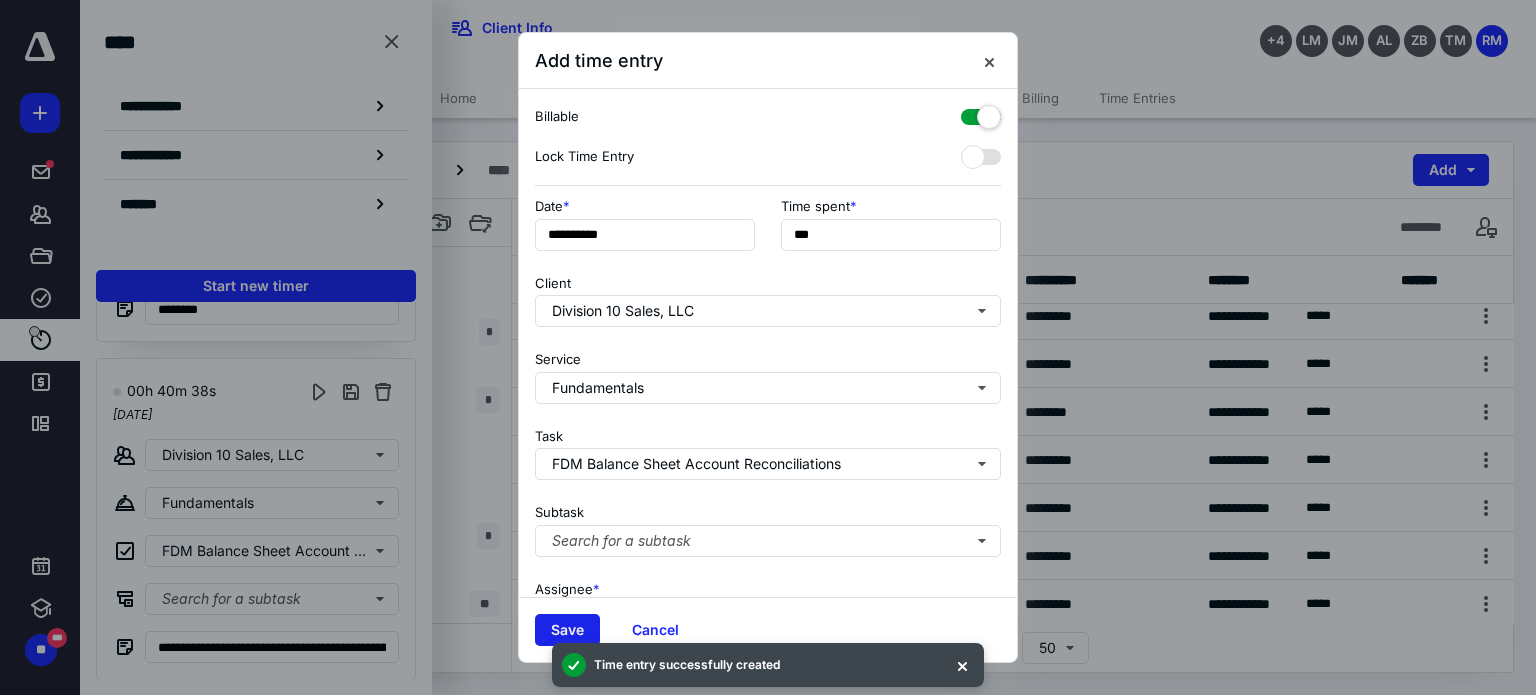 click on "Save" at bounding box center (567, 630) 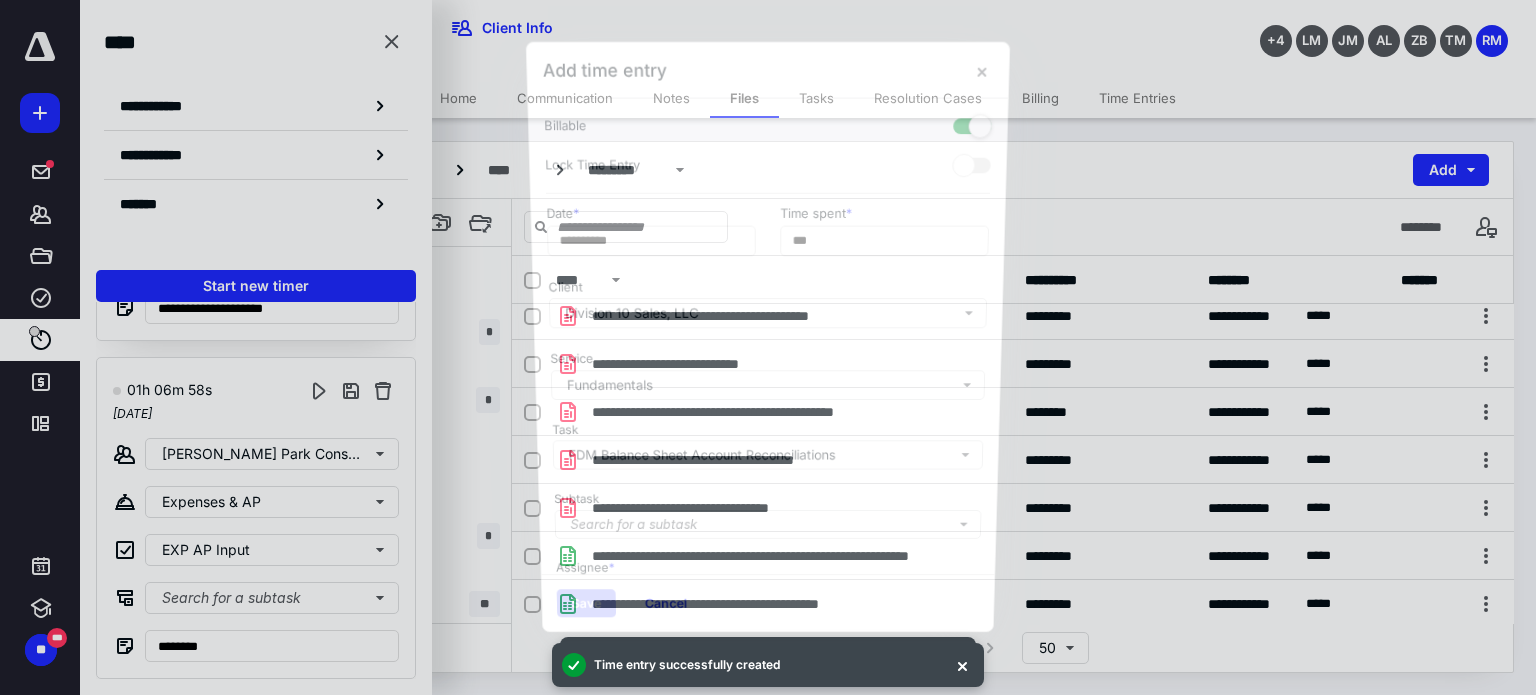 scroll, scrollTop: 298, scrollLeft: 0, axis: vertical 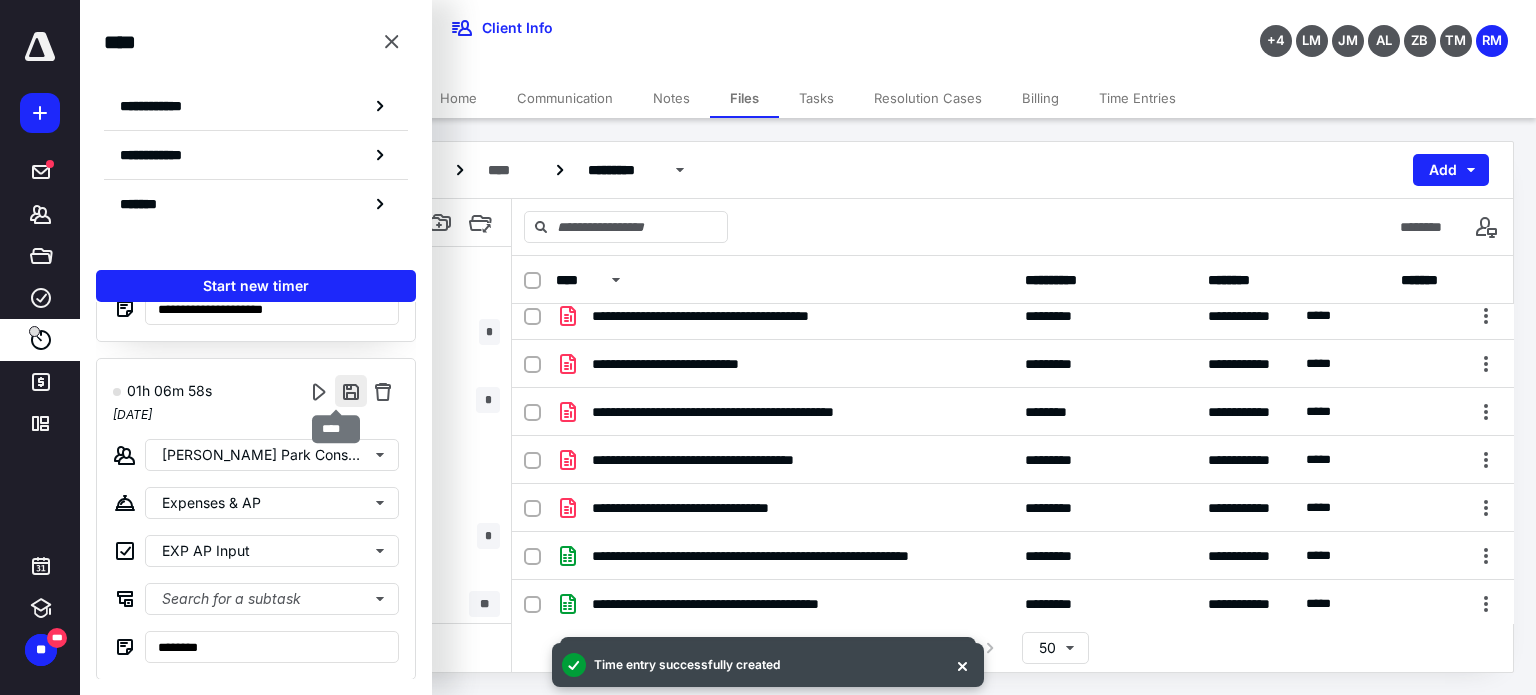 click at bounding box center (351, 391) 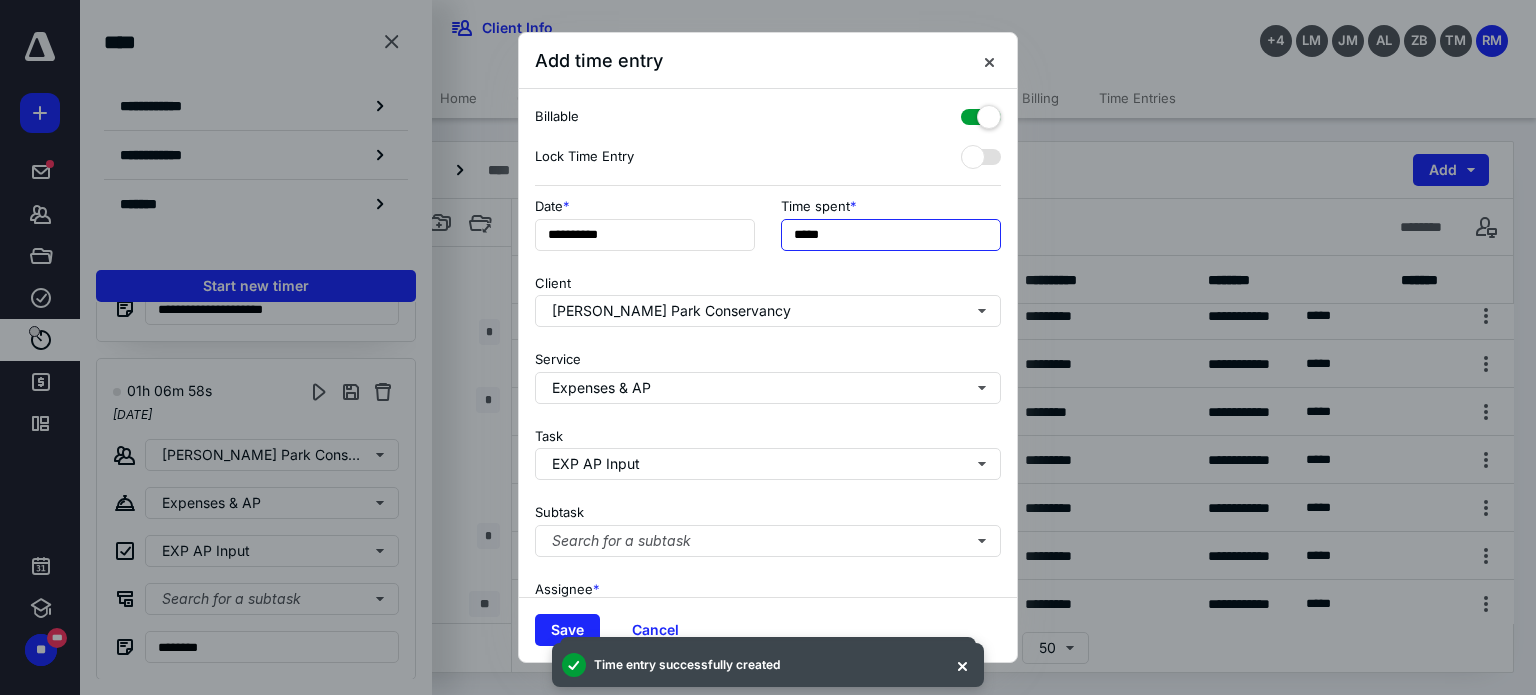 drag, startPoint x: 816, startPoint y: 228, endPoint x: 805, endPoint y: 236, distance: 13.601471 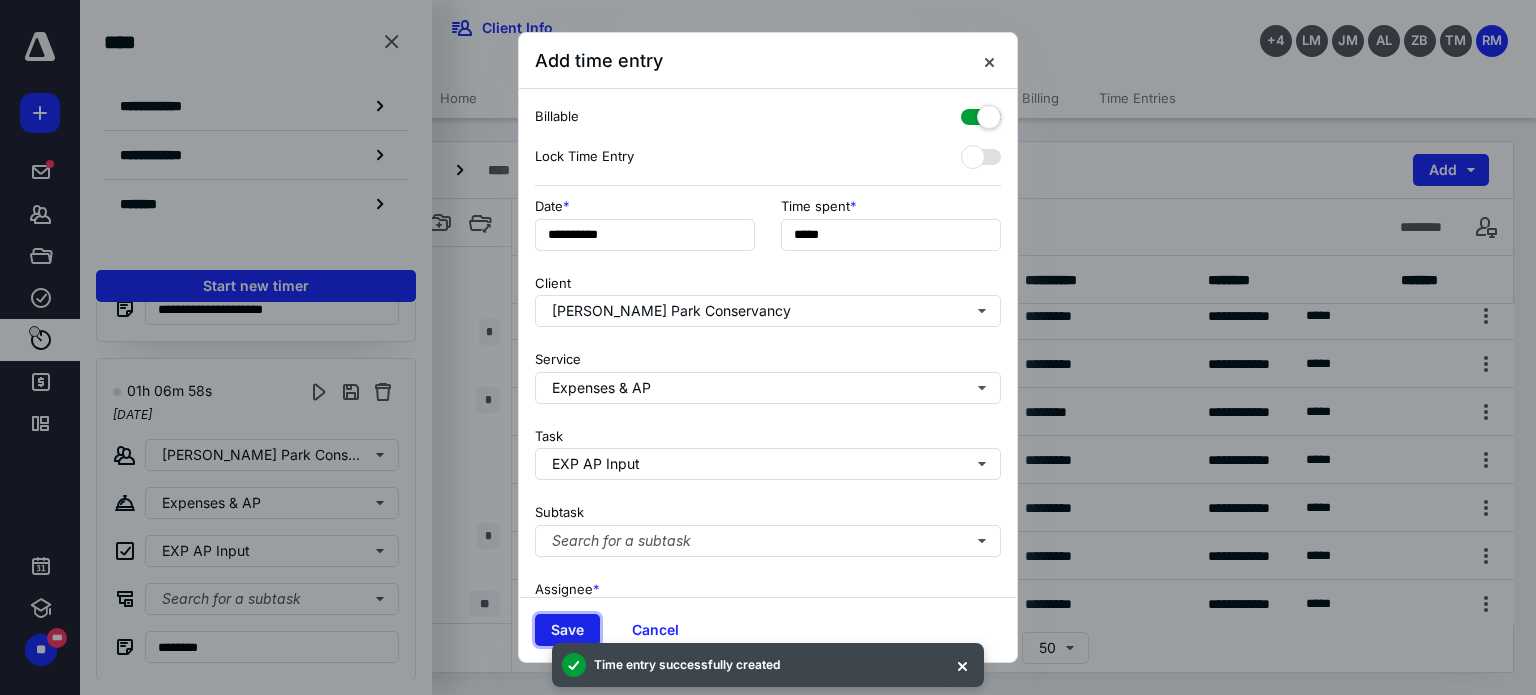 type on "******" 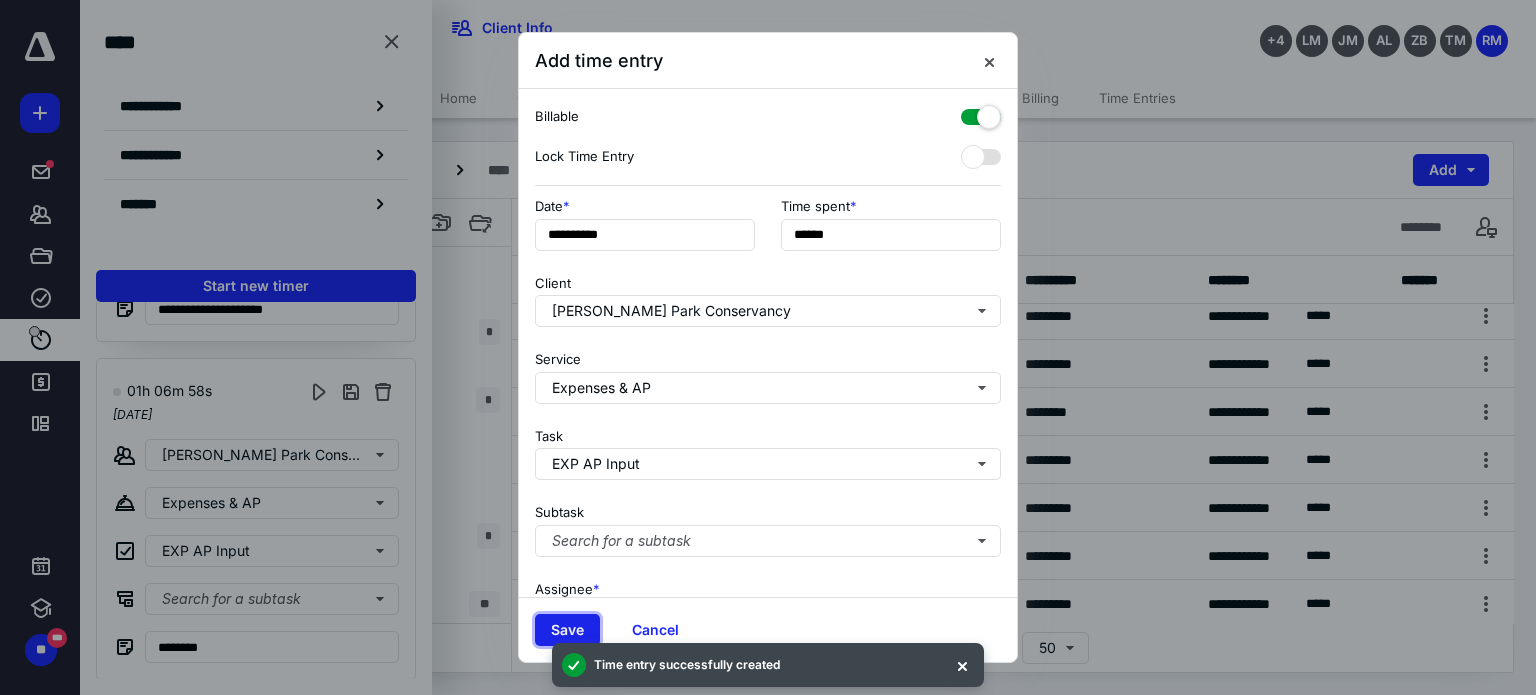 click on "Save" at bounding box center [567, 630] 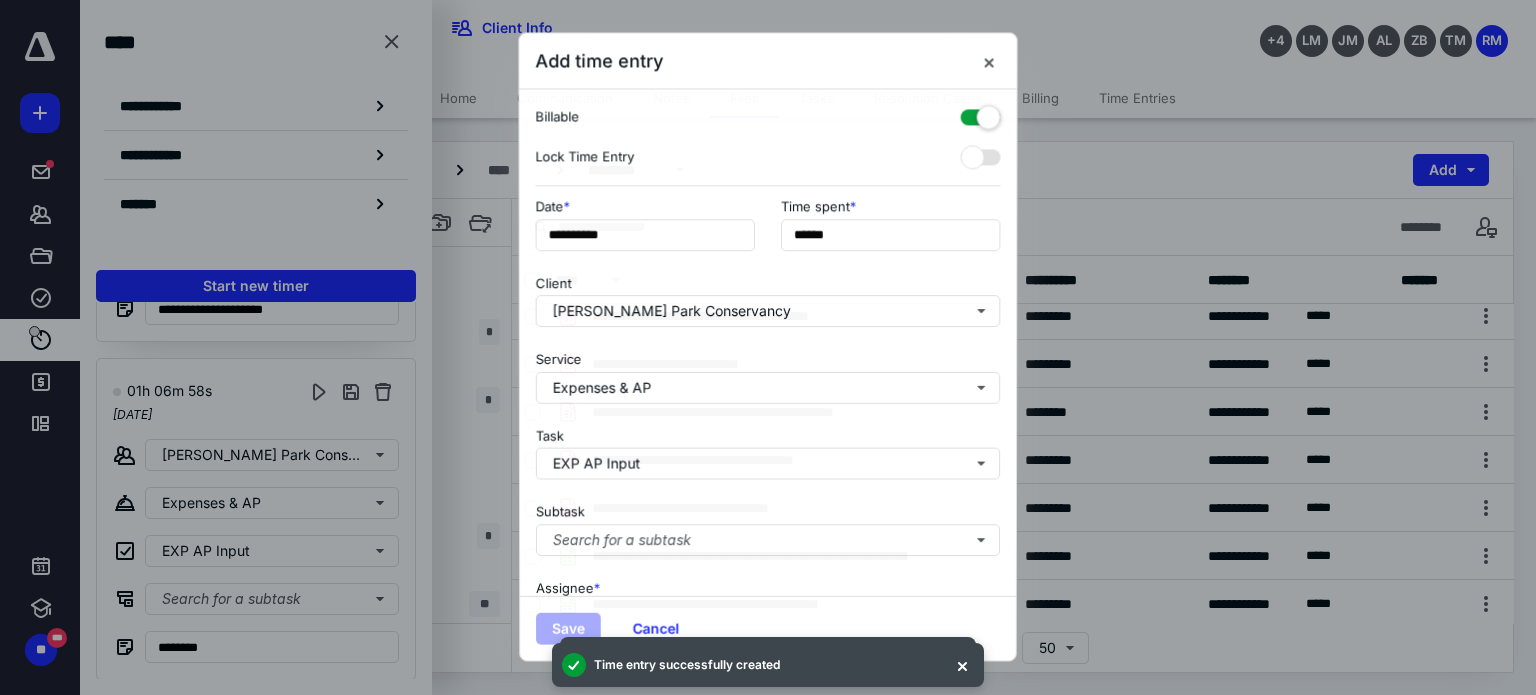 scroll, scrollTop: 0, scrollLeft: 0, axis: both 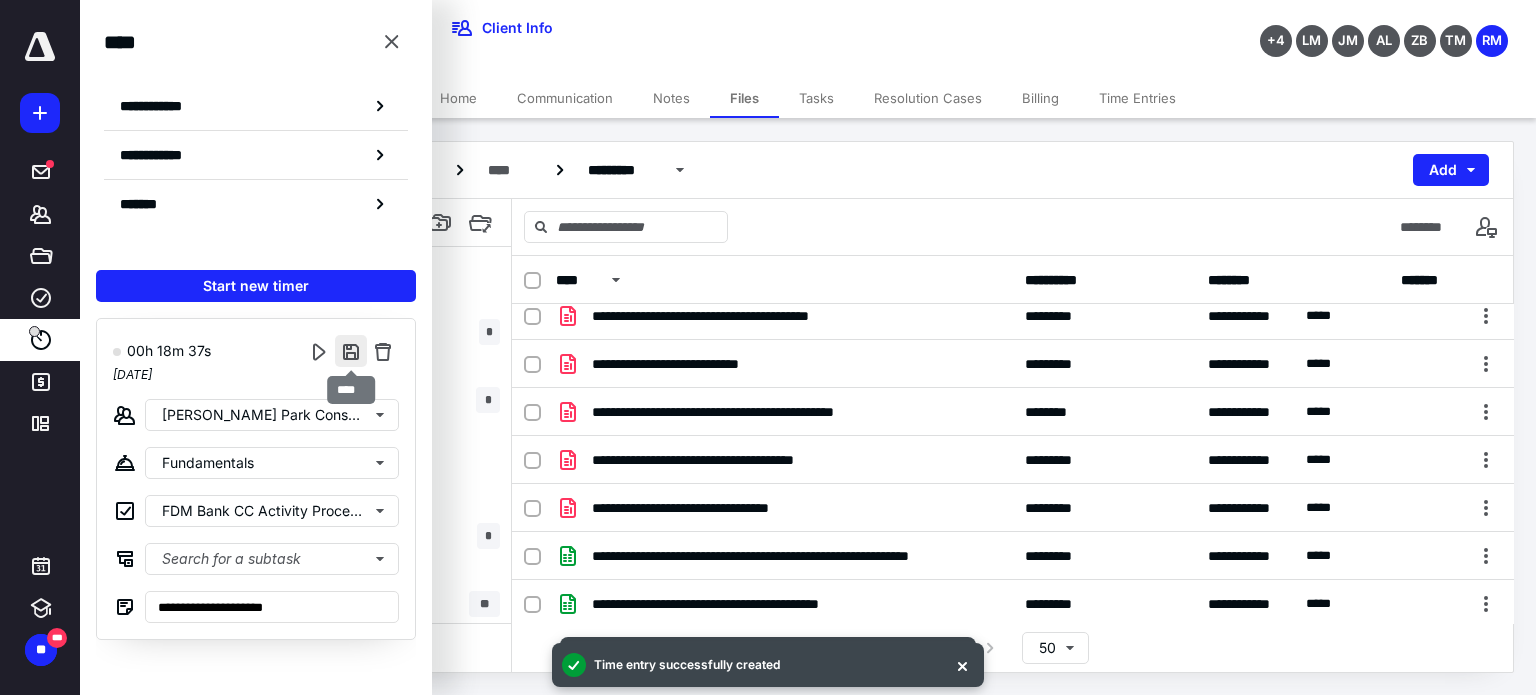 click at bounding box center [351, 351] 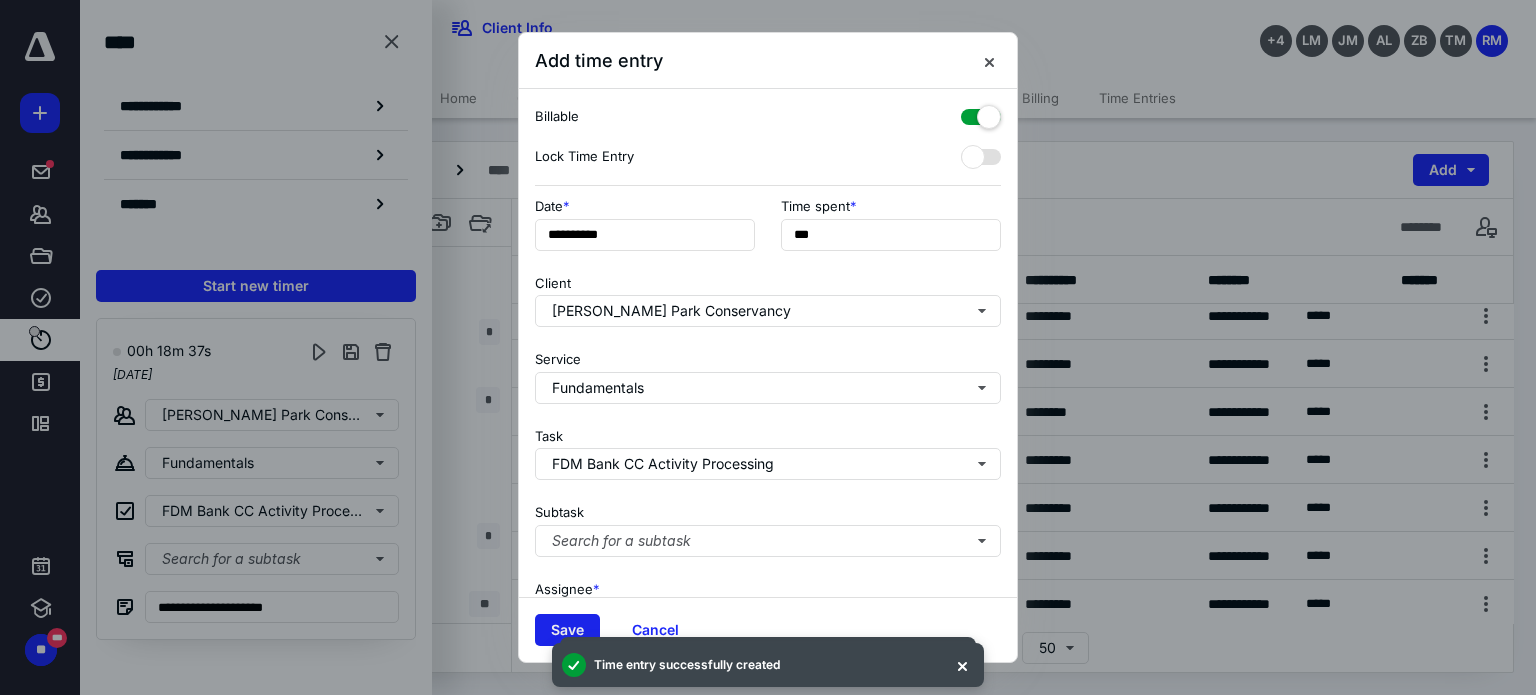 click on "Save" at bounding box center (567, 630) 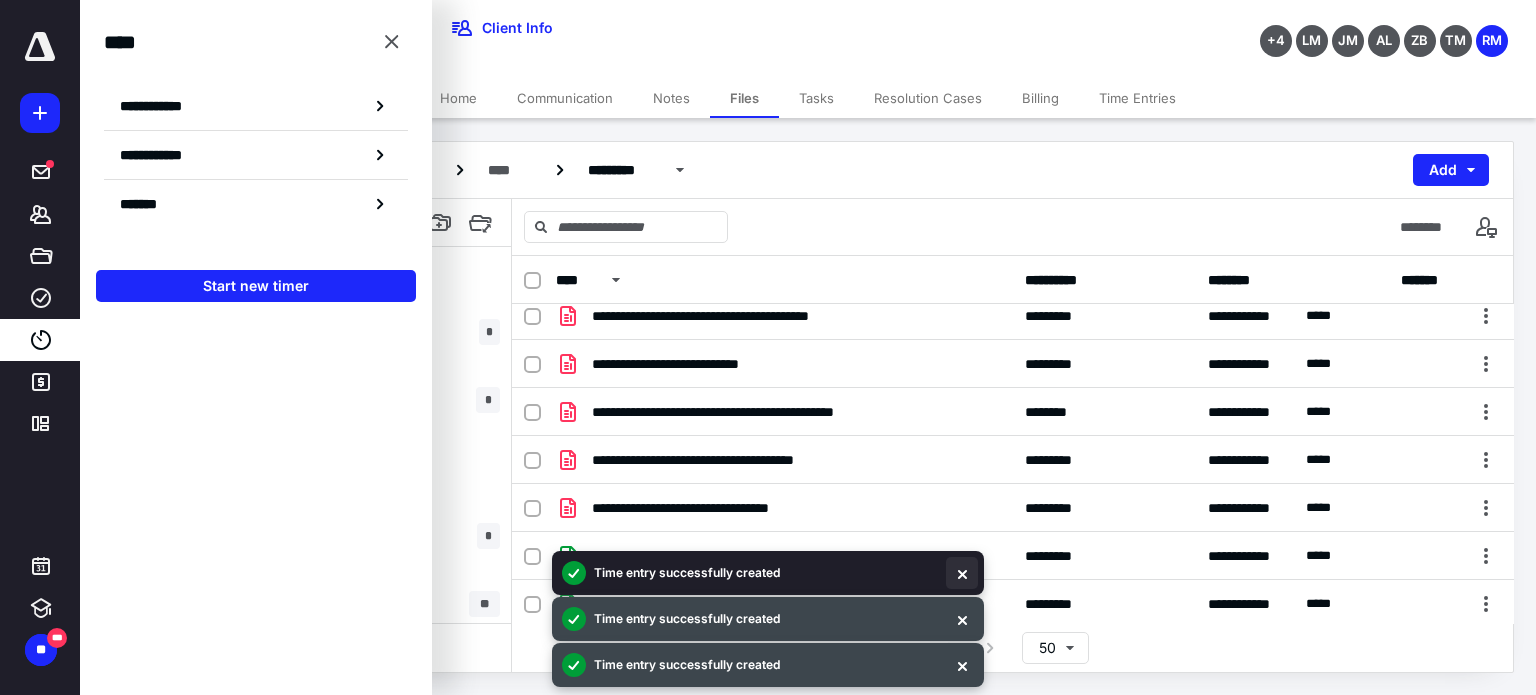 click at bounding box center (962, 573) 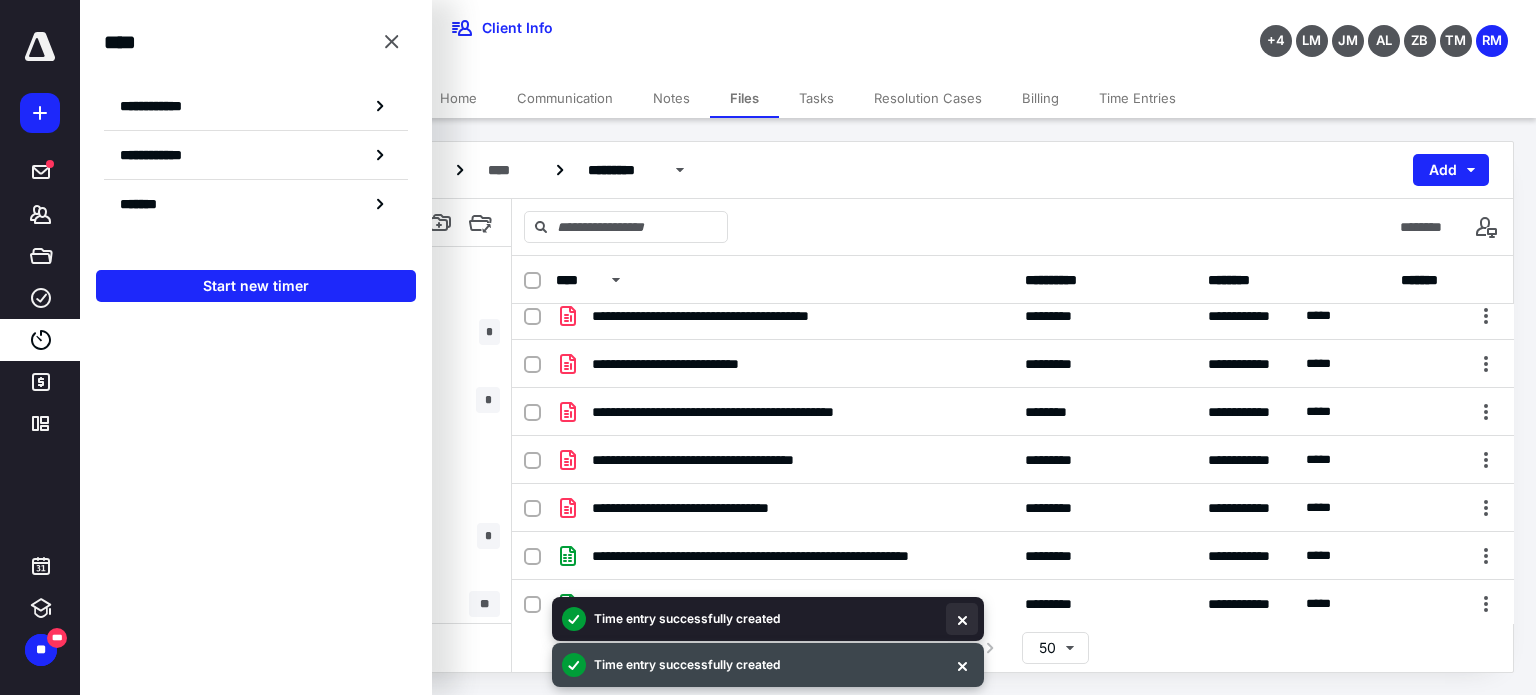 click at bounding box center (962, 619) 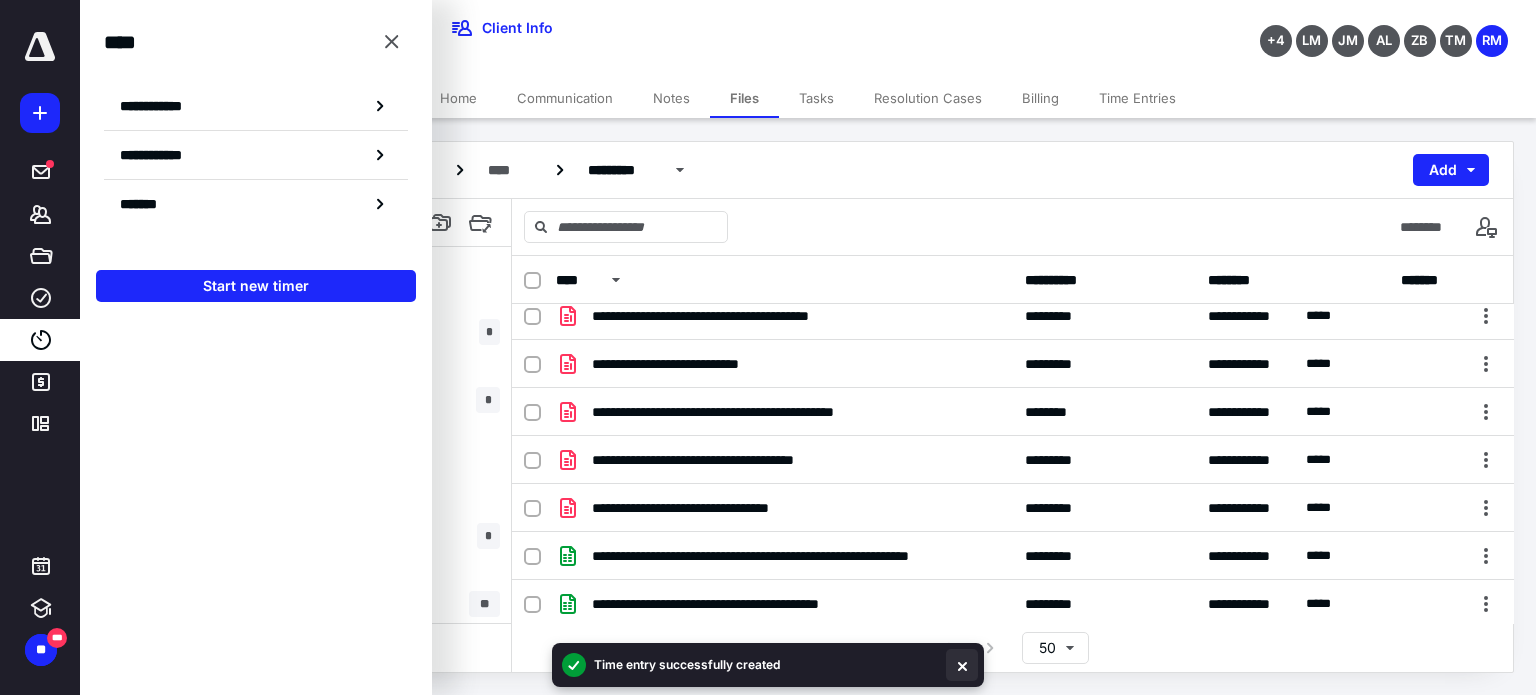 click at bounding box center (962, 665) 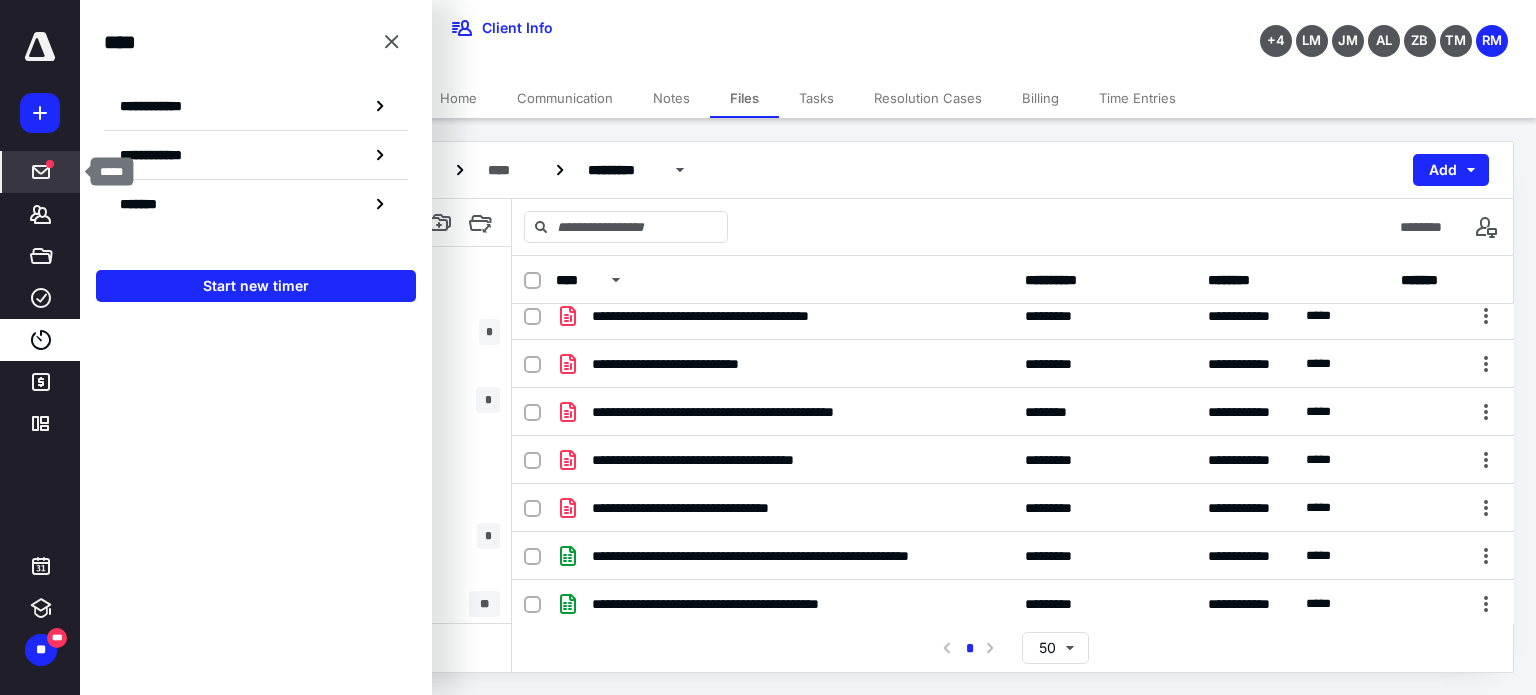 click 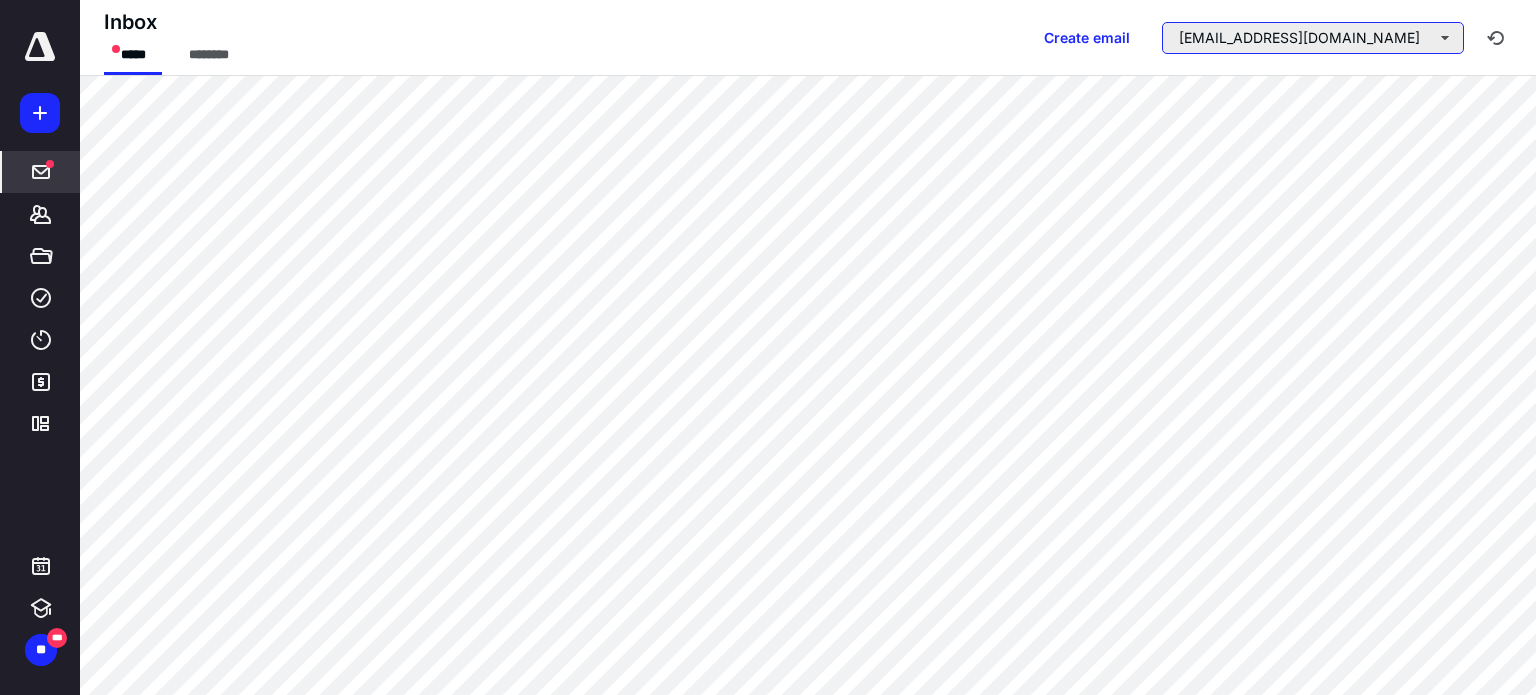 click on "[EMAIL_ADDRESS][DOMAIN_NAME]" at bounding box center [1313, 38] 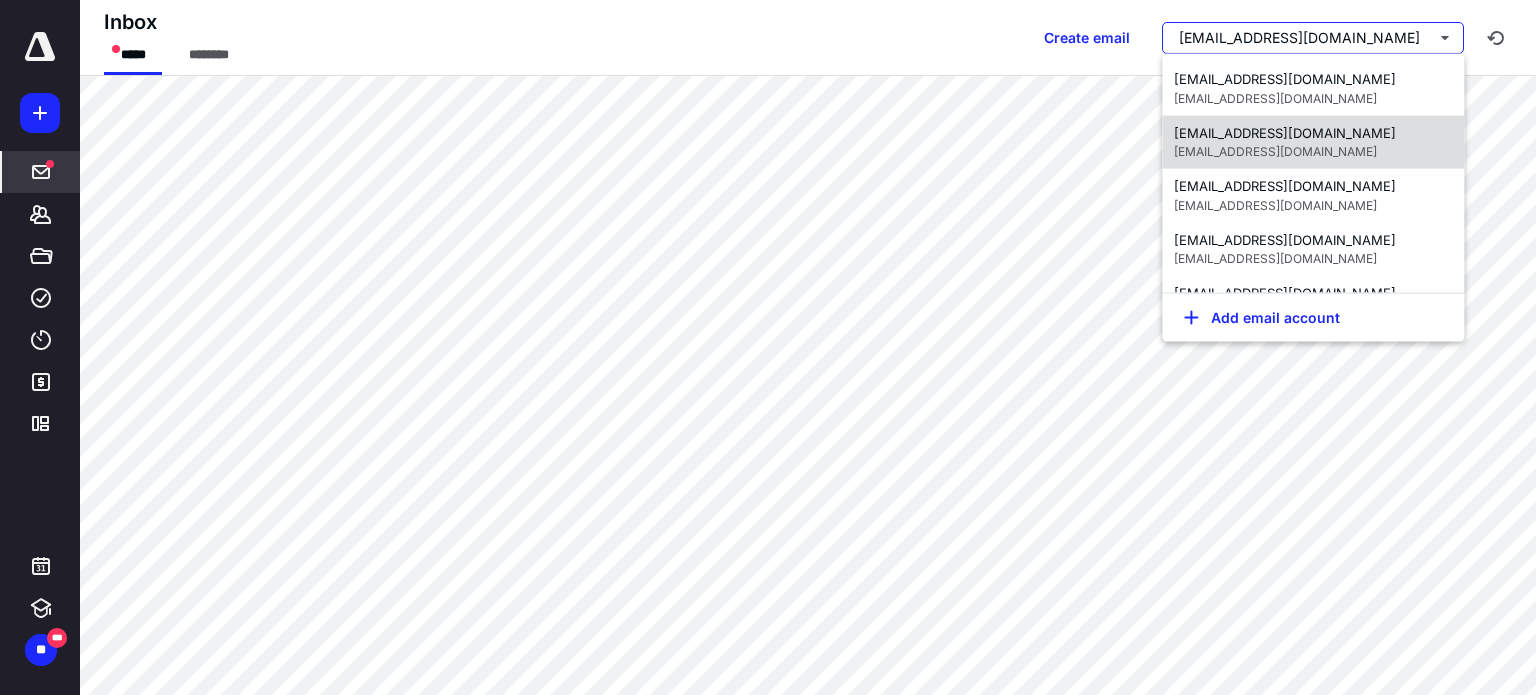 click on "[EMAIL_ADDRESS][DOMAIN_NAME]" at bounding box center [1285, 132] 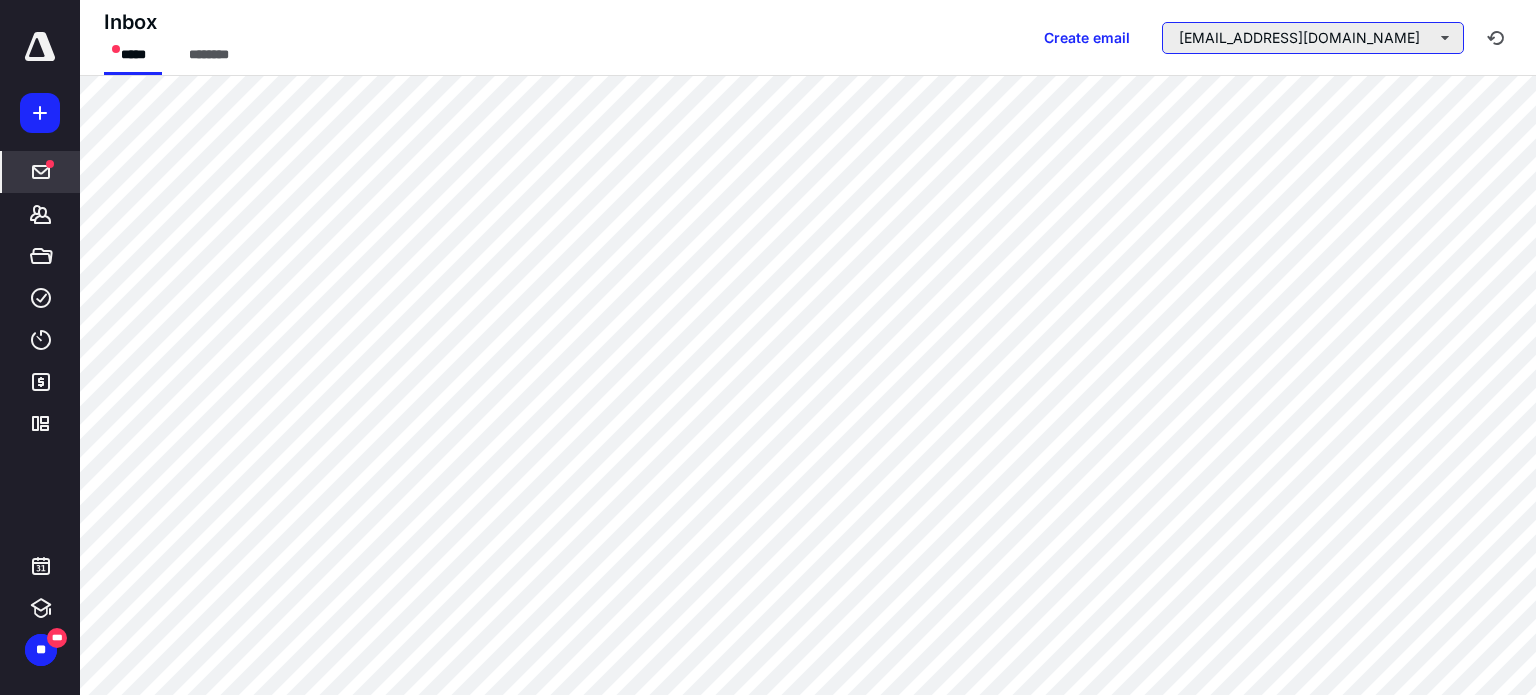 click on "[EMAIL_ADDRESS][DOMAIN_NAME]" at bounding box center (1313, 38) 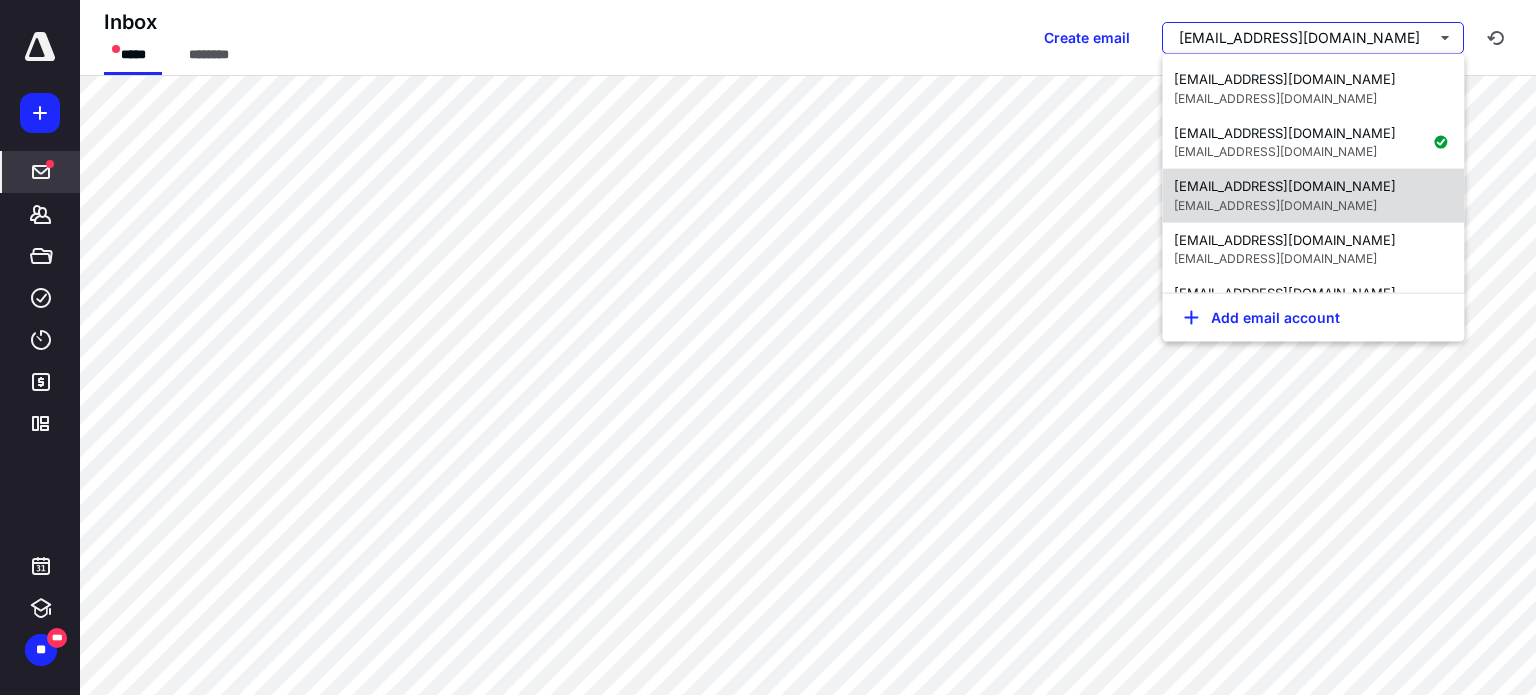 click on "[EMAIL_ADDRESS][DOMAIN_NAME]" at bounding box center (1285, 186) 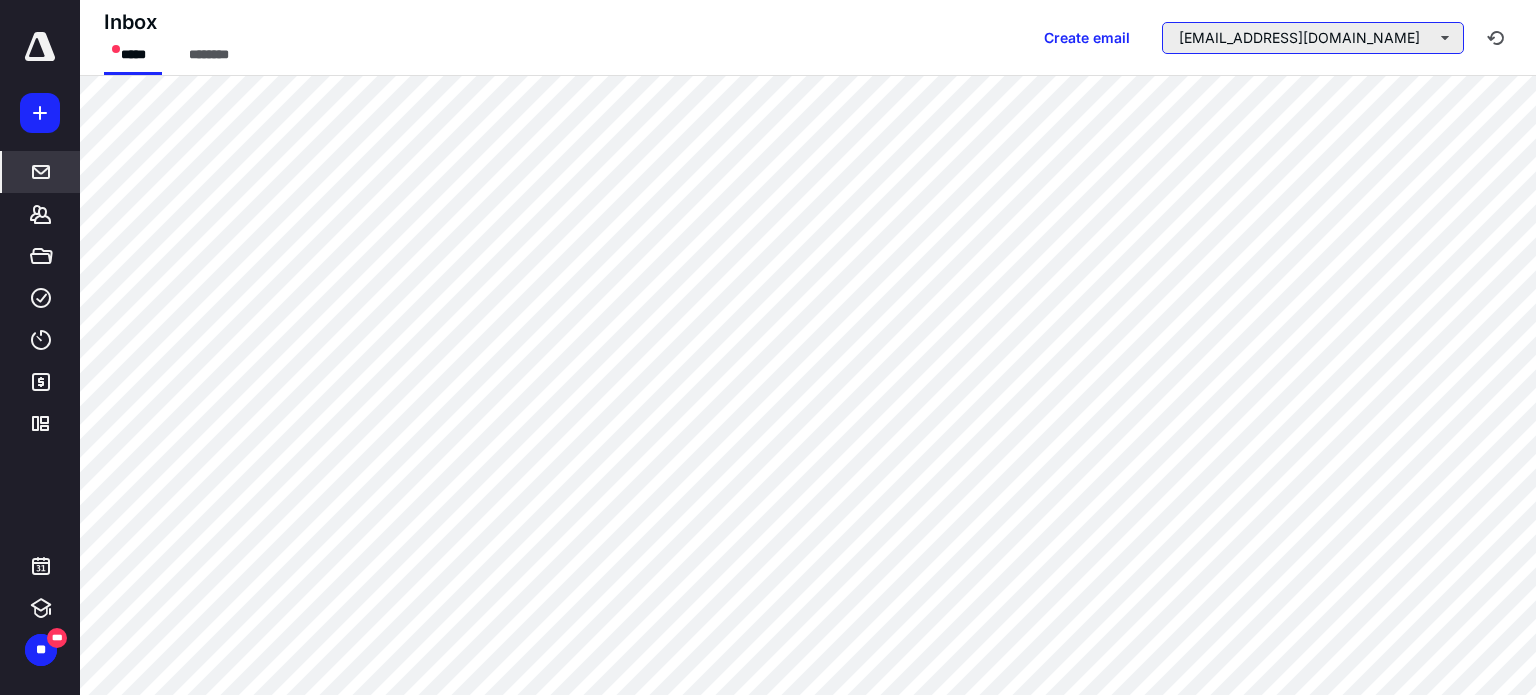 click on "[EMAIL_ADDRESS][DOMAIN_NAME]" at bounding box center [1313, 38] 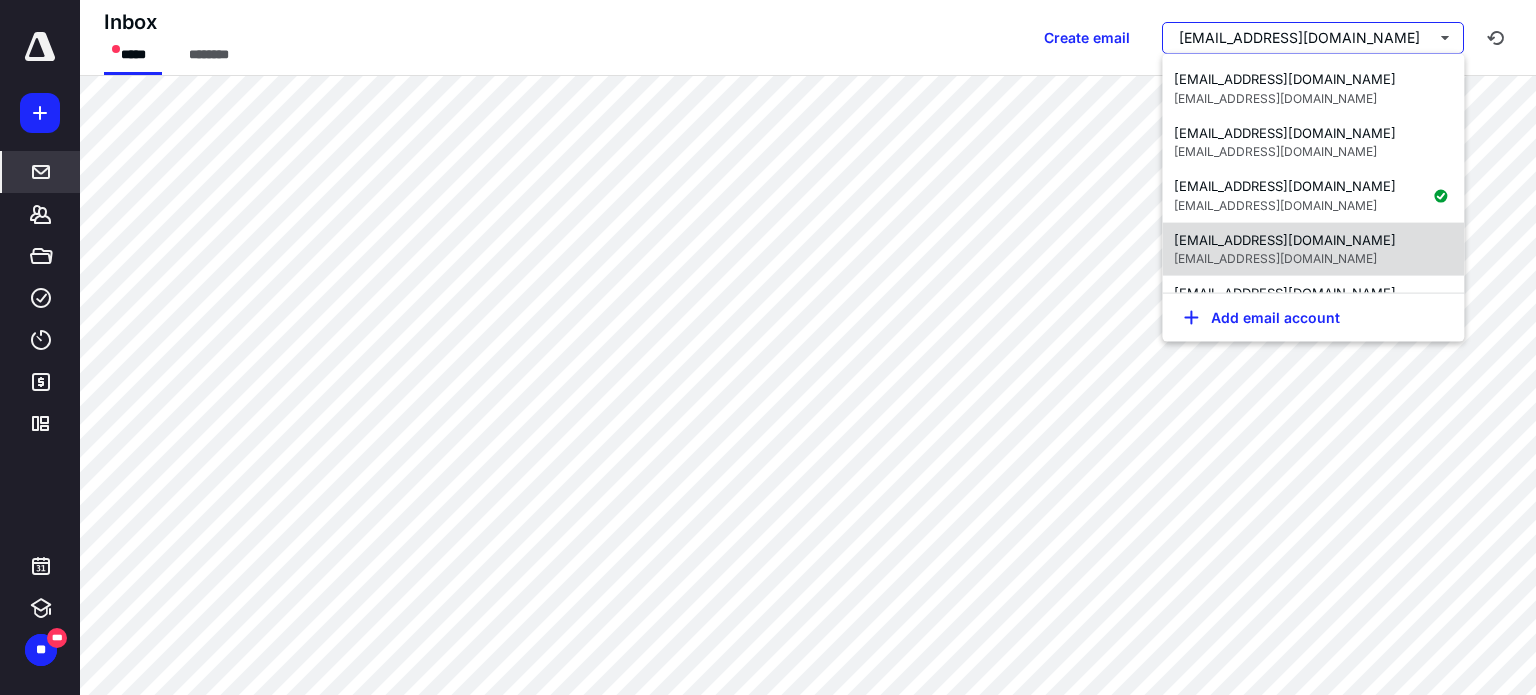 click on "[EMAIL_ADDRESS][DOMAIN_NAME]" at bounding box center [1285, 239] 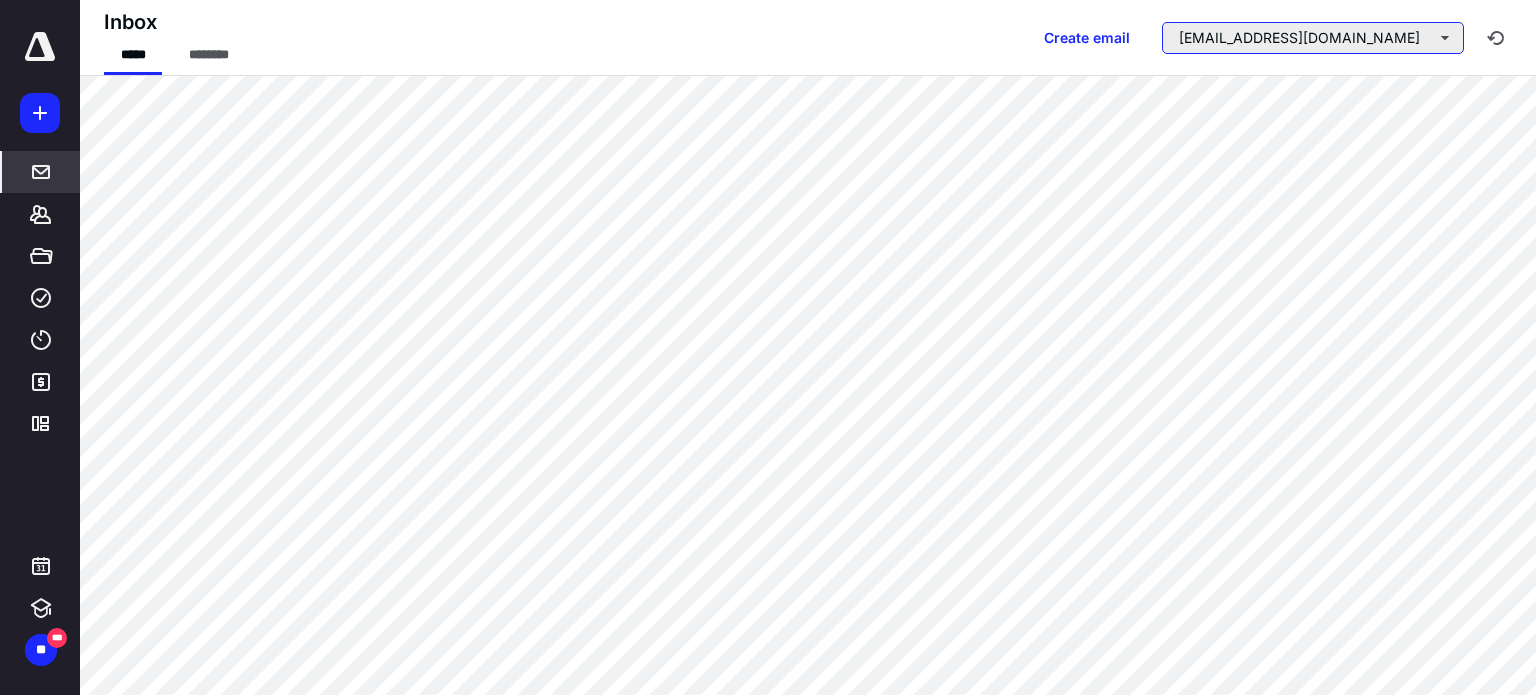 click on "[EMAIL_ADDRESS][DOMAIN_NAME]" at bounding box center (1313, 38) 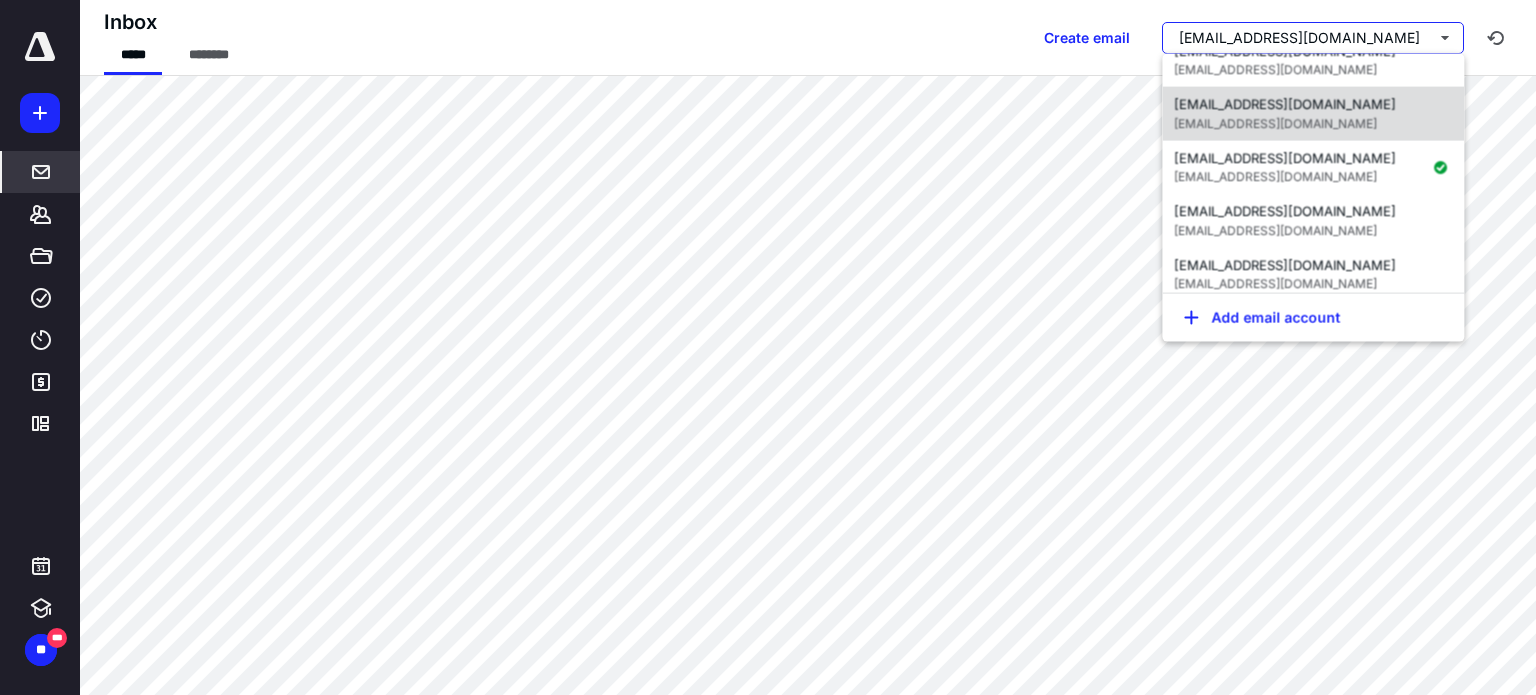 scroll, scrollTop: 200, scrollLeft: 0, axis: vertical 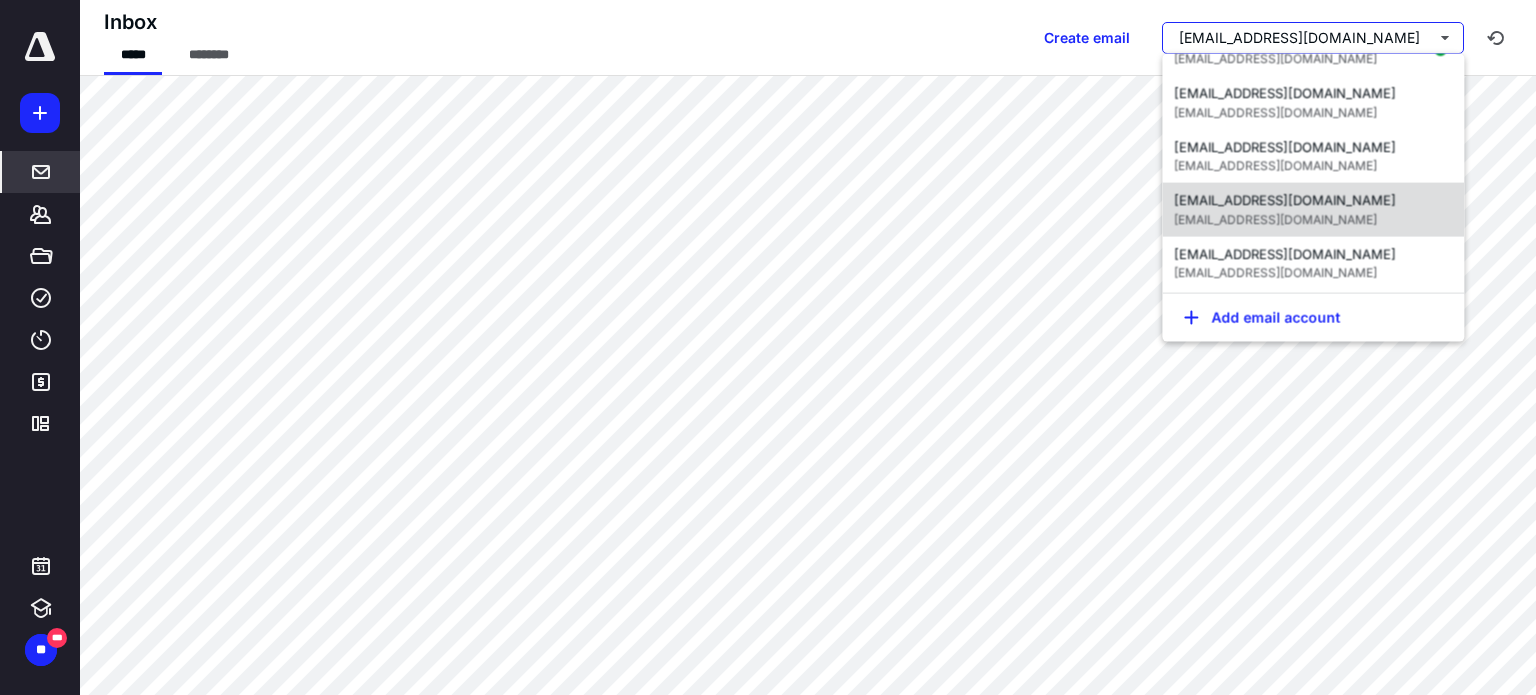 click on "[EMAIL_ADDRESS][DOMAIN_NAME]" at bounding box center (1285, 200) 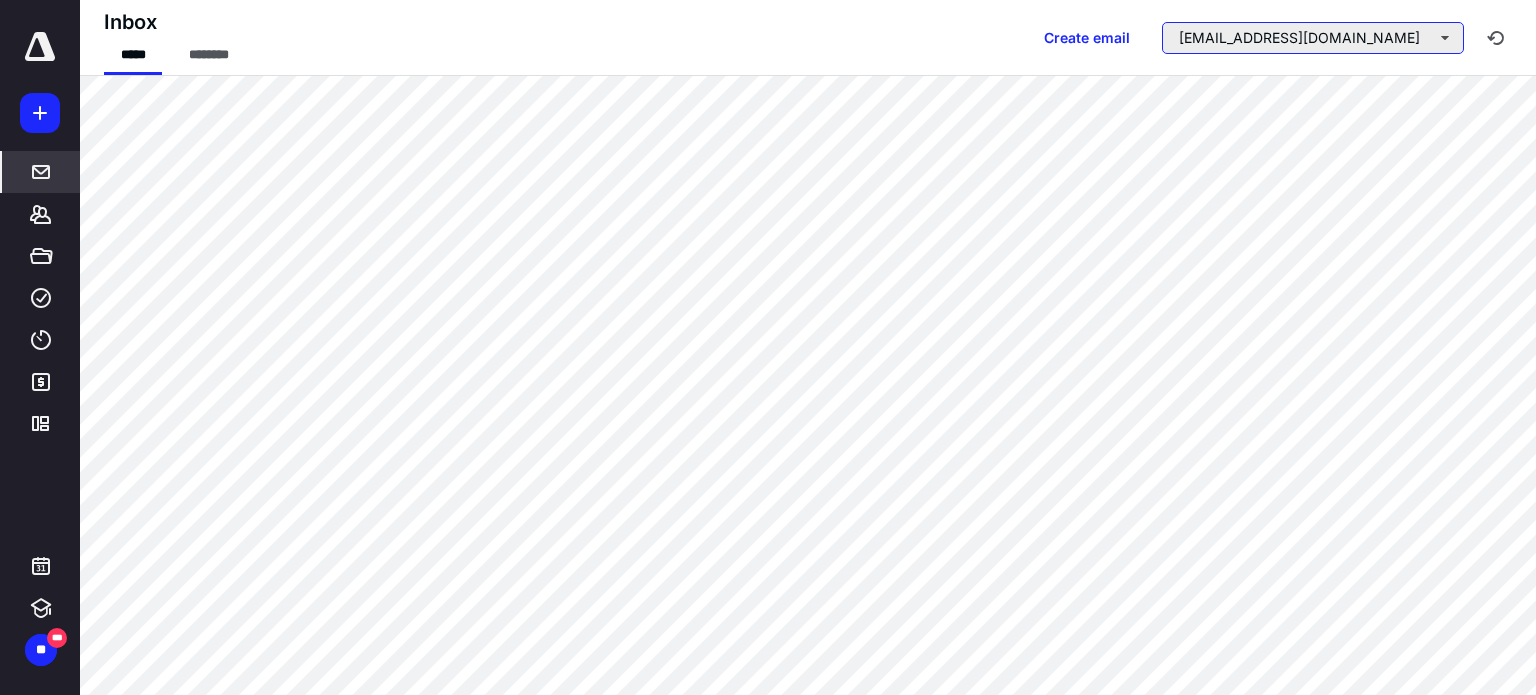 click on "[EMAIL_ADDRESS][DOMAIN_NAME]" at bounding box center (1313, 38) 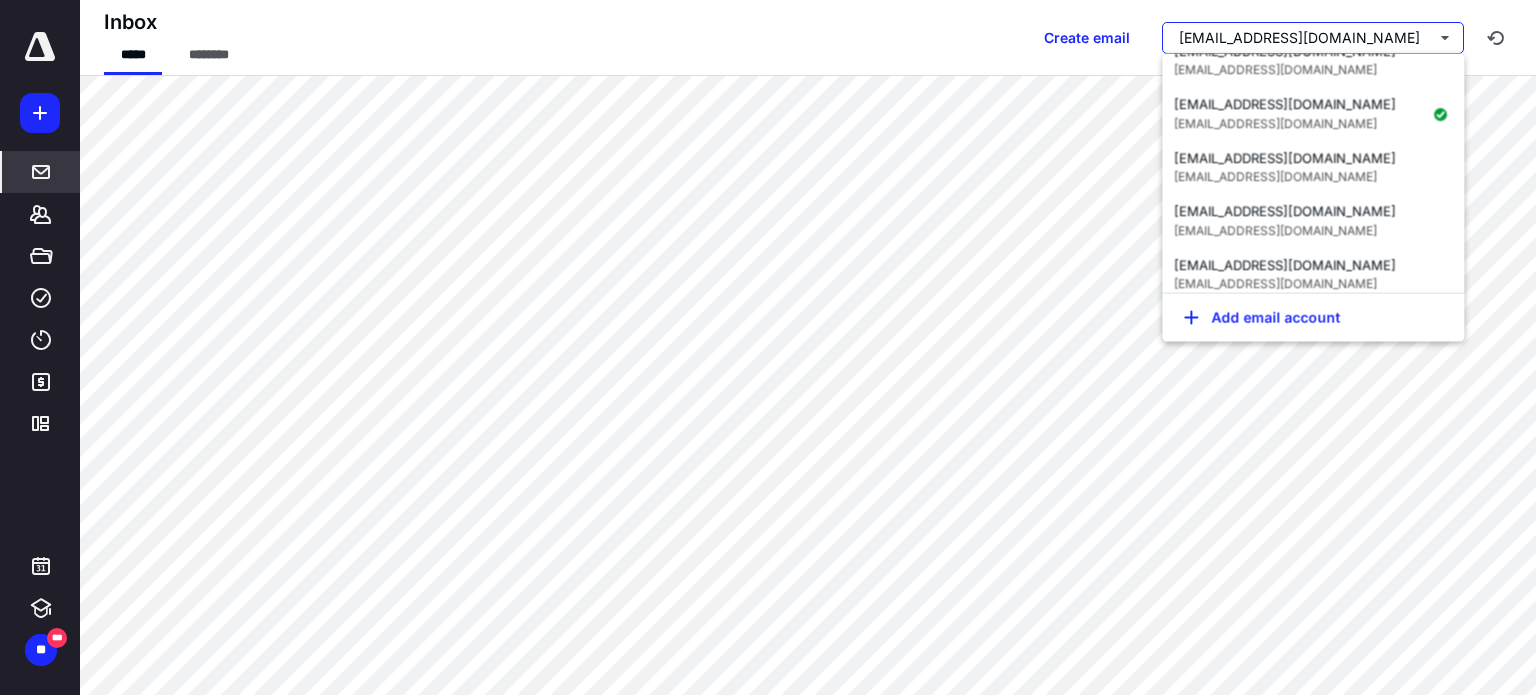 scroll, scrollTop: 300, scrollLeft: 0, axis: vertical 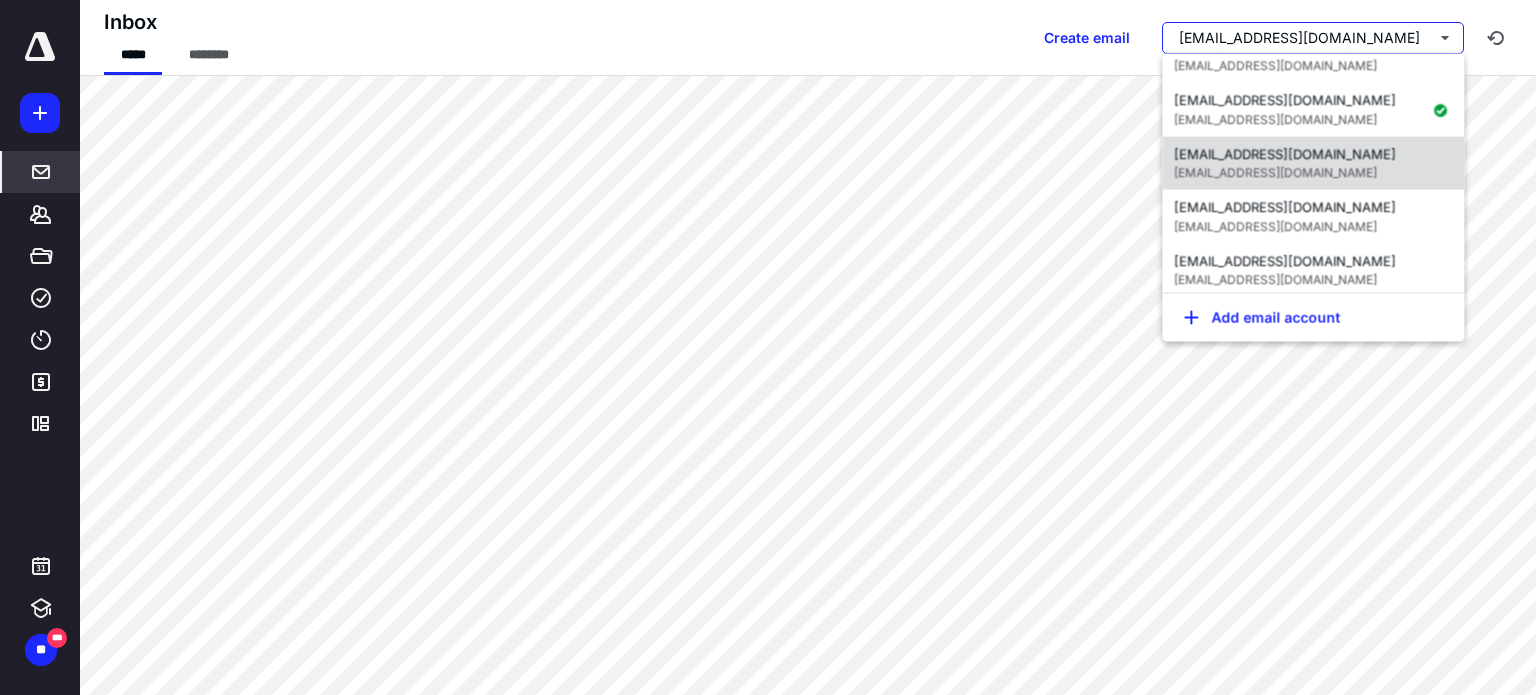 click on "[EMAIL_ADDRESS][DOMAIN_NAME]" at bounding box center (1285, 153) 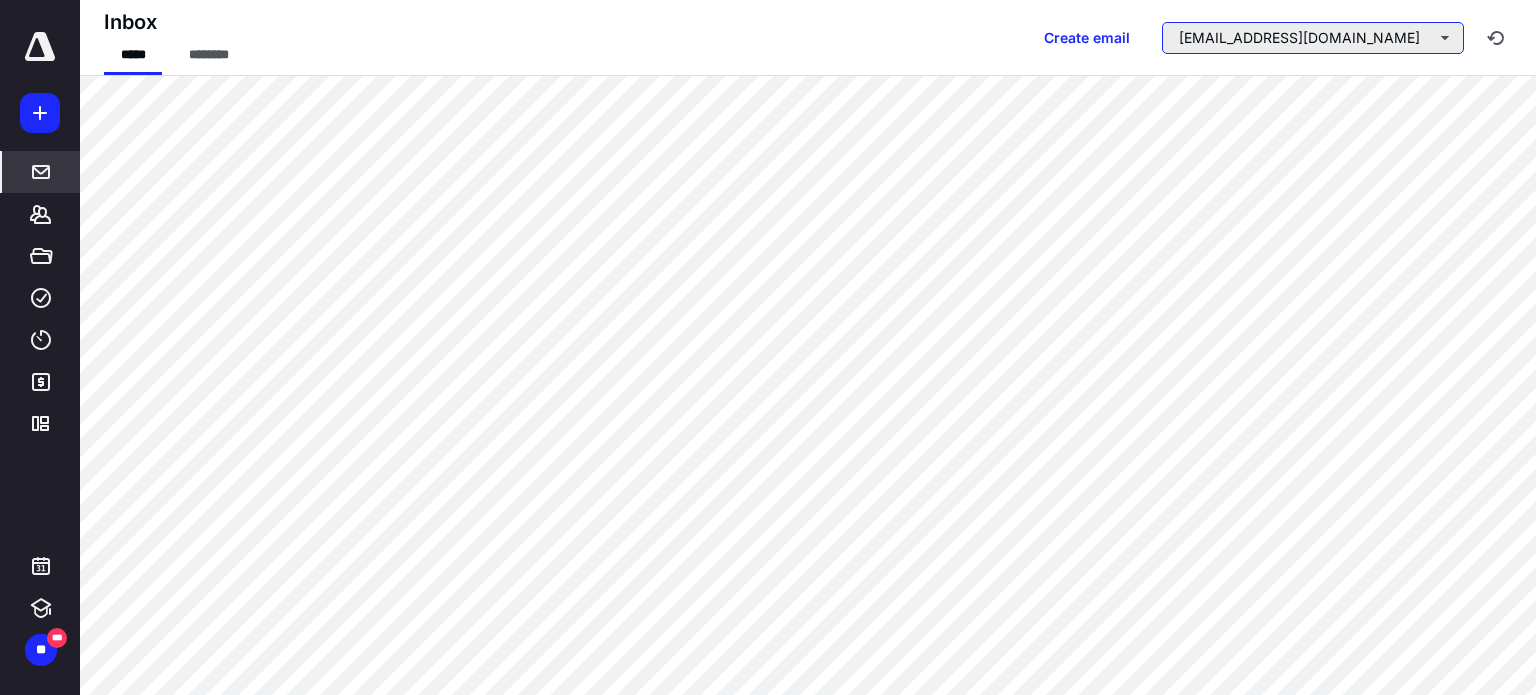 drag, startPoint x: 1230, startPoint y: 28, endPoint x: 1237, endPoint y: 44, distance: 17.464249 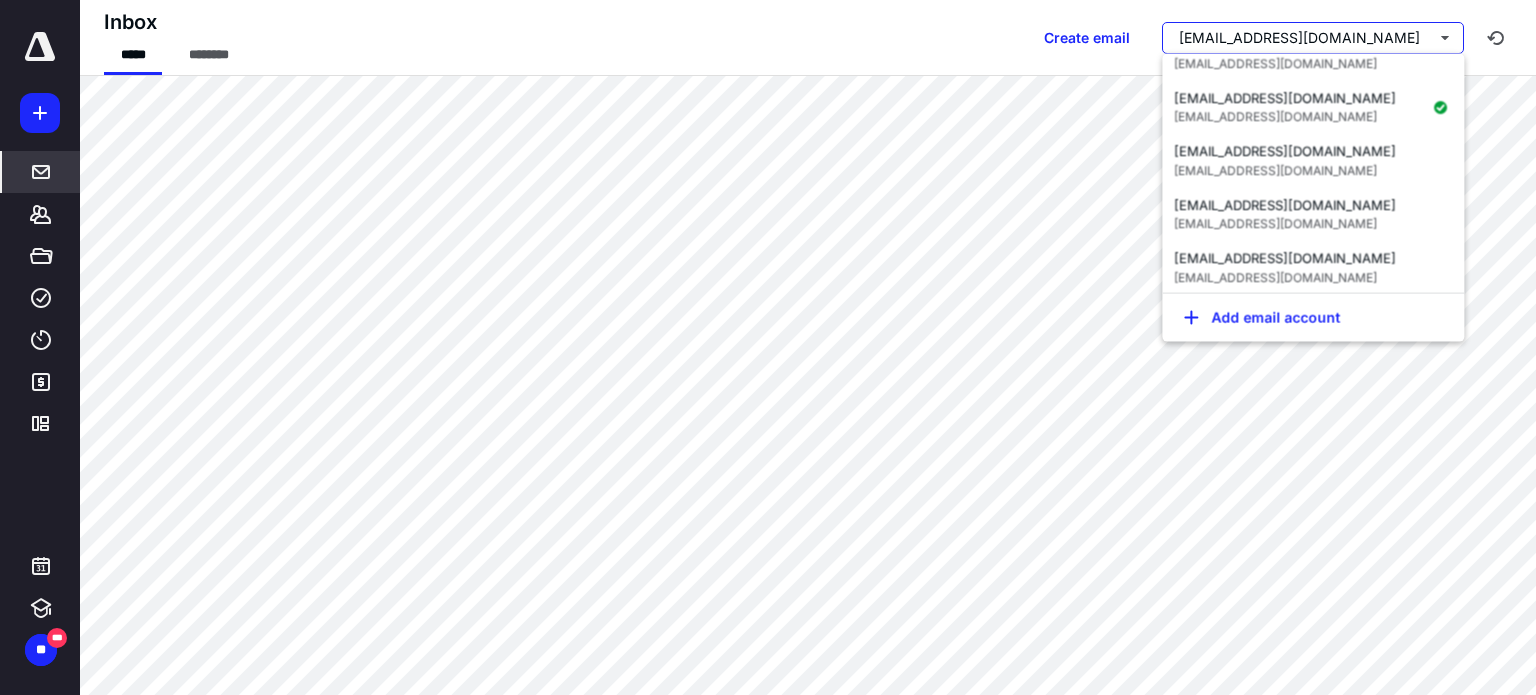 scroll, scrollTop: 400, scrollLeft: 0, axis: vertical 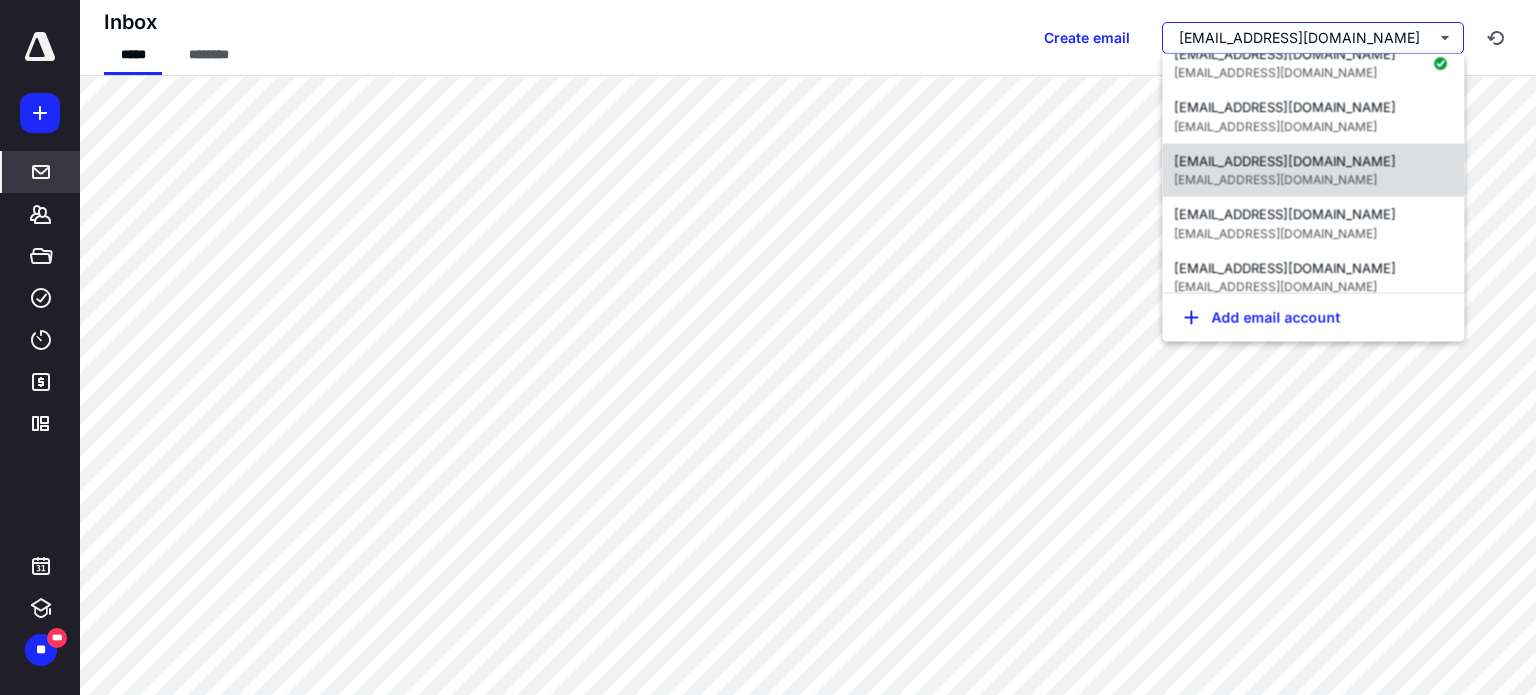 click on "[EMAIL_ADDRESS][DOMAIN_NAME]" at bounding box center (1275, 179) 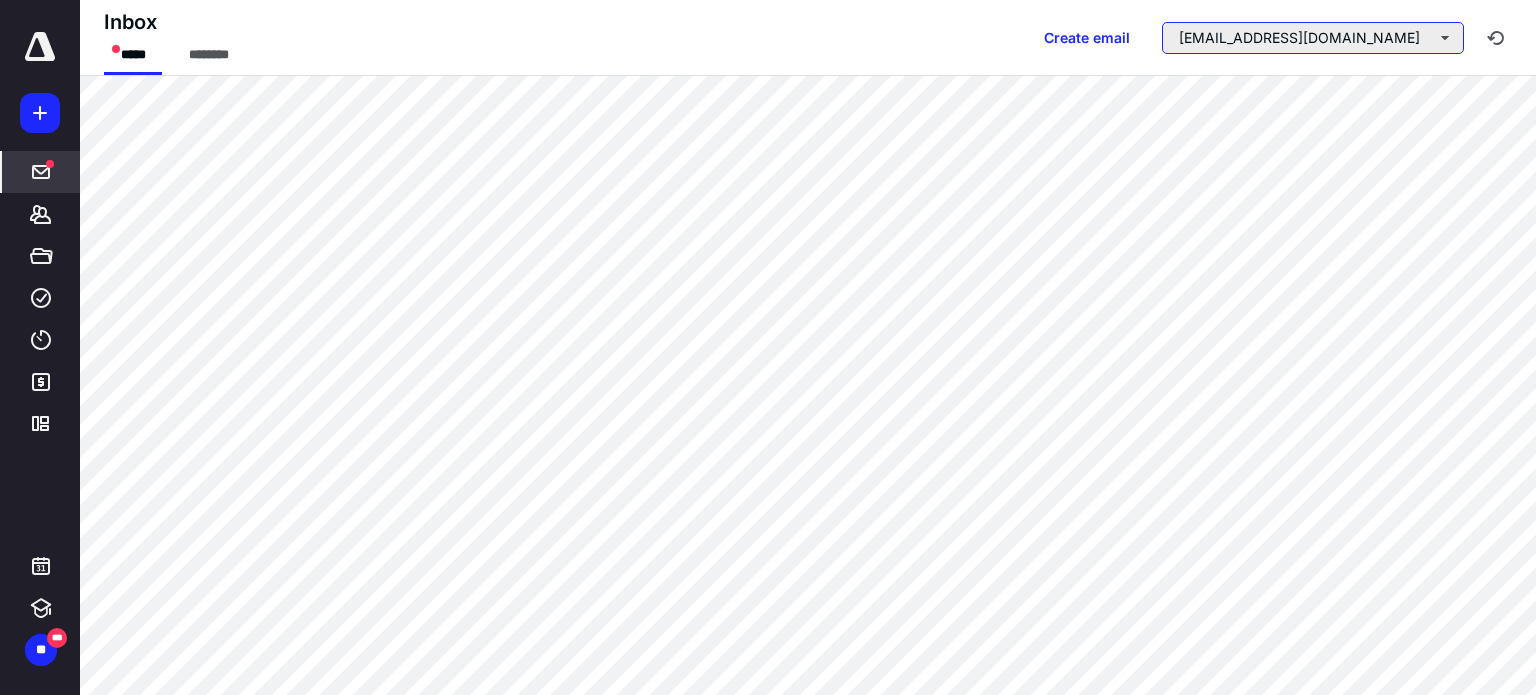 click on "[EMAIL_ADDRESS][DOMAIN_NAME]" at bounding box center (1313, 38) 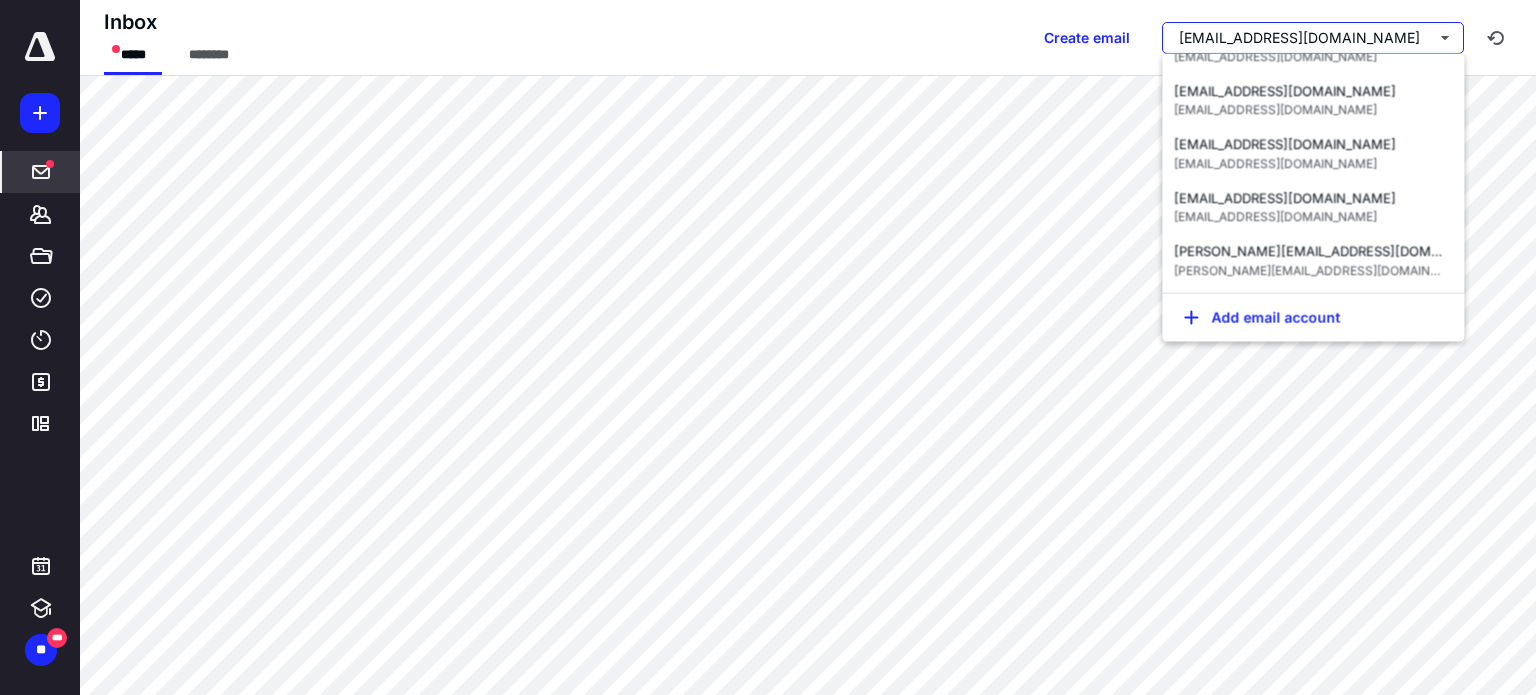 scroll, scrollTop: 800, scrollLeft: 0, axis: vertical 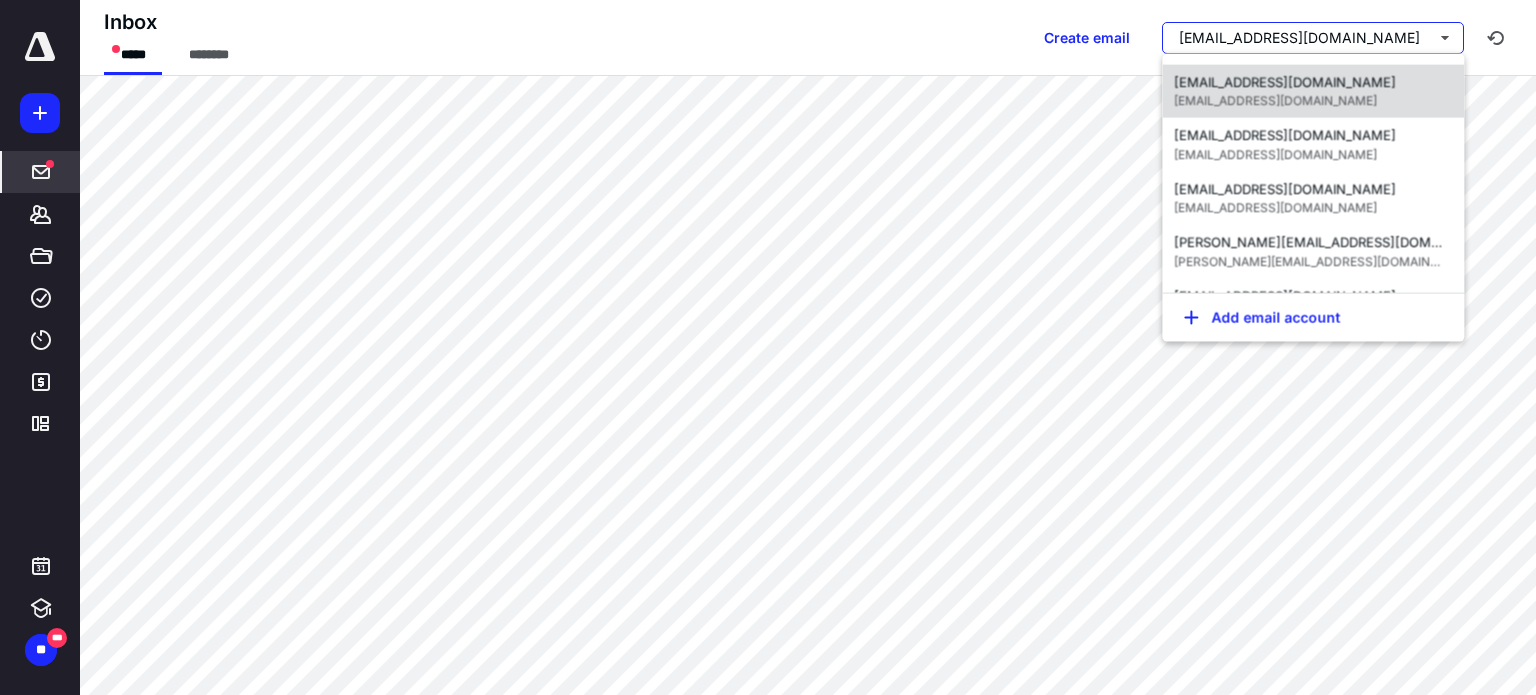 click on "[EMAIL_ADDRESS][DOMAIN_NAME]" at bounding box center [1285, 81] 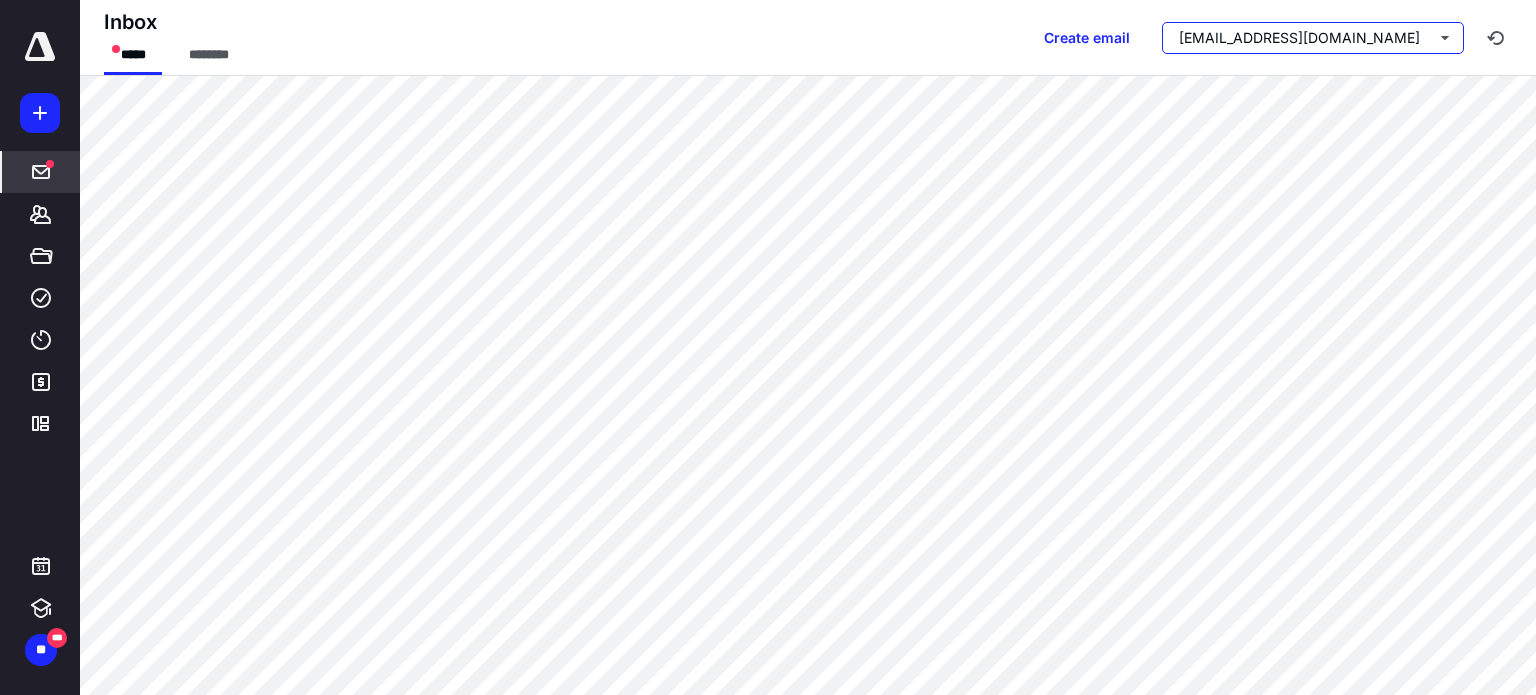 scroll, scrollTop: 0, scrollLeft: 0, axis: both 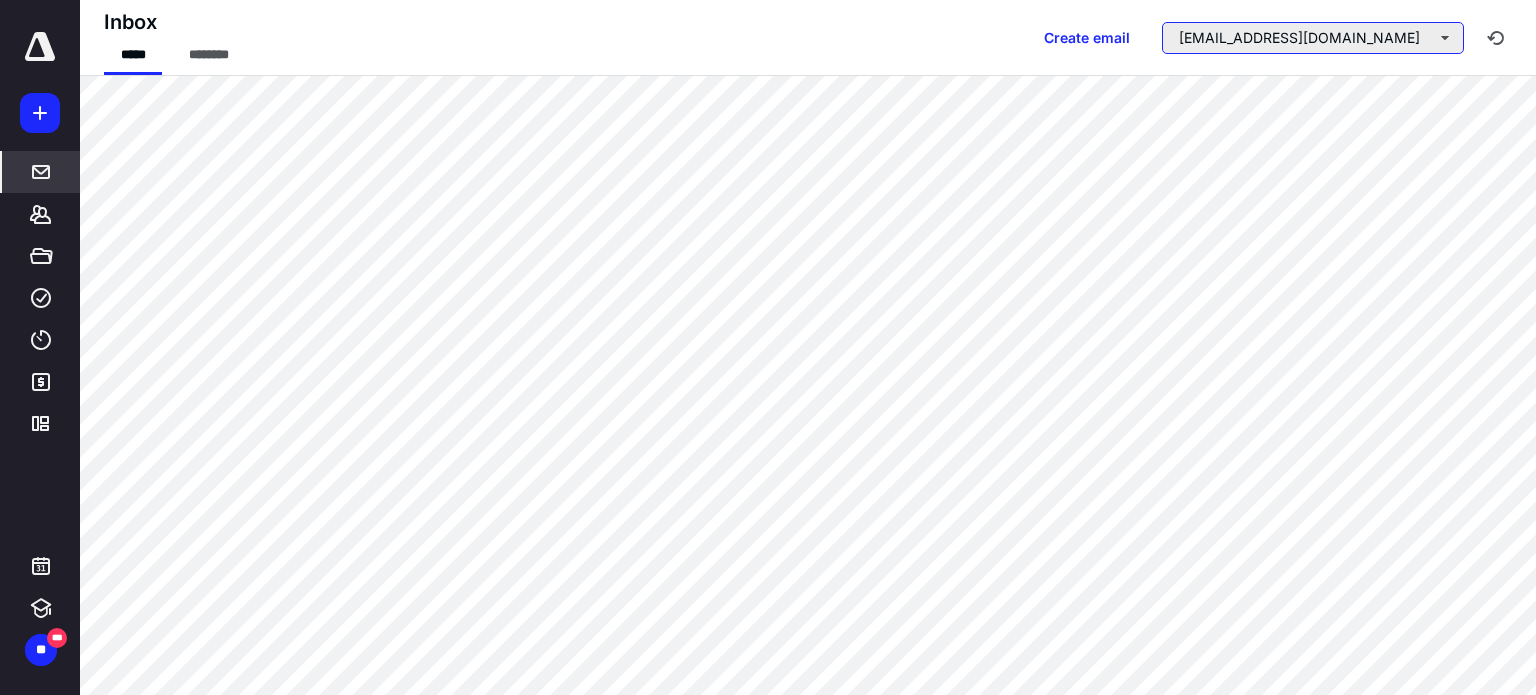 click on "[EMAIL_ADDRESS][DOMAIN_NAME]" at bounding box center (1313, 38) 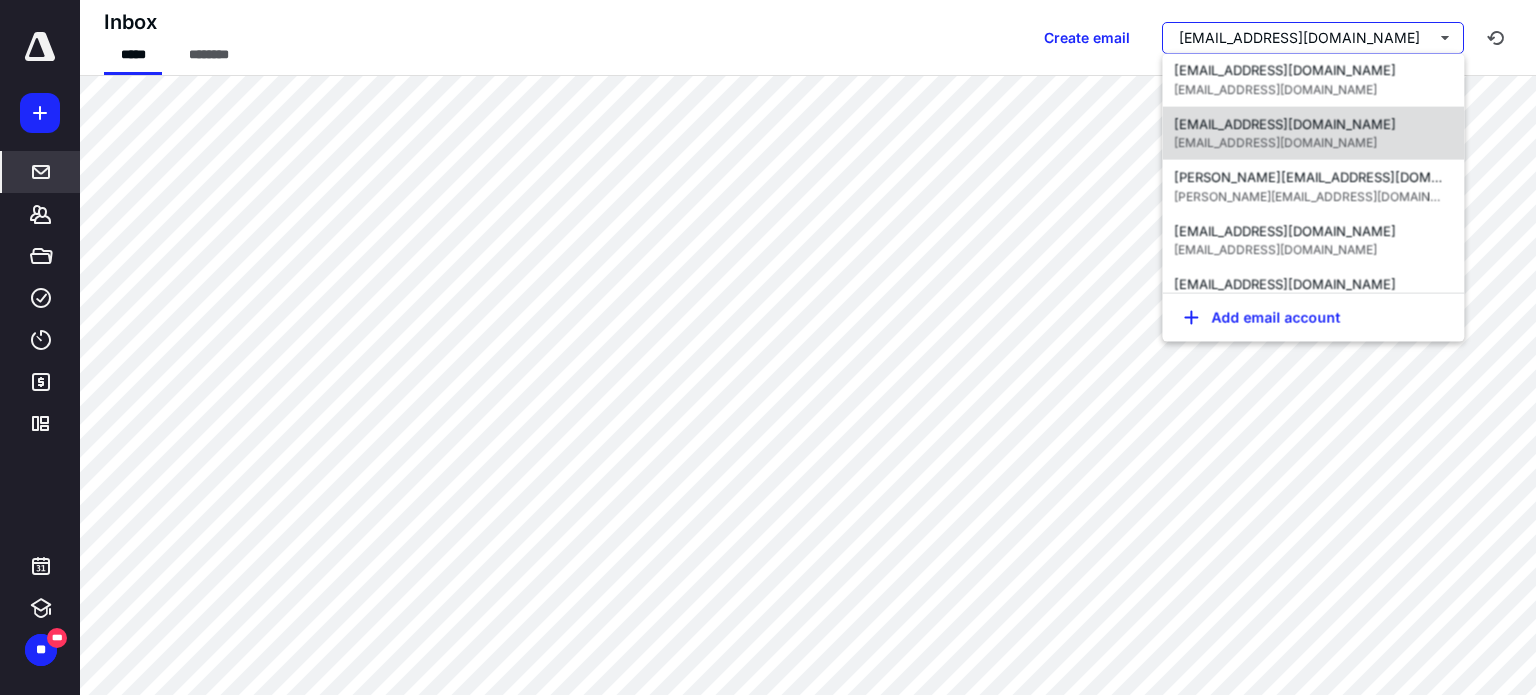 scroll, scrollTop: 900, scrollLeft: 0, axis: vertical 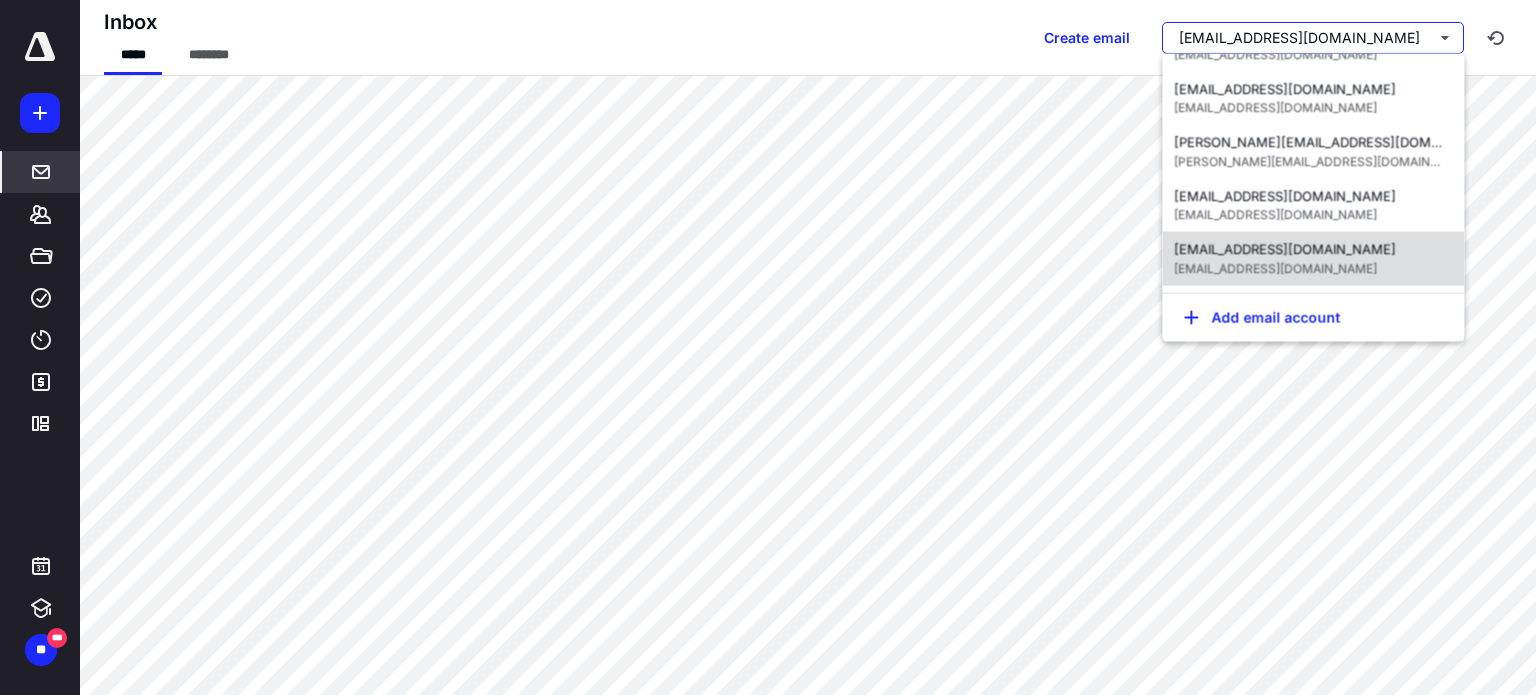 click on "[EMAIL_ADDRESS][DOMAIN_NAME]" at bounding box center (1285, 249) 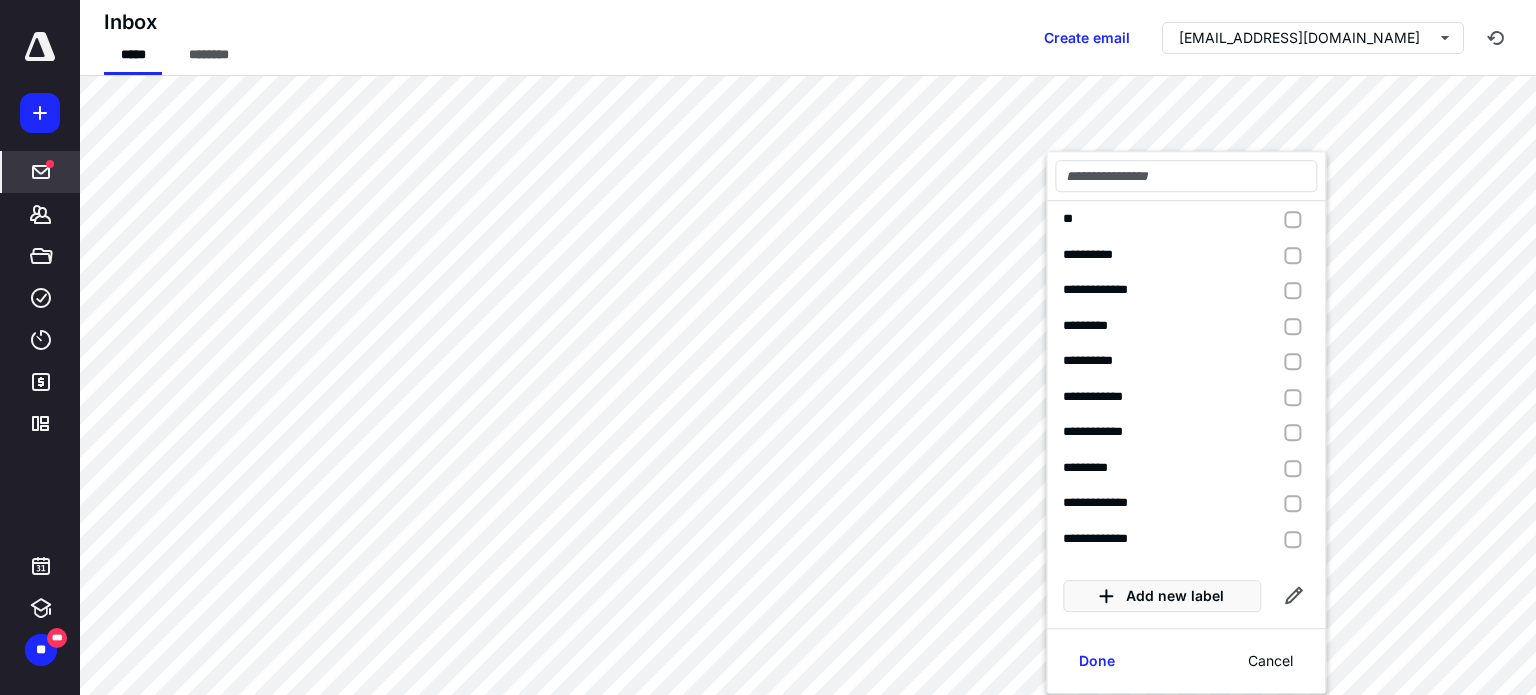 click at bounding box center [1292, 539] 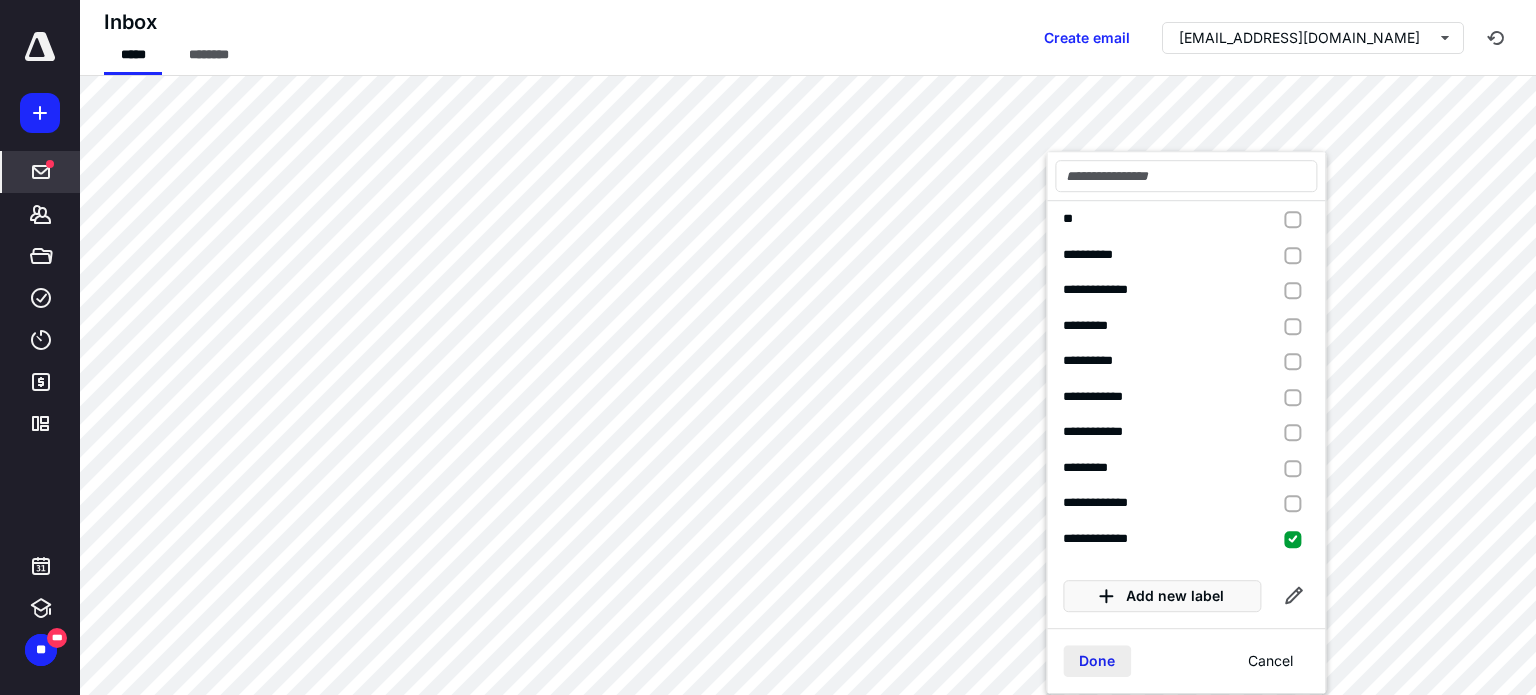 click on "Done" at bounding box center [1097, 661] 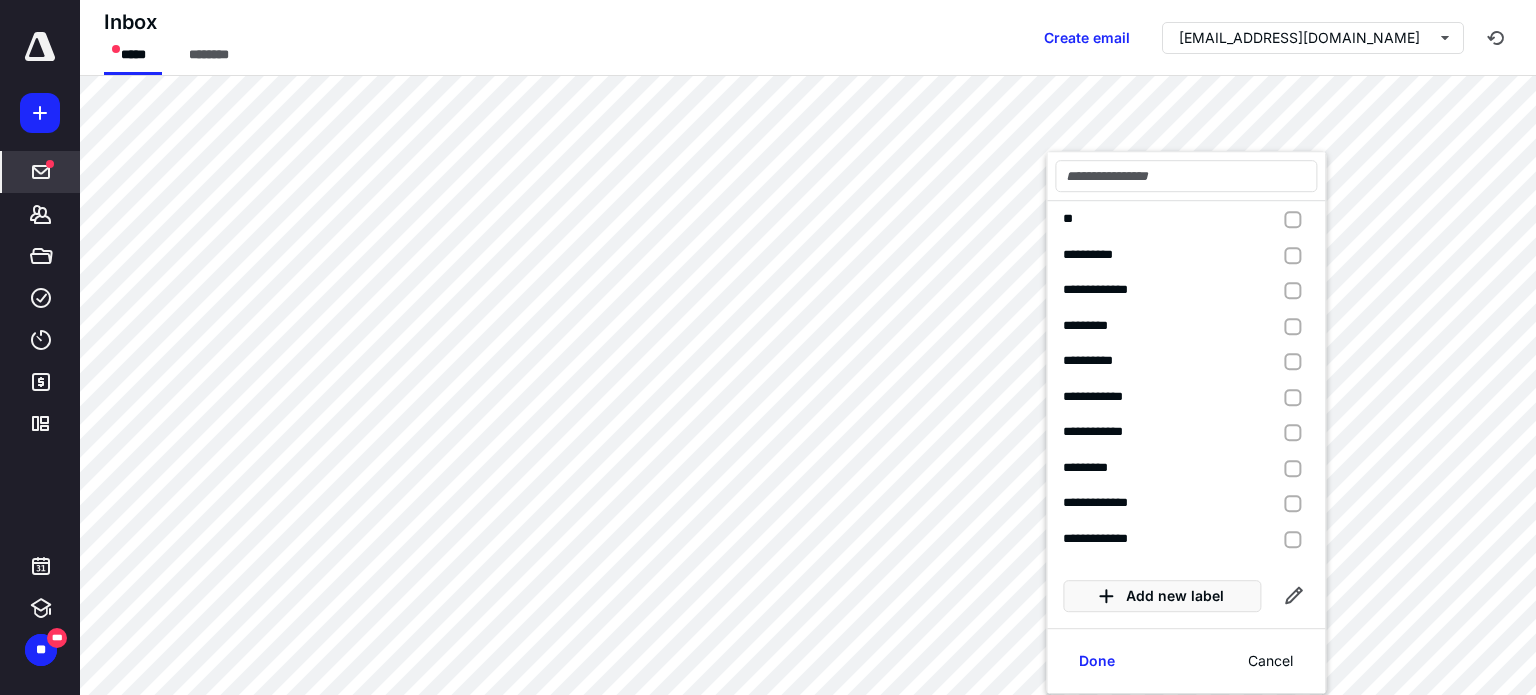 click 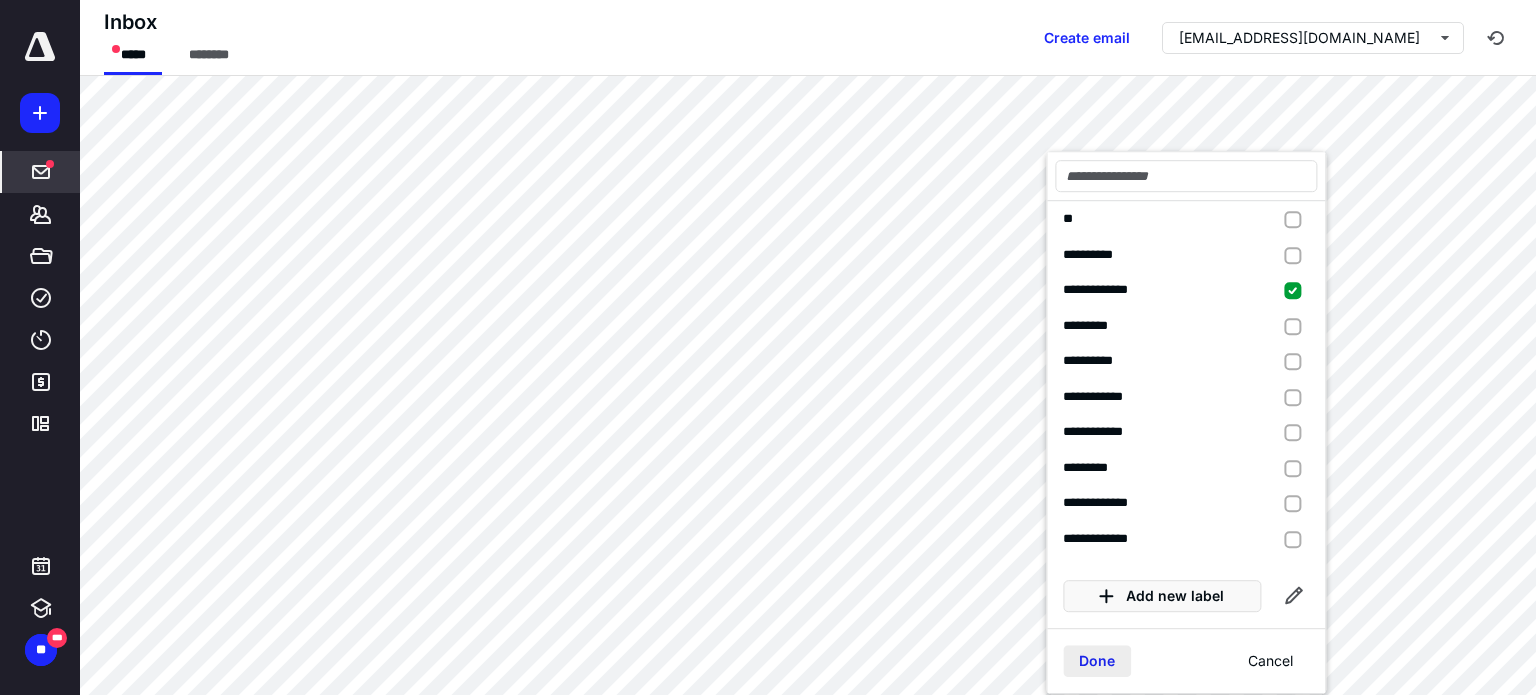click on "Done" at bounding box center (1097, 661) 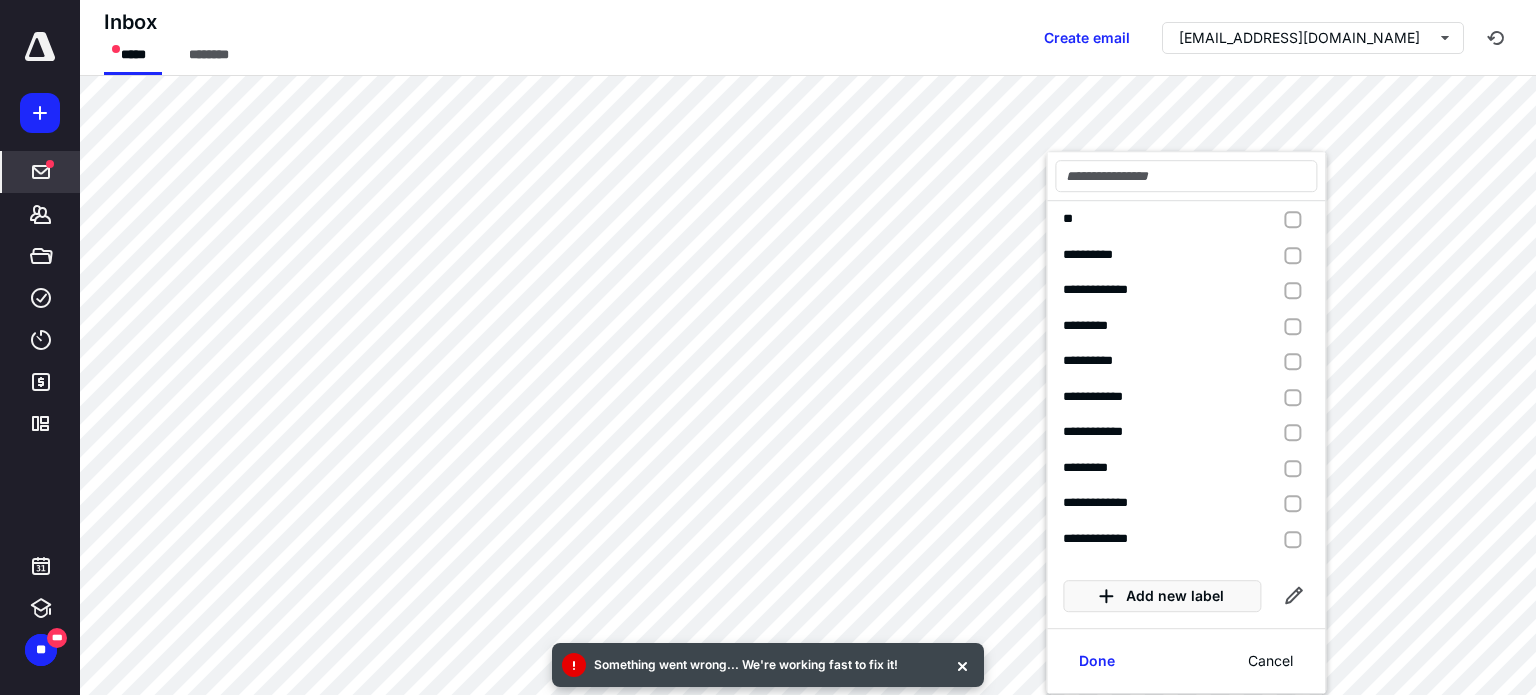 click 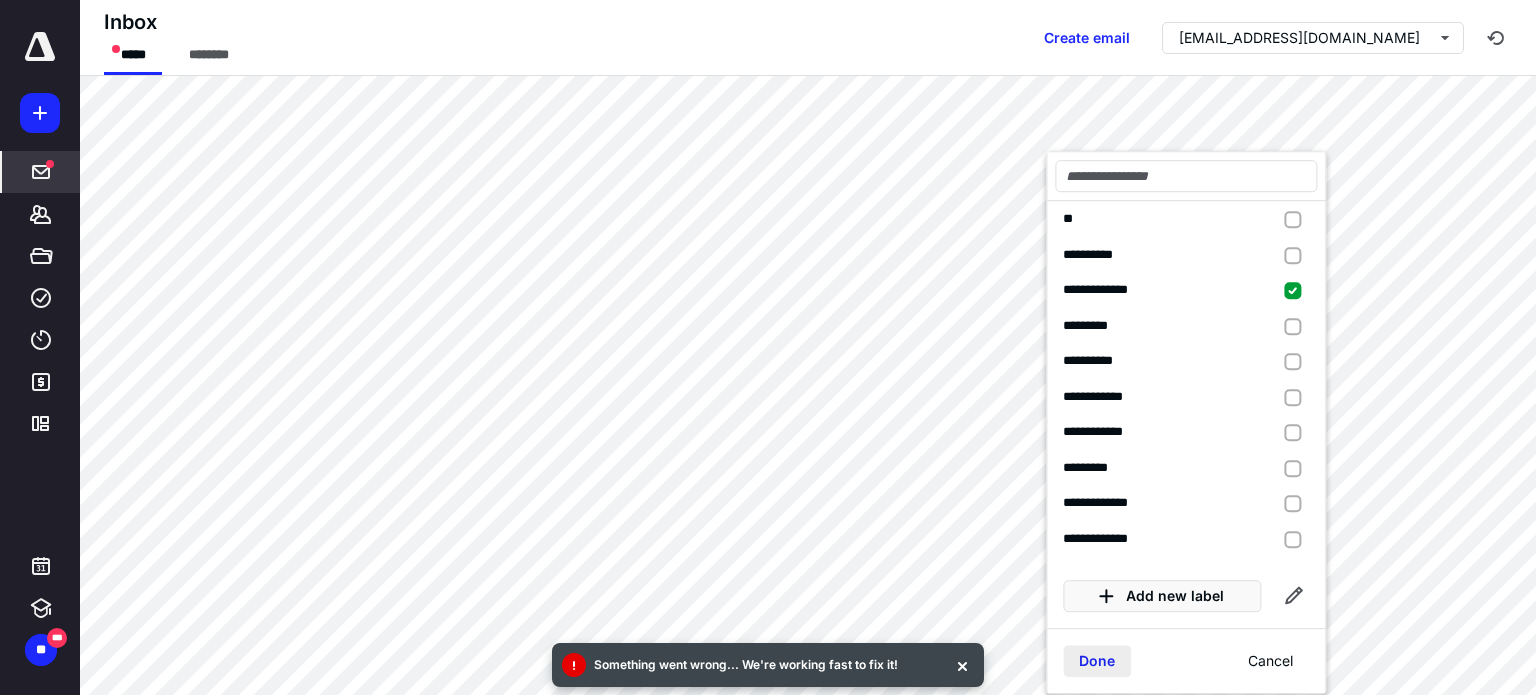 click on "Done" at bounding box center [1097, 661] 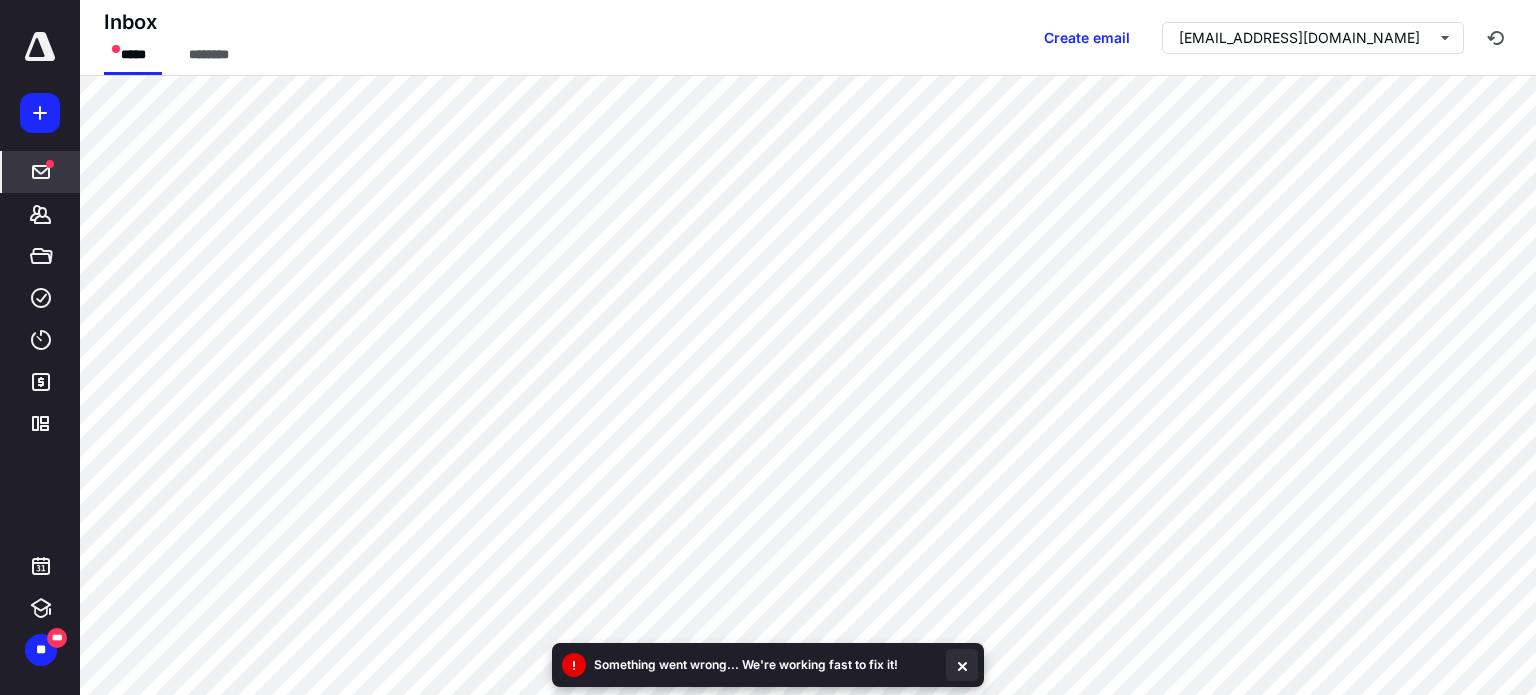 click at bounding box center (962, 665) 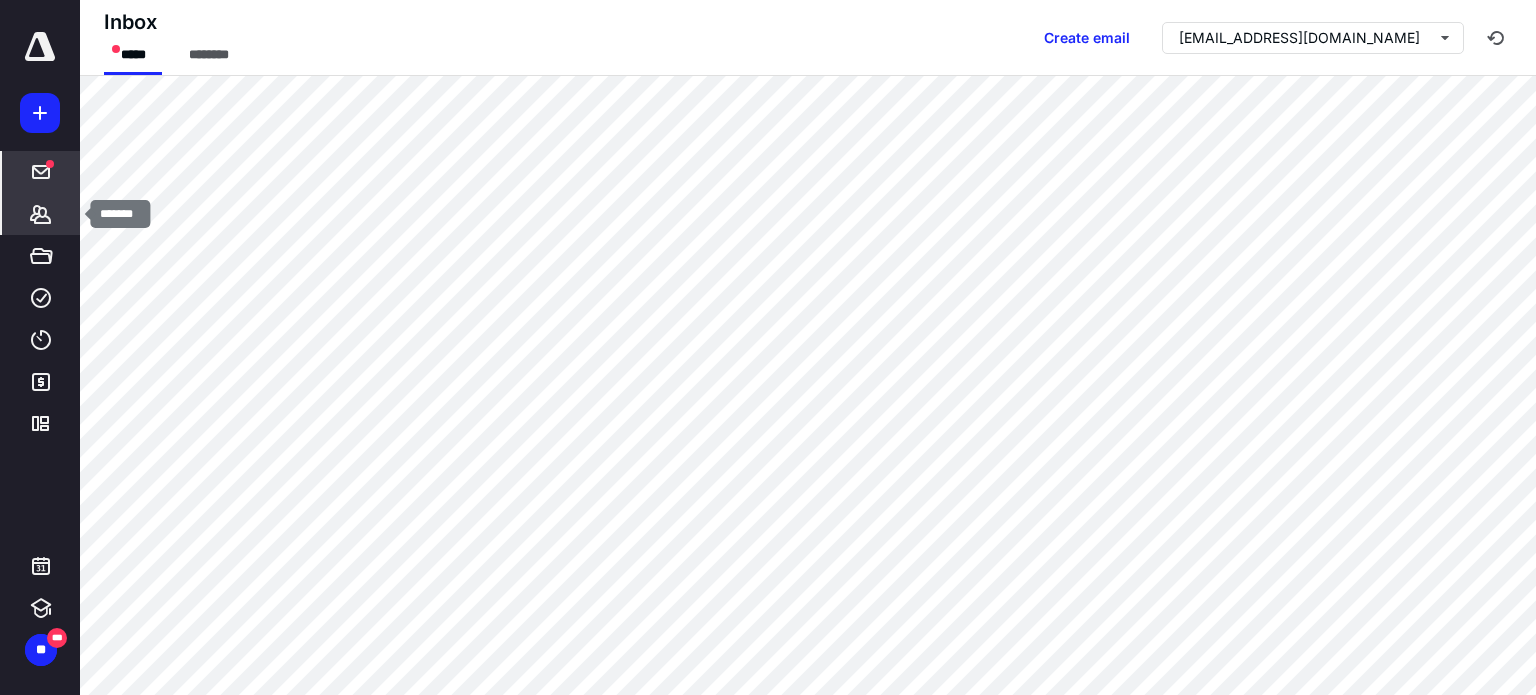 click 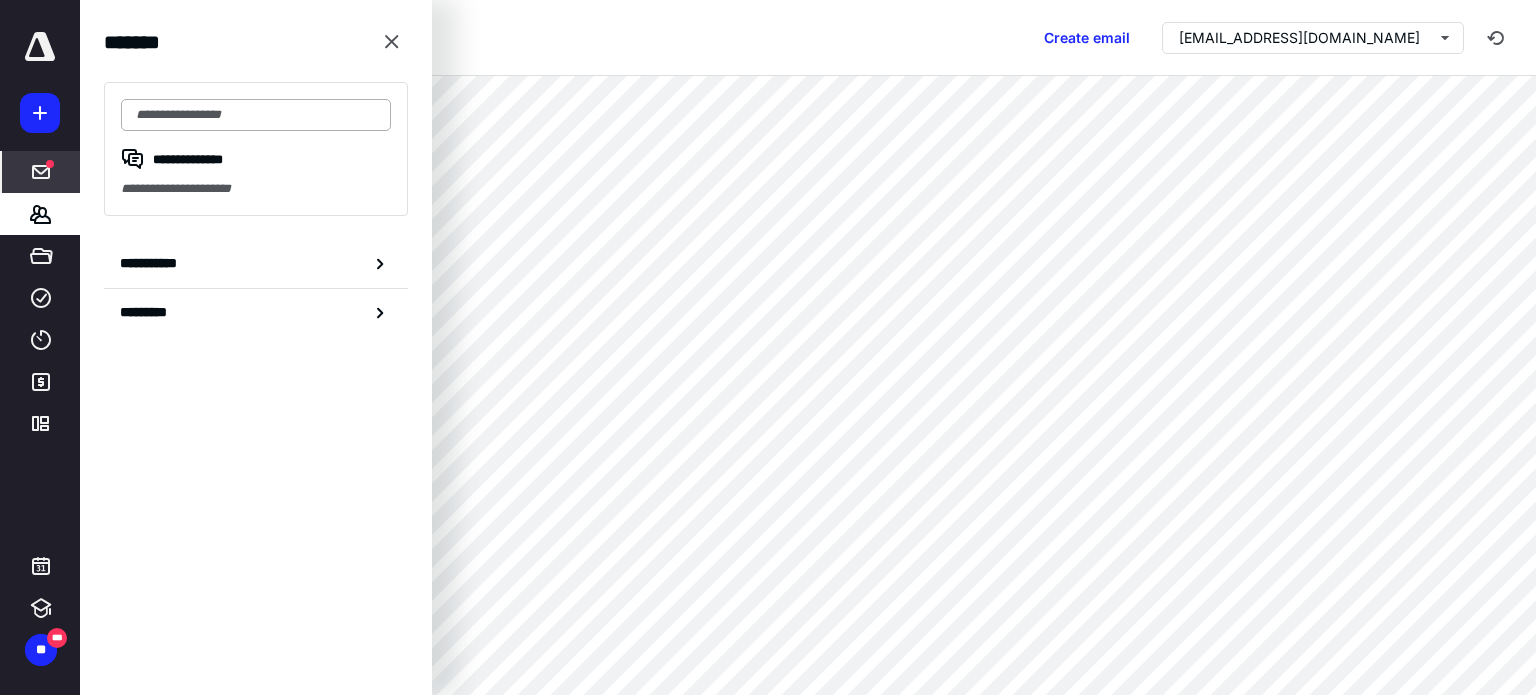 click at bounding box center [256, 115] 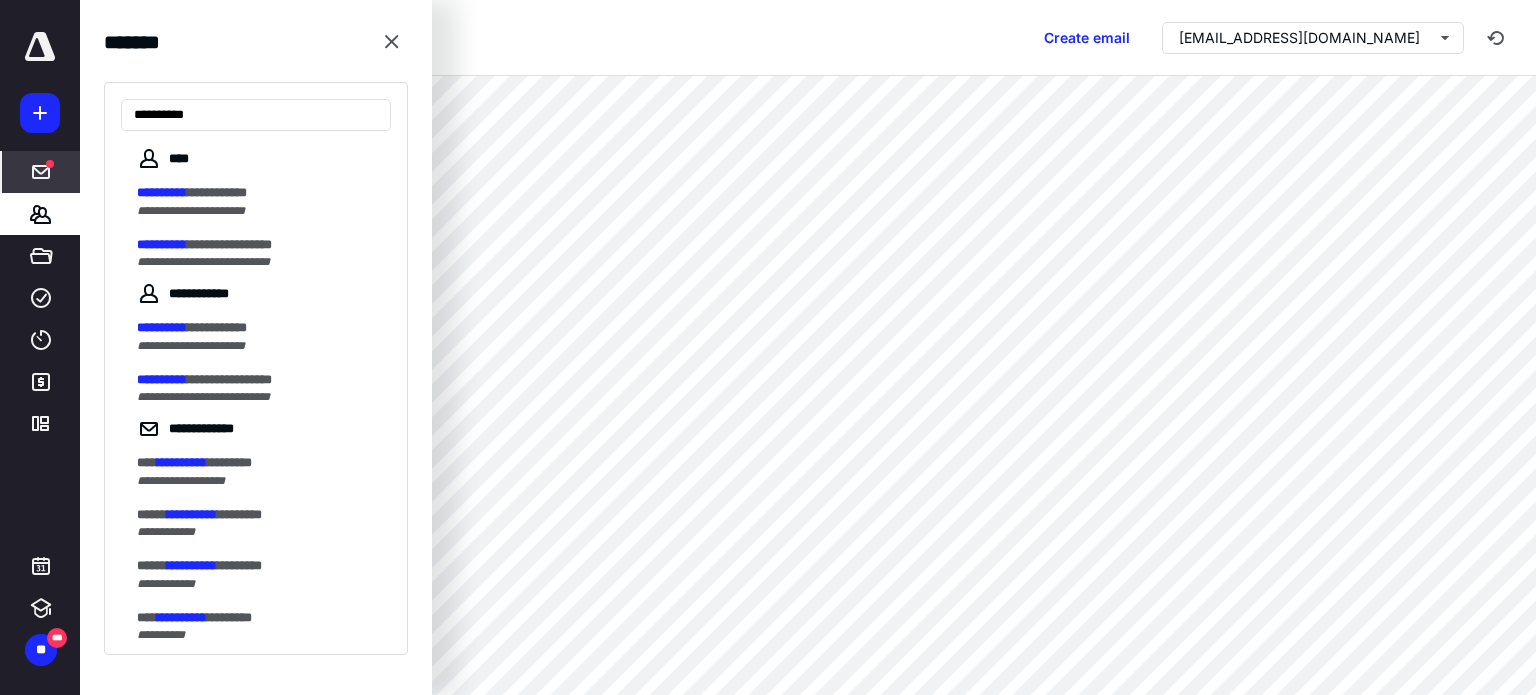 type on "**********" 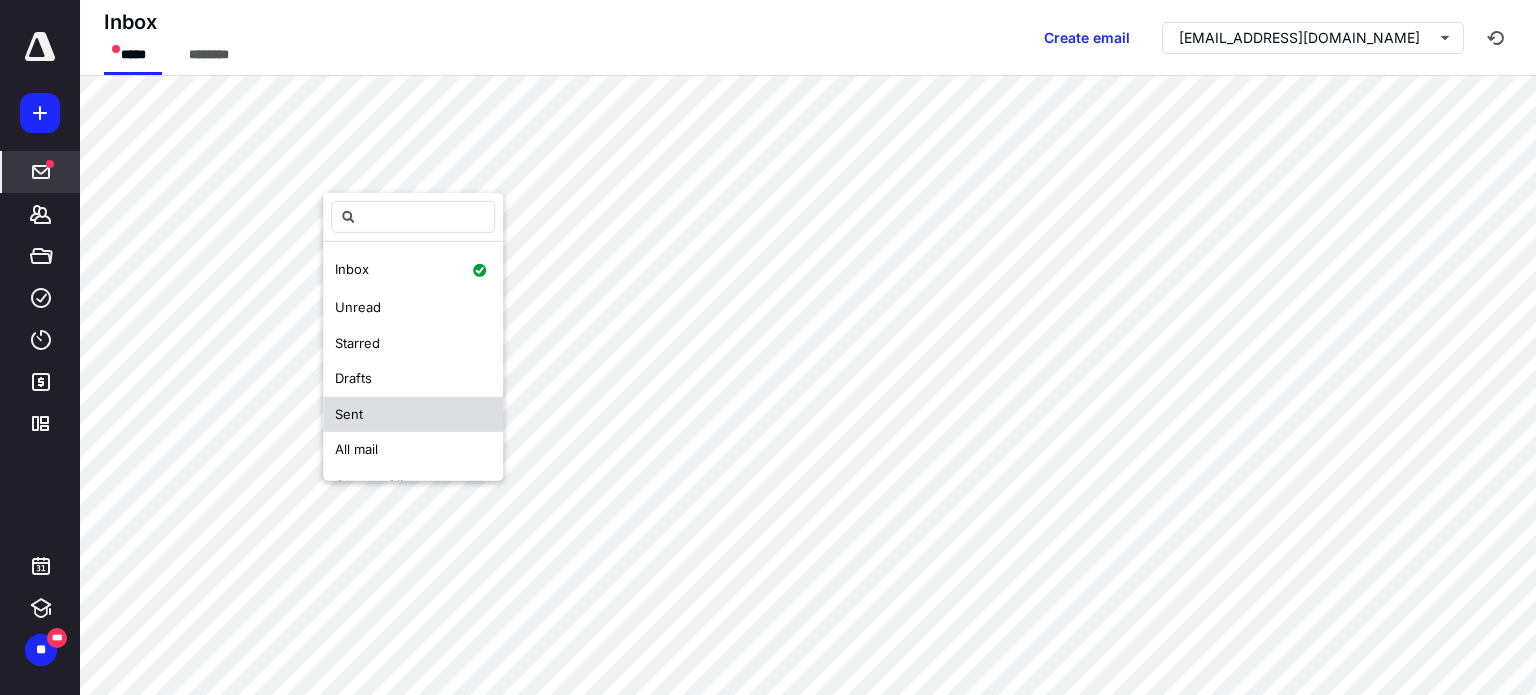 click on "Sent" at bounding box center (413, 414) 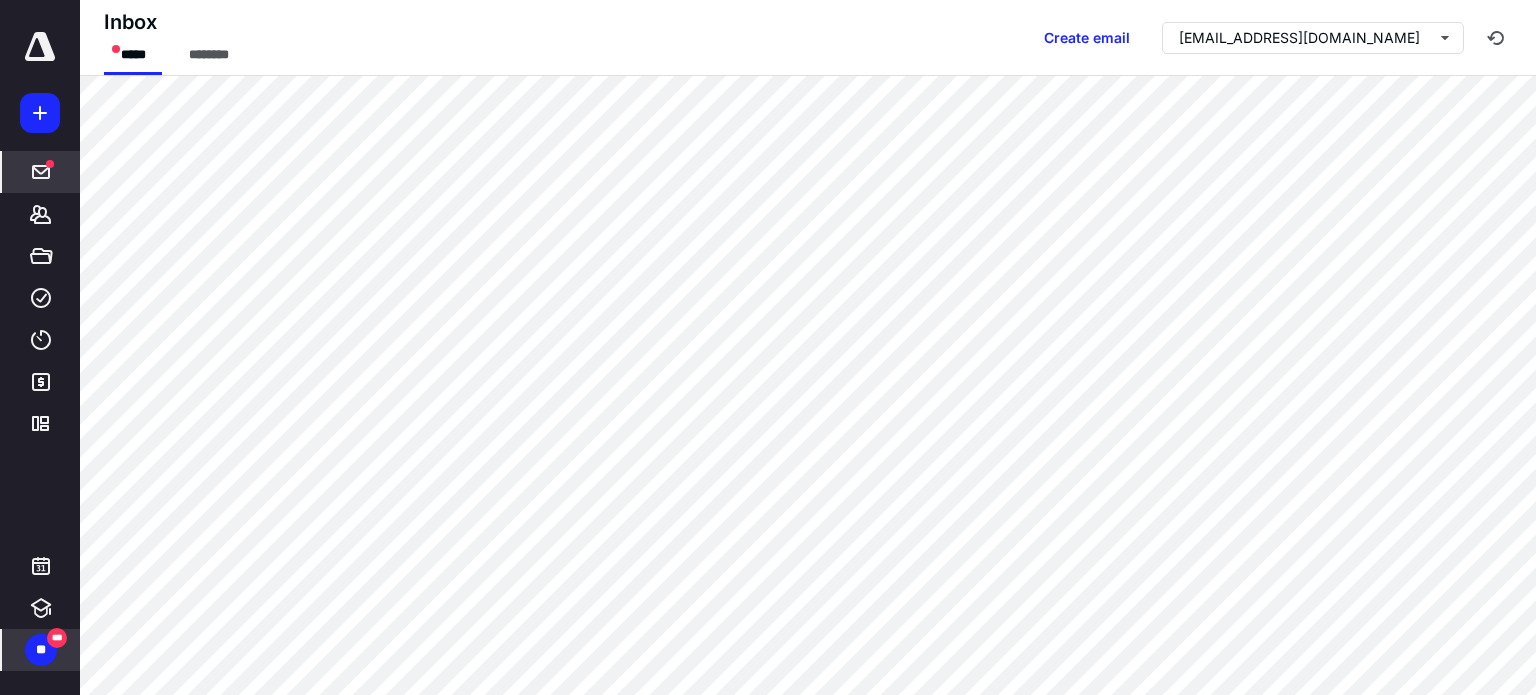 click on "**" at bounding box center (41, 650) 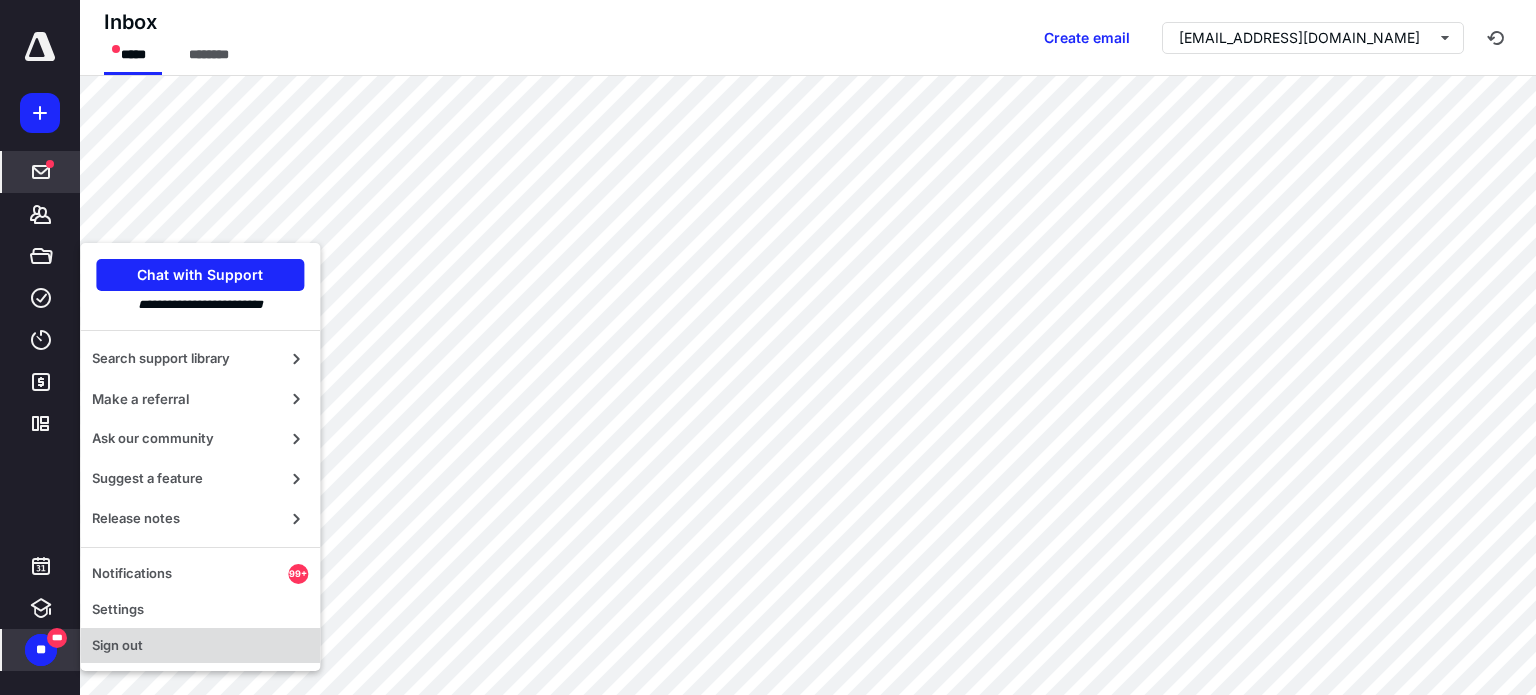 click on "Sign out" at bounding box center (200, 646) 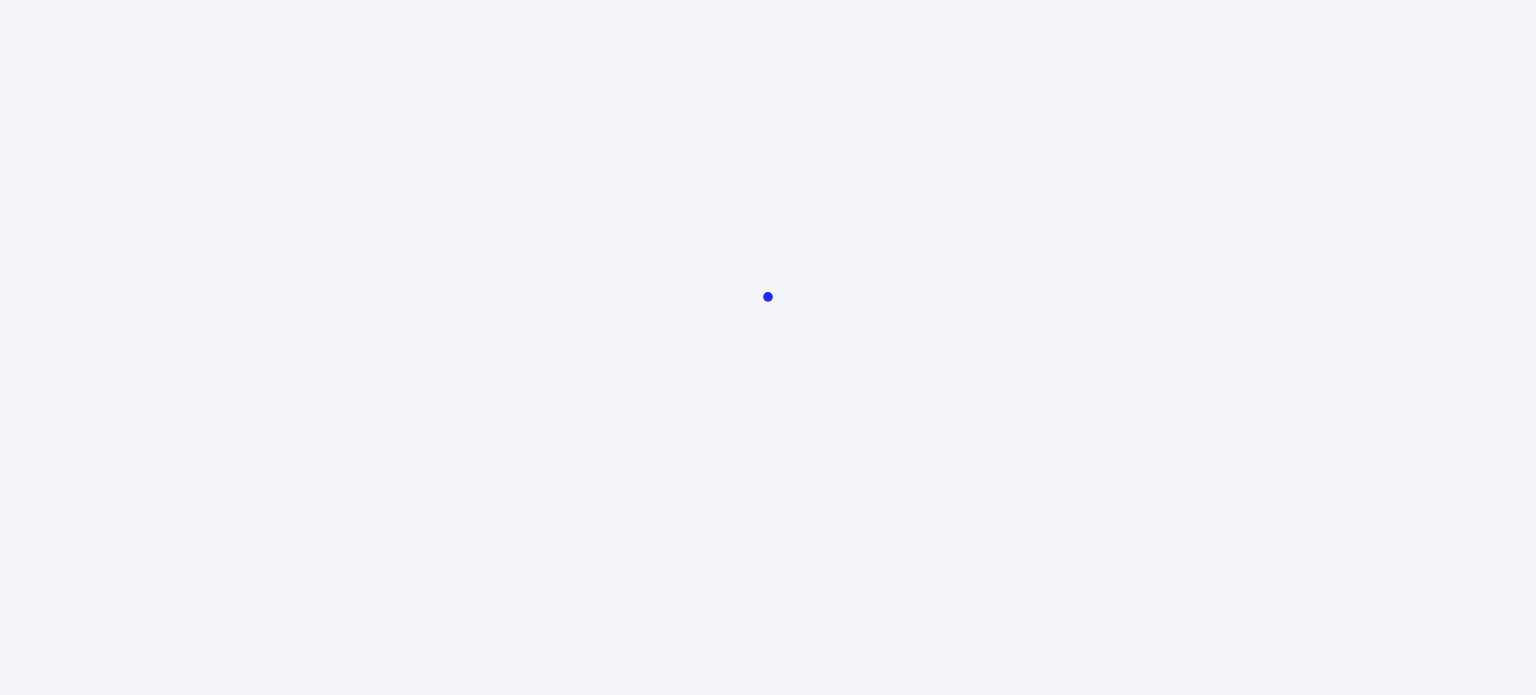 scroll, scrollTop: 0, scrollLeft: 0, axis: both 